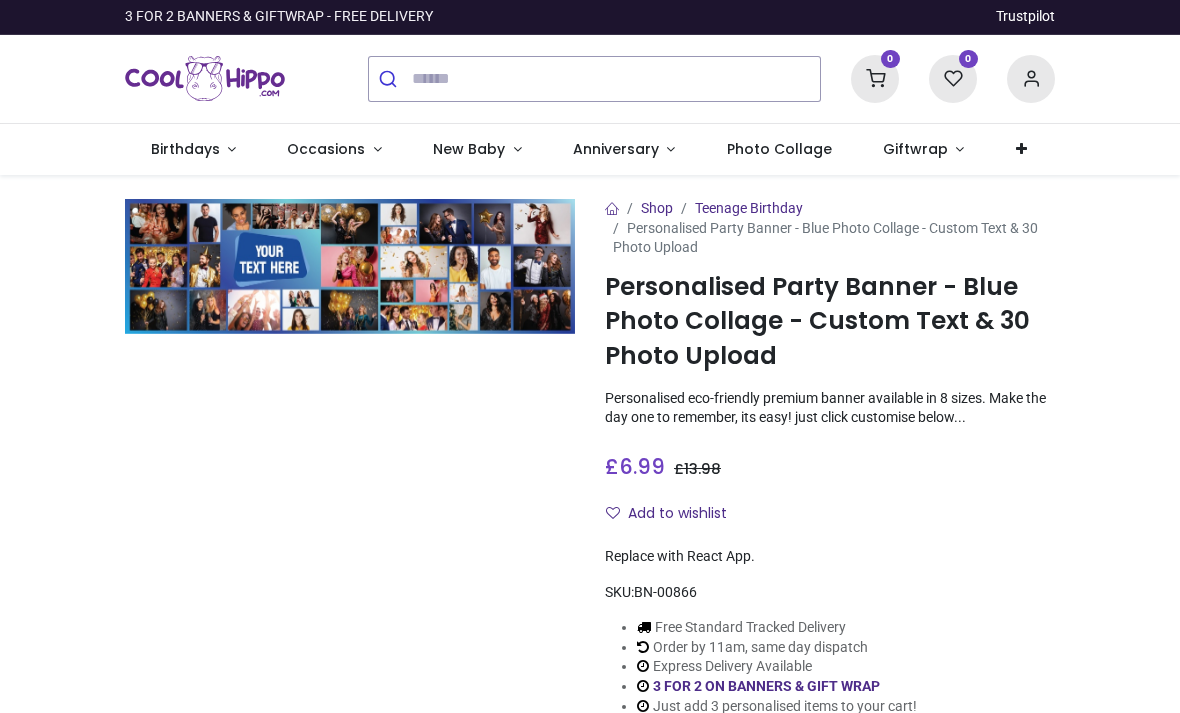 scroll, scrollTop: 0, scrollLeft: 0, axis: both 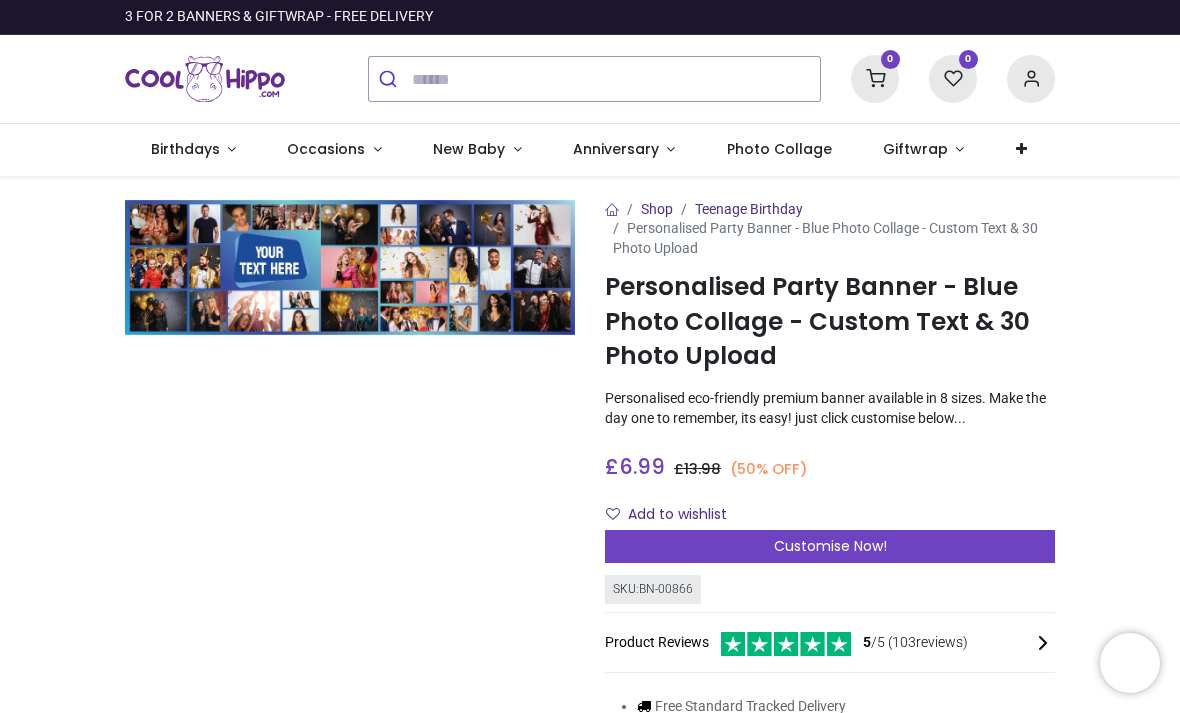 click on "Occasions" at bounding box center (326, 149) 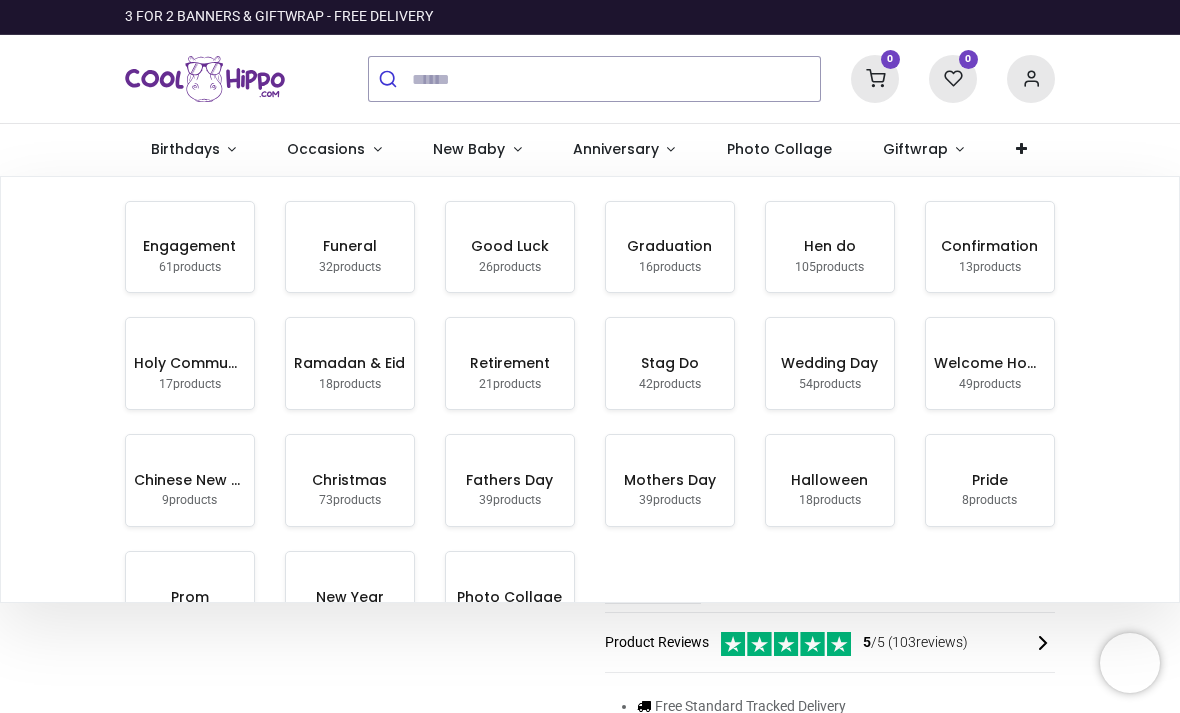 scroll, scrollTop: 0, scrollLeft: 0, axis: both 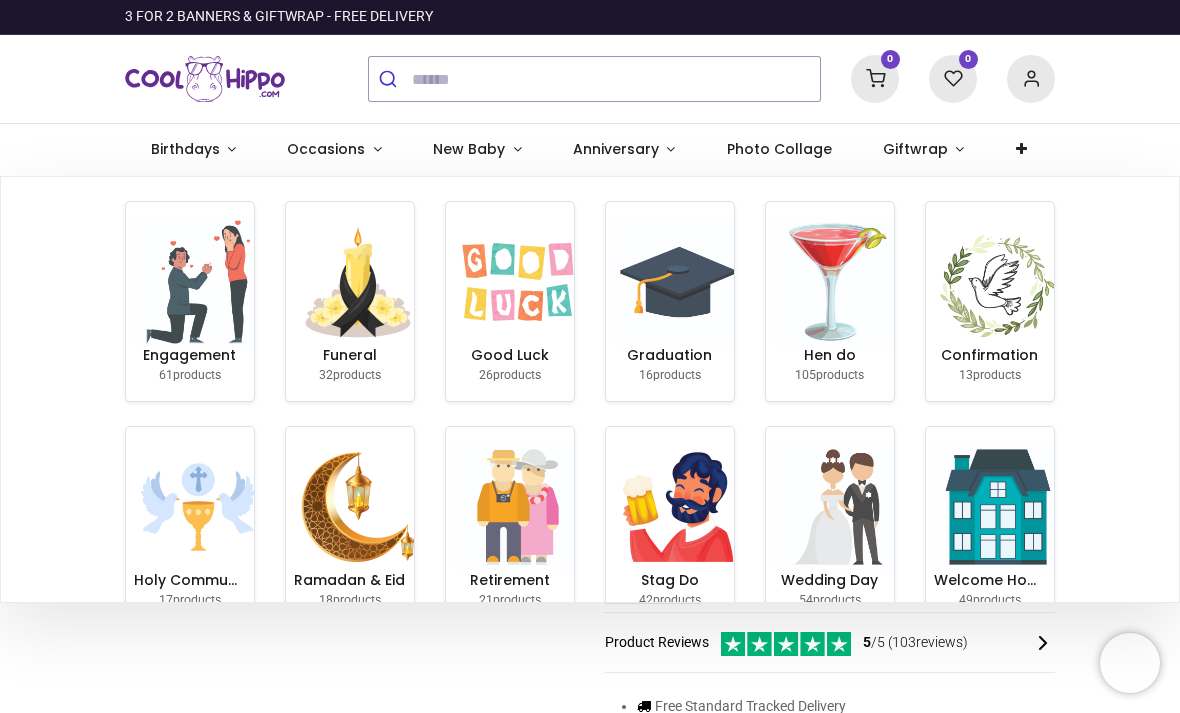 click at bounding box center (518, 282) 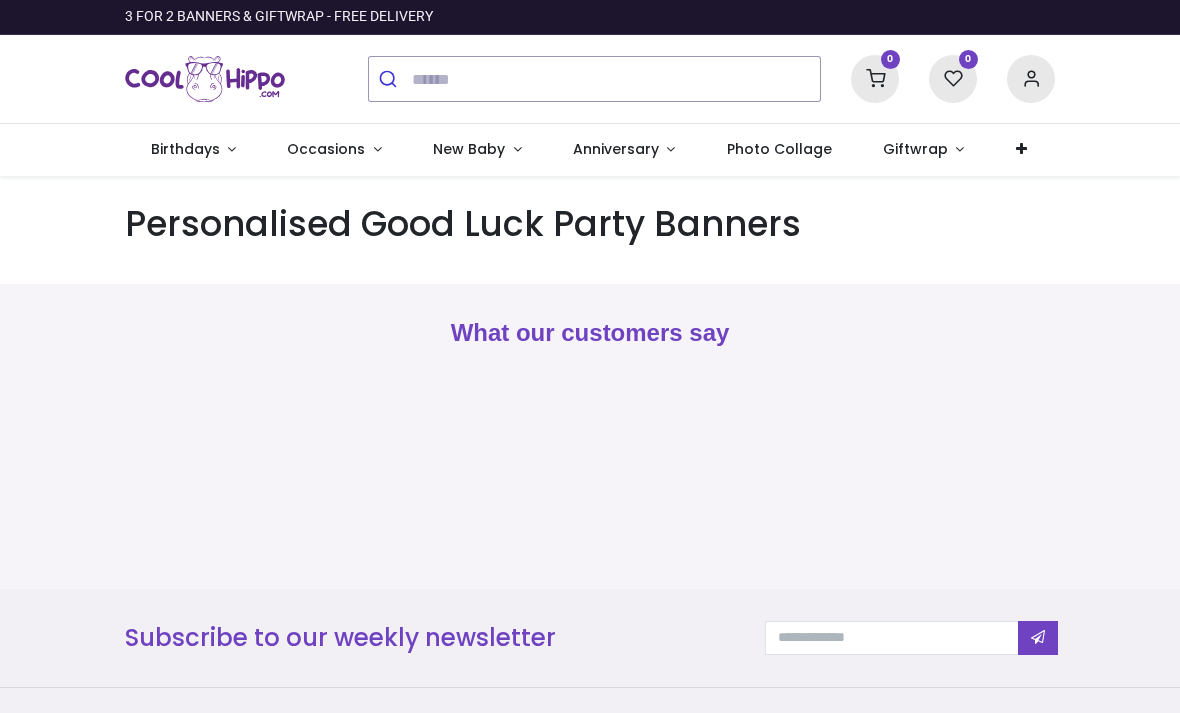 scroll, scrollTop: 0, scrollLeft: 0, axis: both 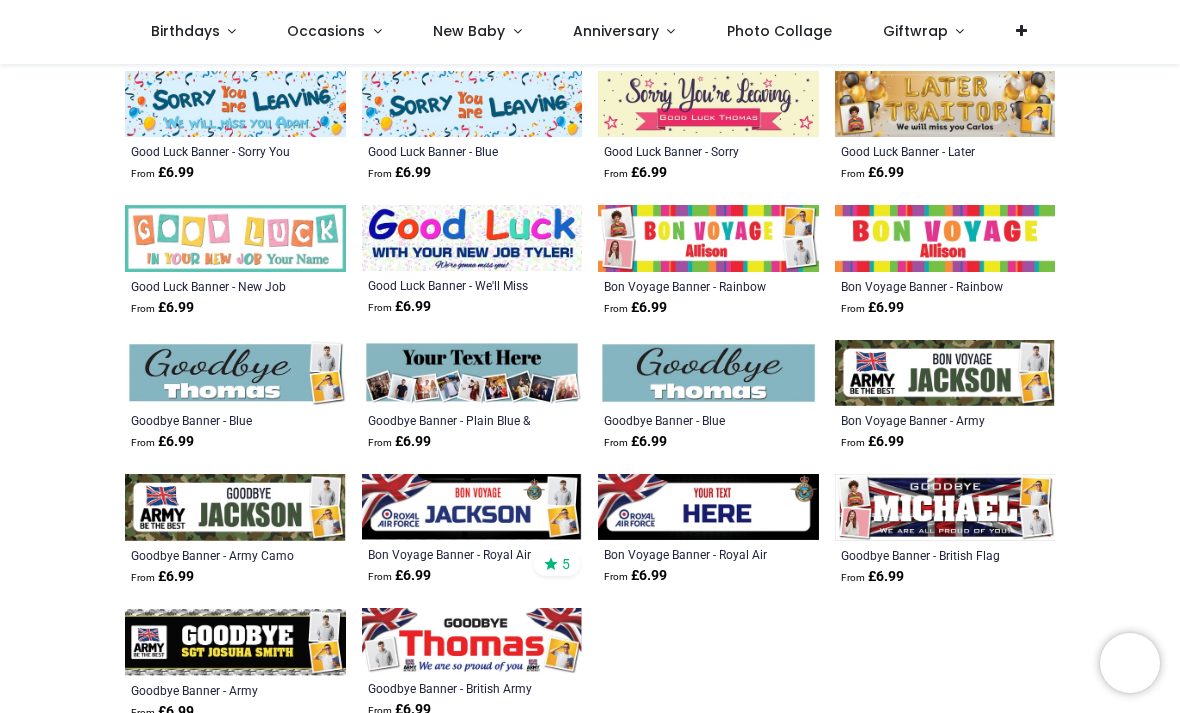 click at bounding box center (235, 373) 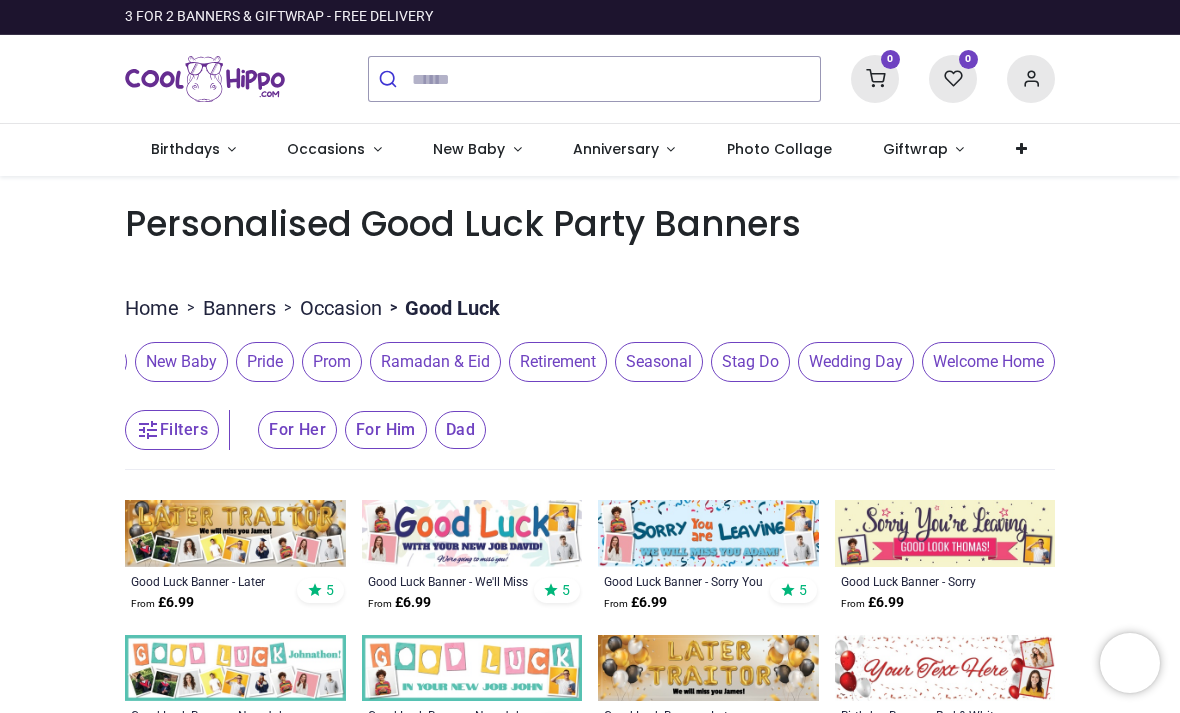 scroll, scrollTop: 0, scrollLeft: 0, axis: both 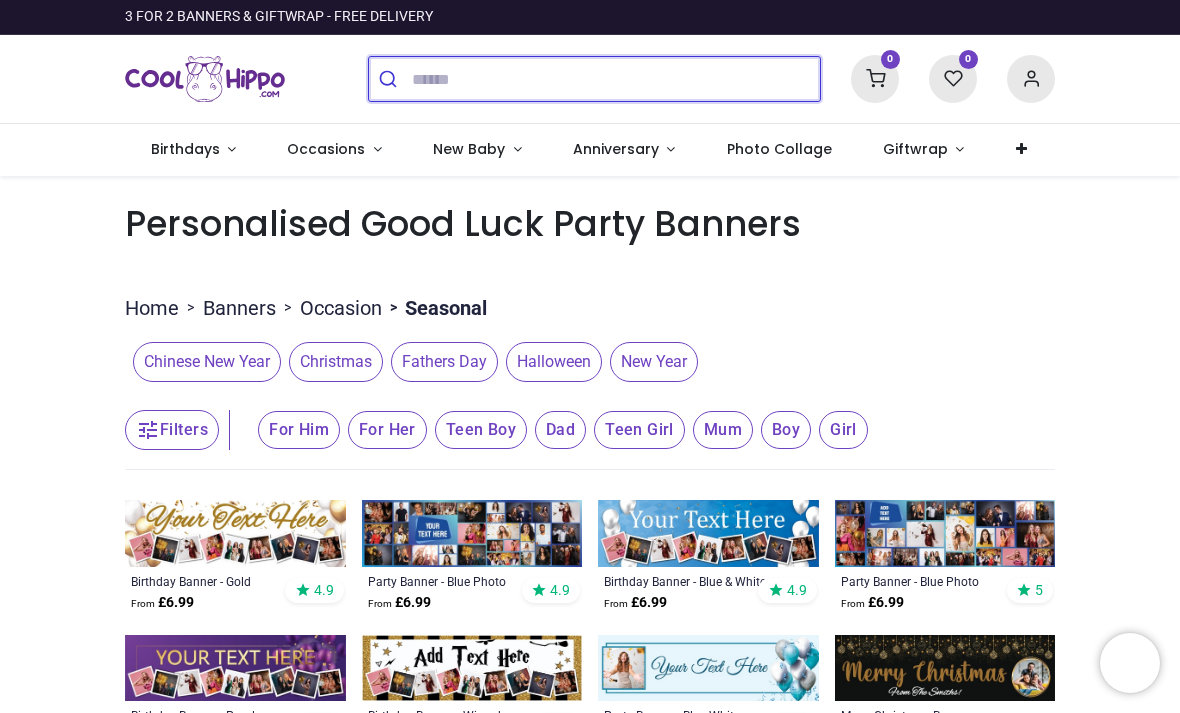click at bounding box center (616, 79) 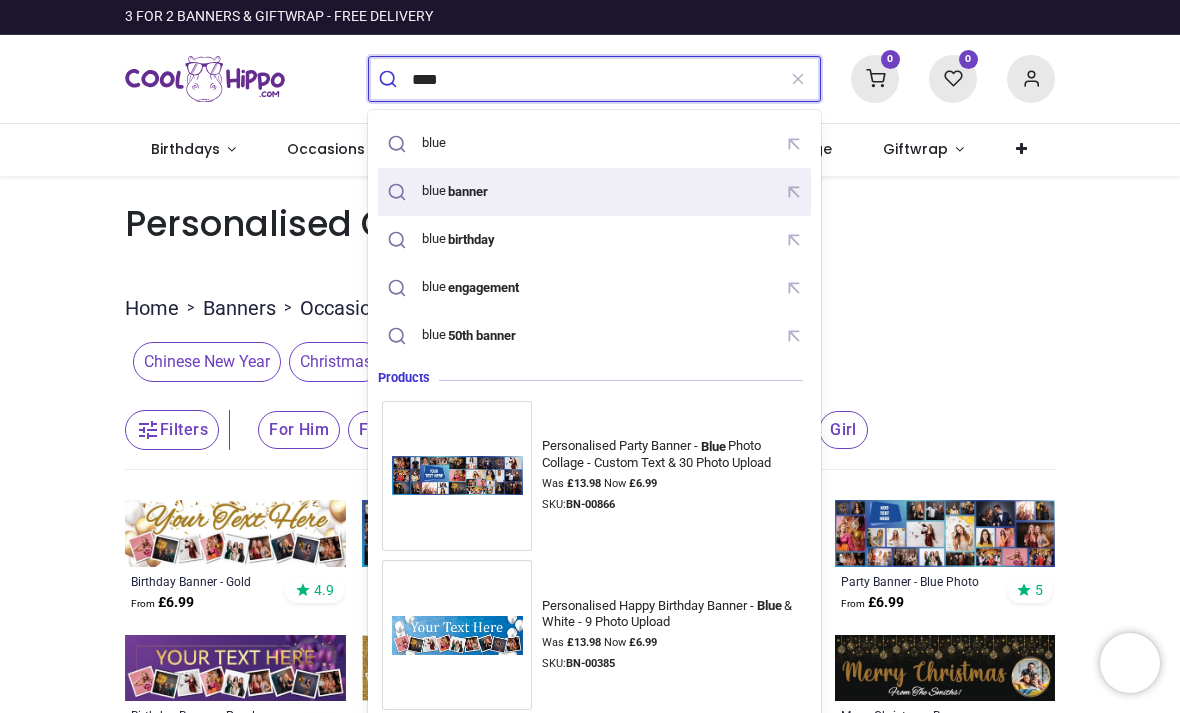 click on "banner" at bounding box center (468, 191) 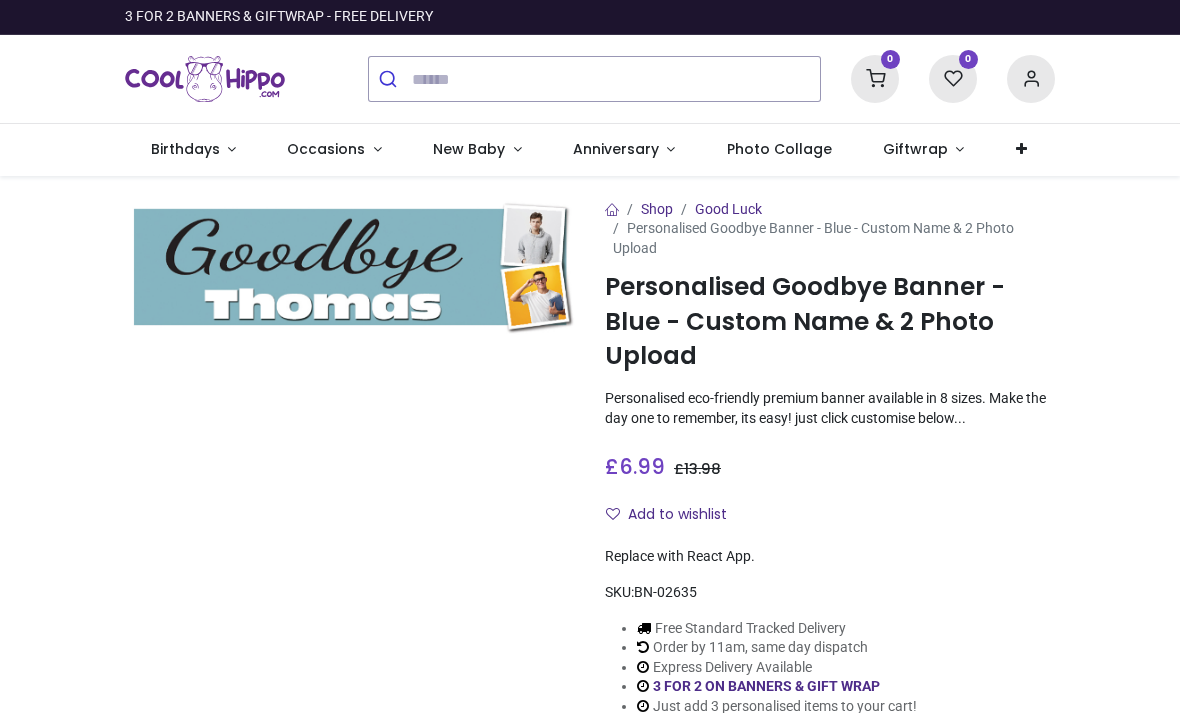 scroll, scrollTop: 0, scrollLeft: 0, axis: both 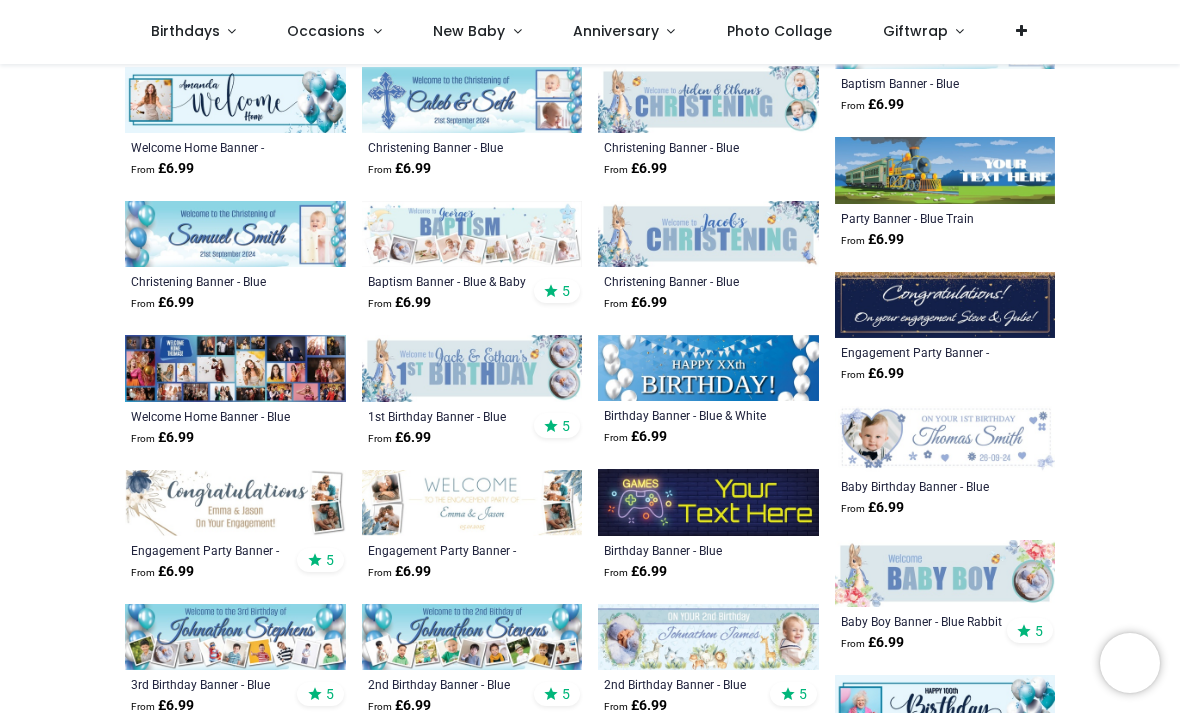 click at bounding box center (945, 305) 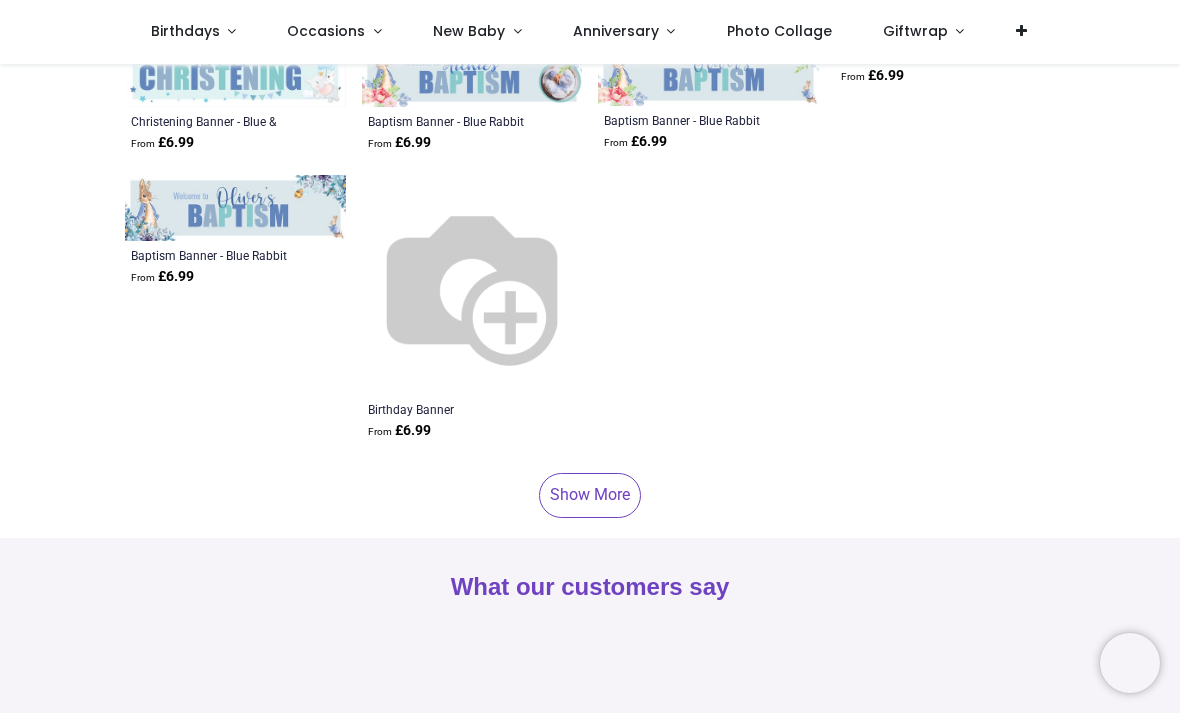 scroll, scrollTop: 4493, scrollLeft: 0, axis: vertical 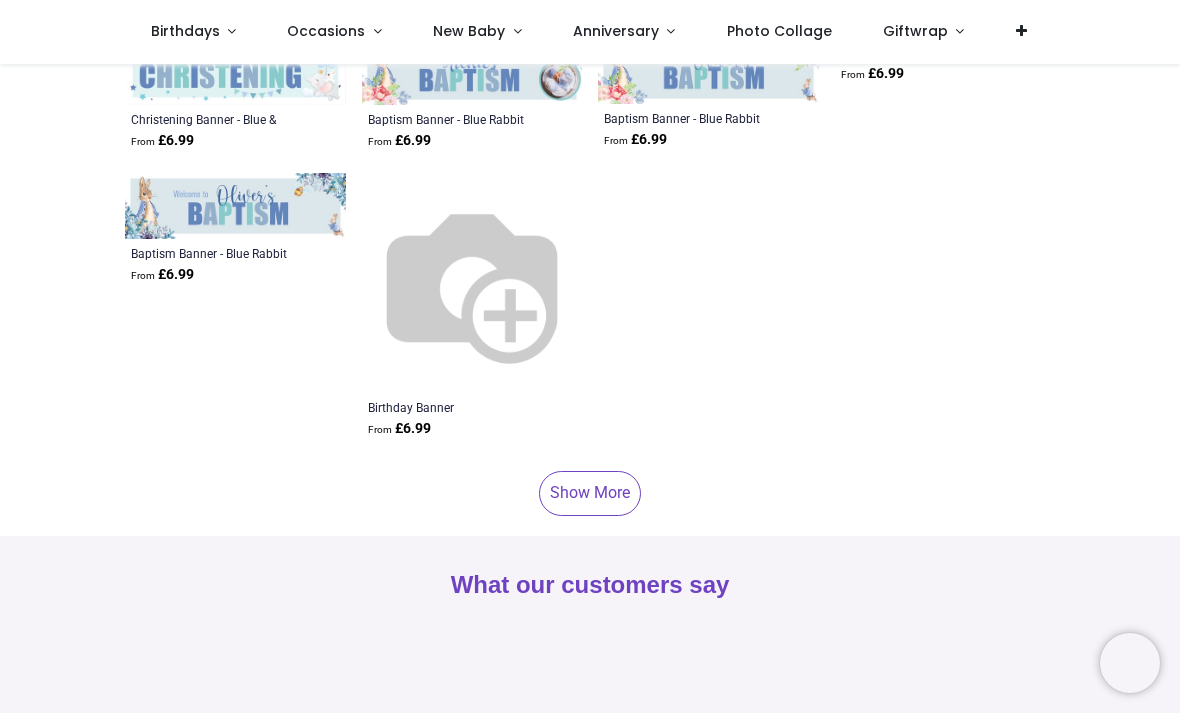 click at bounding box center (472, 283) 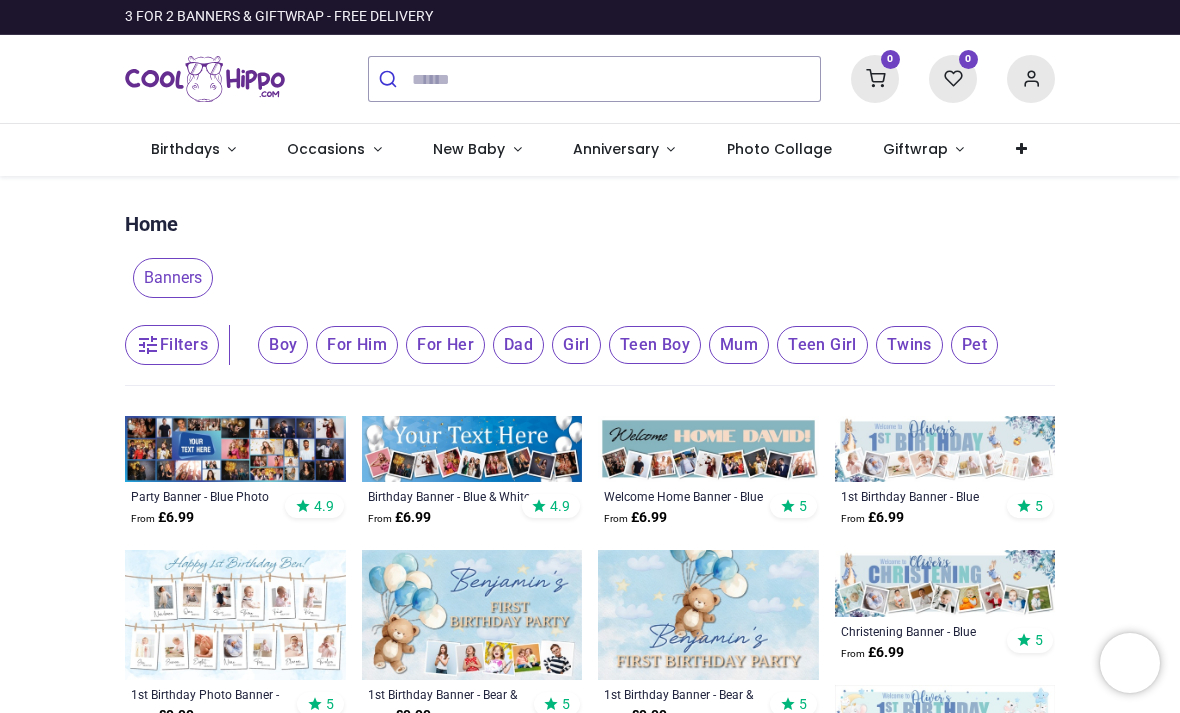 scroll, scrollTop: 0, scrollLeft: 0, axis: both 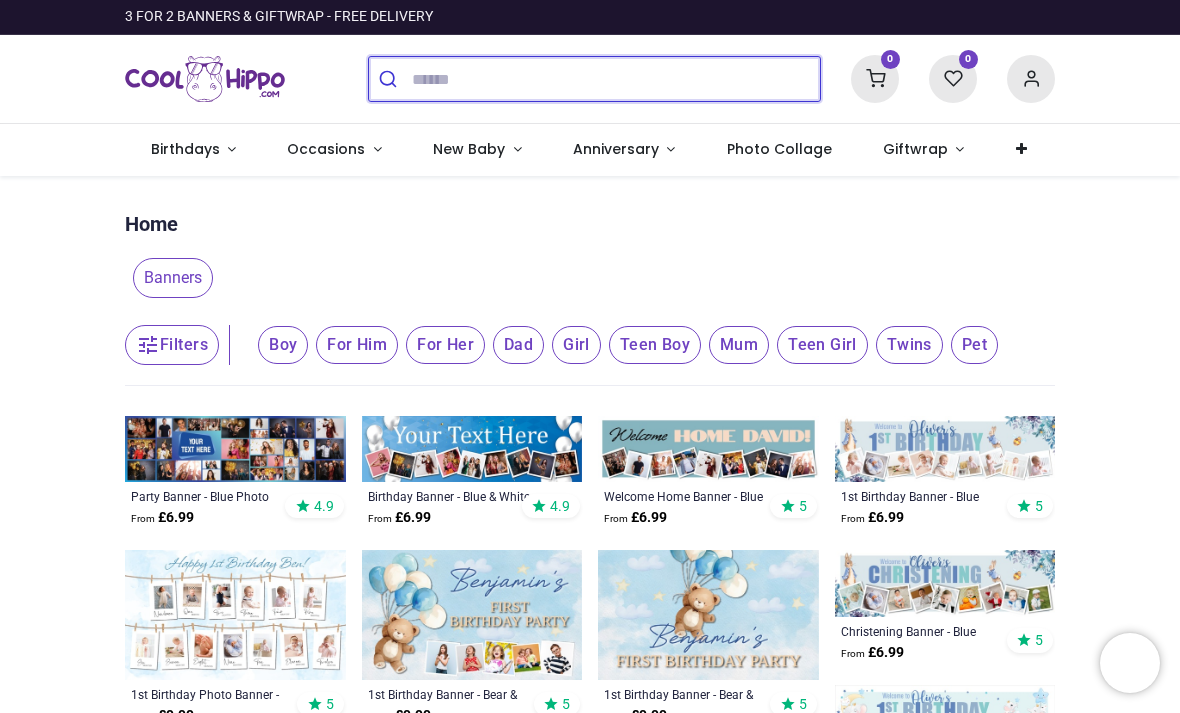 click at bounding box center [616, 79] 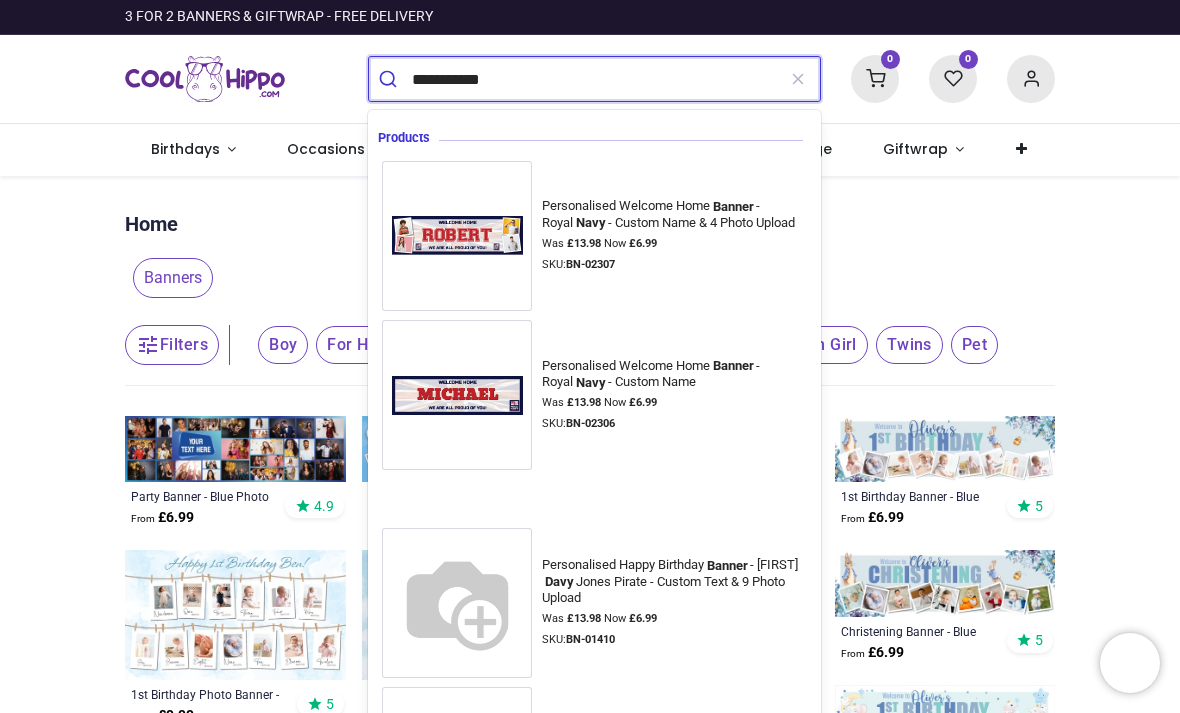 click at bounding box center (390, 79) 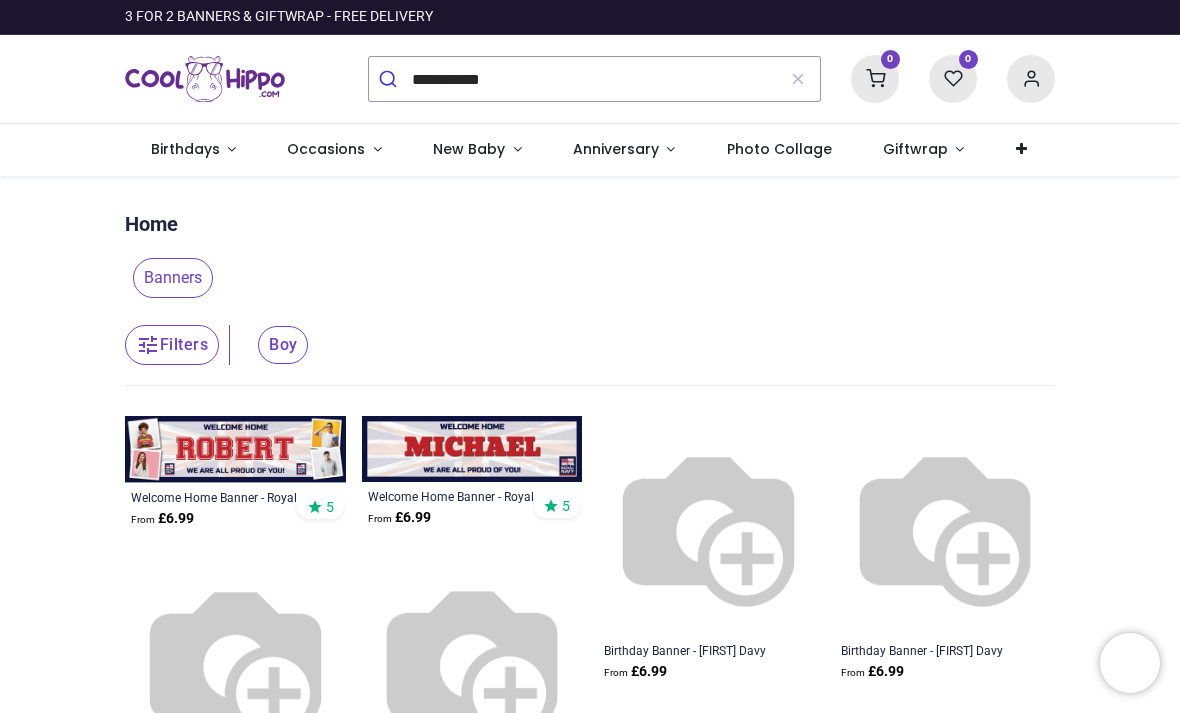 scroll, scrollTop: 0, scrollLeft: 0, axis: both 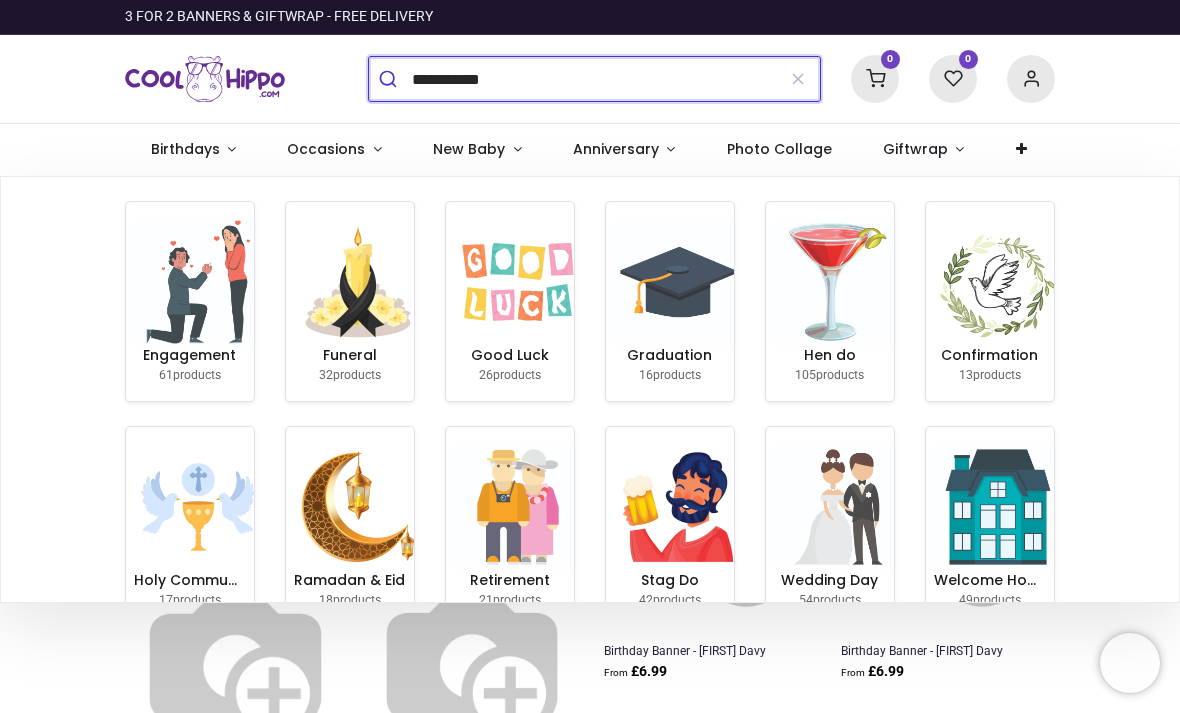 click on "**********" at bounding box center (593, 79) 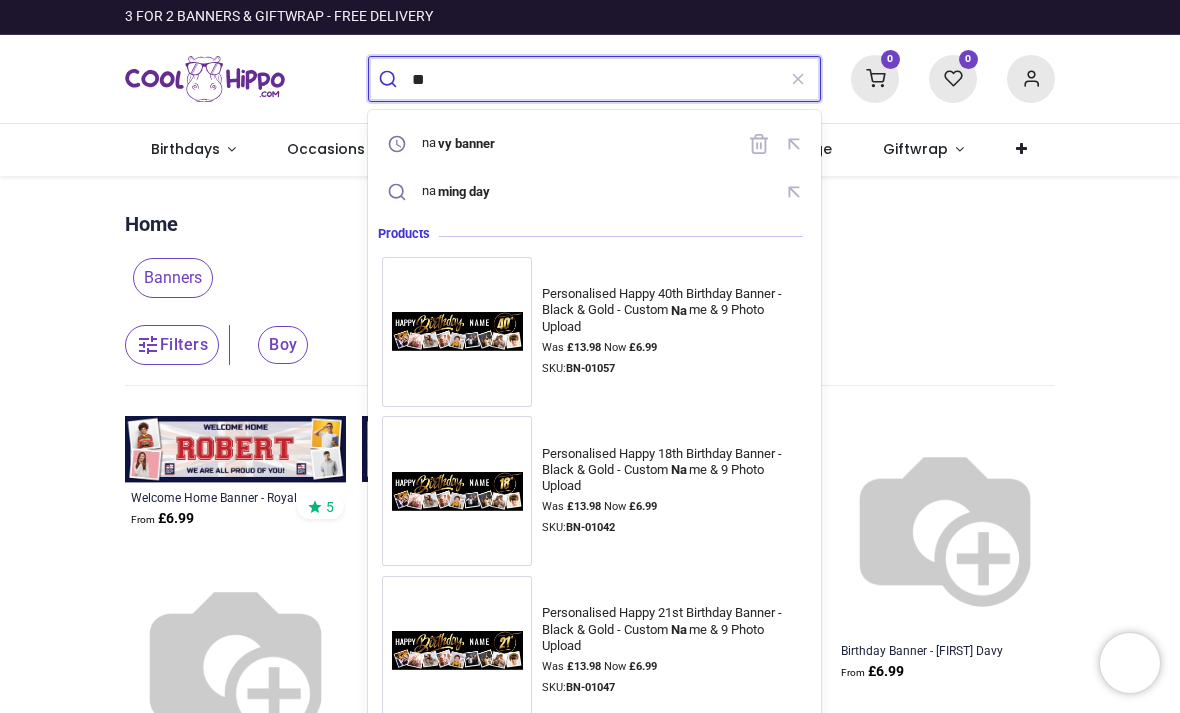type on "*" 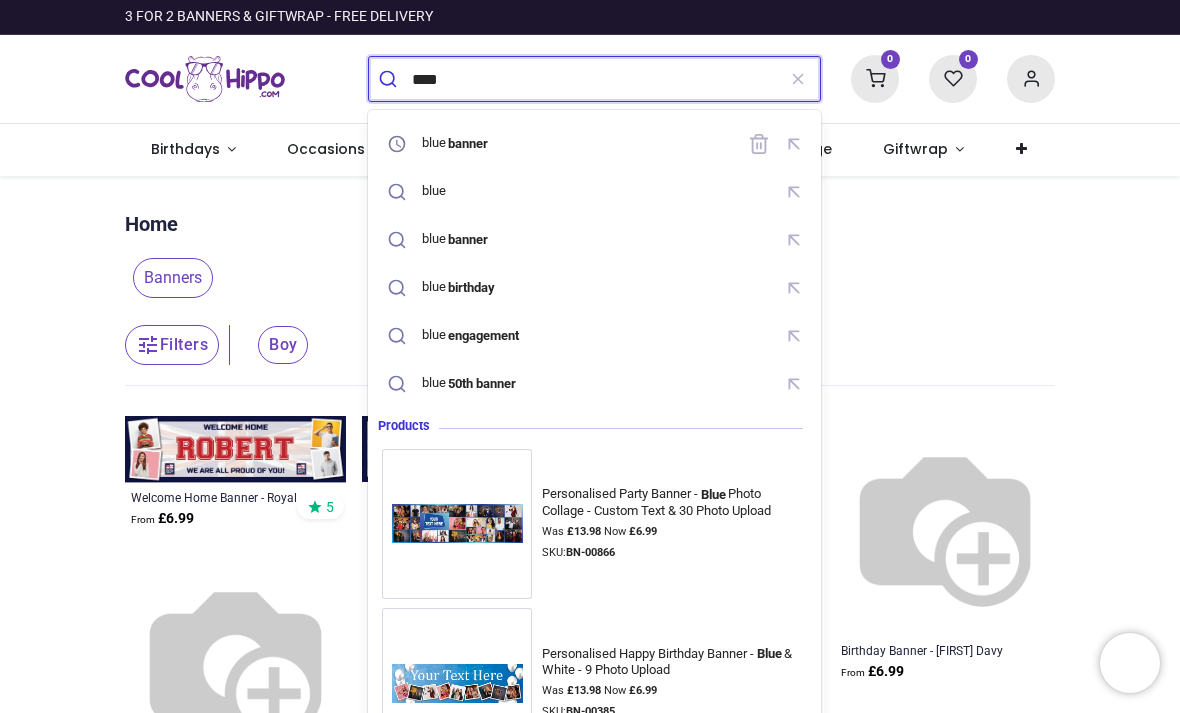 click on "banner" at bounding box center (468, 143) 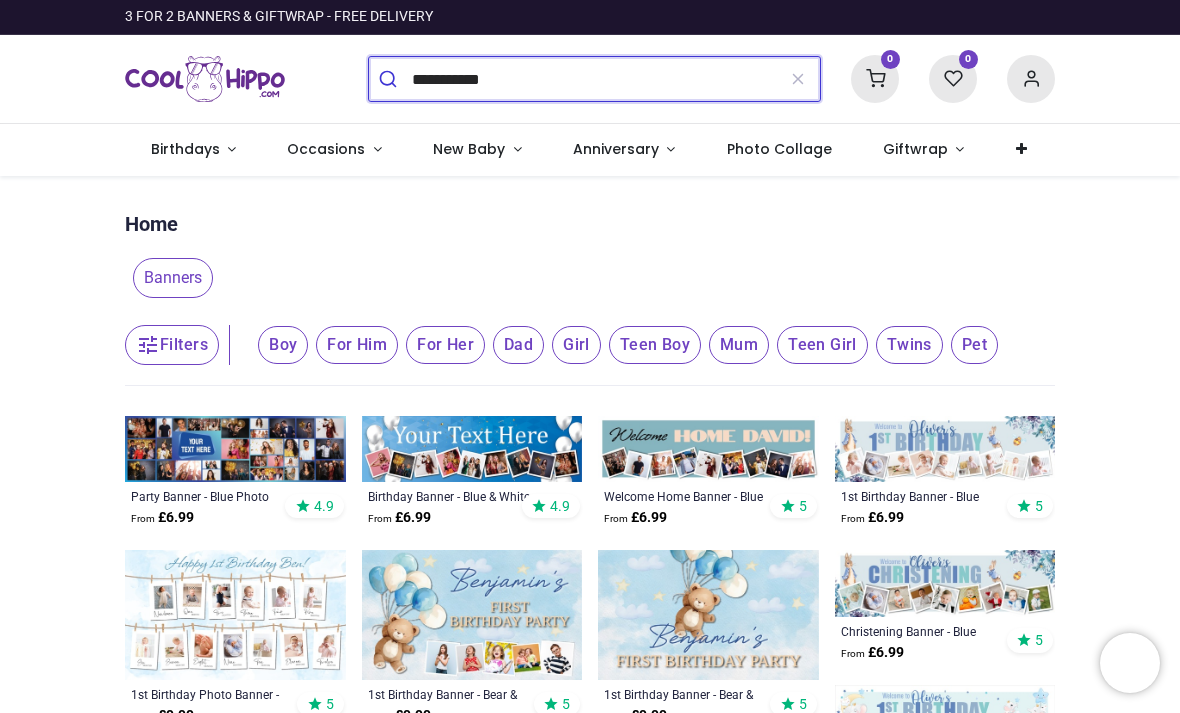 click at bounding box center (390, 79) 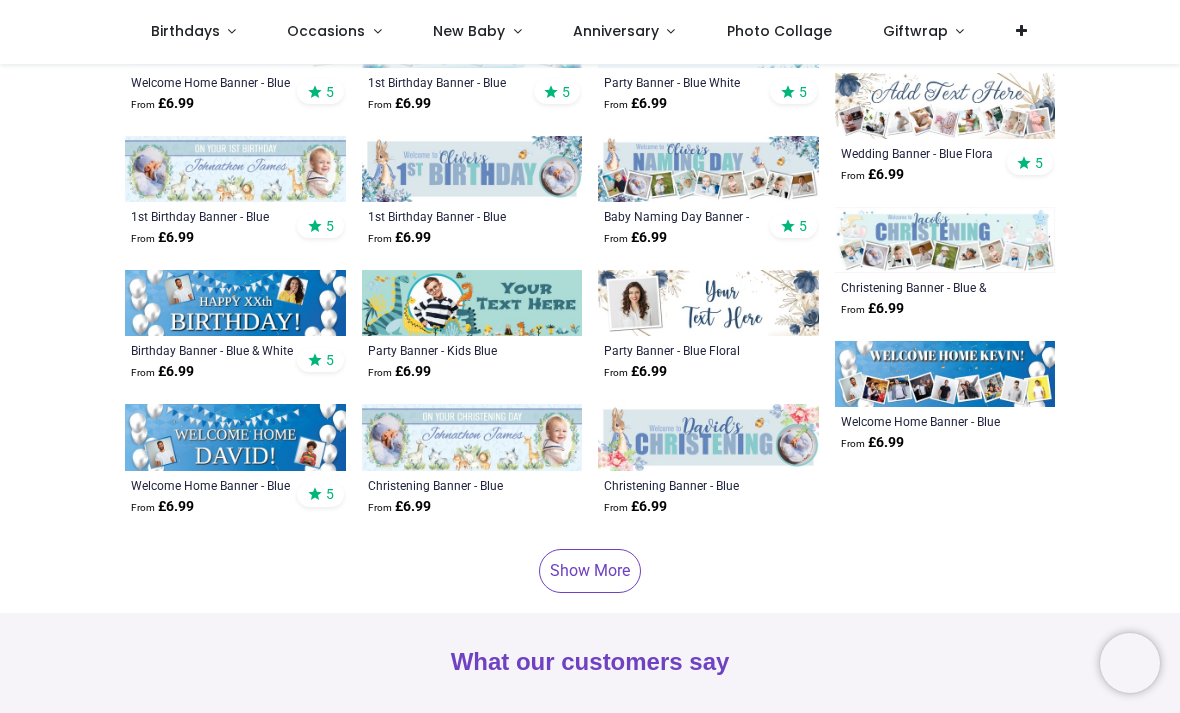 scroll, scrollTop: 770, scrollLeft: 0, axis: vertical 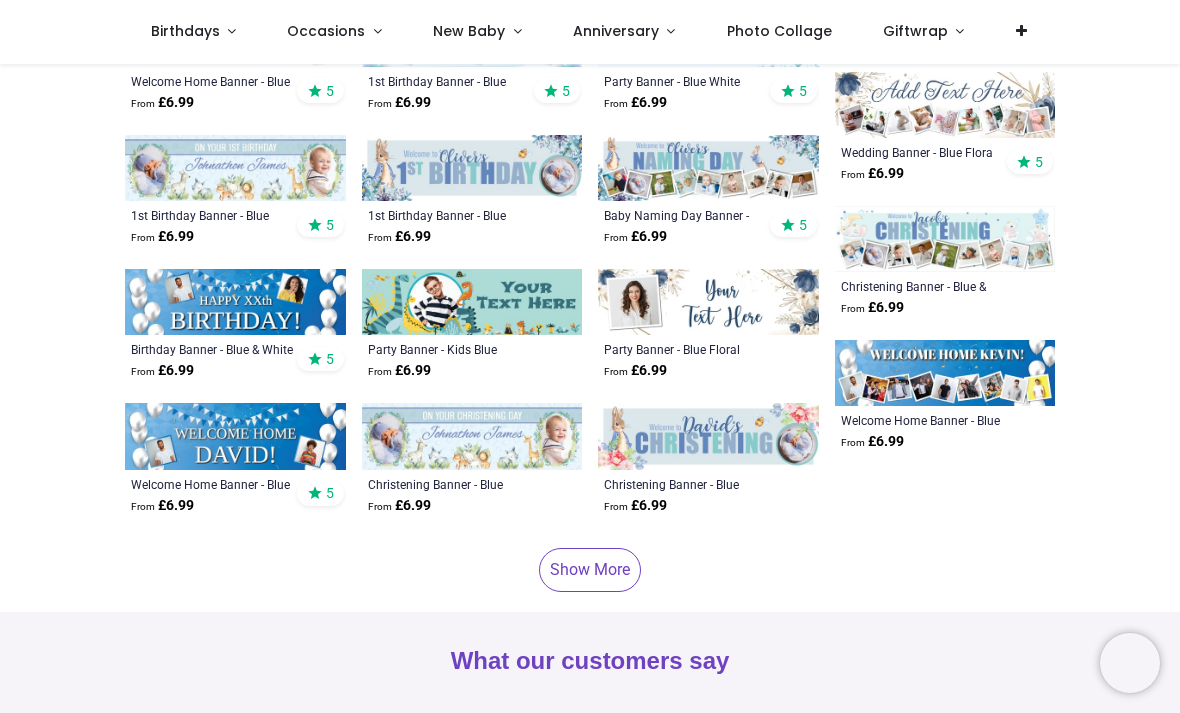 click on "Show More" at bounding box center [590, 570] 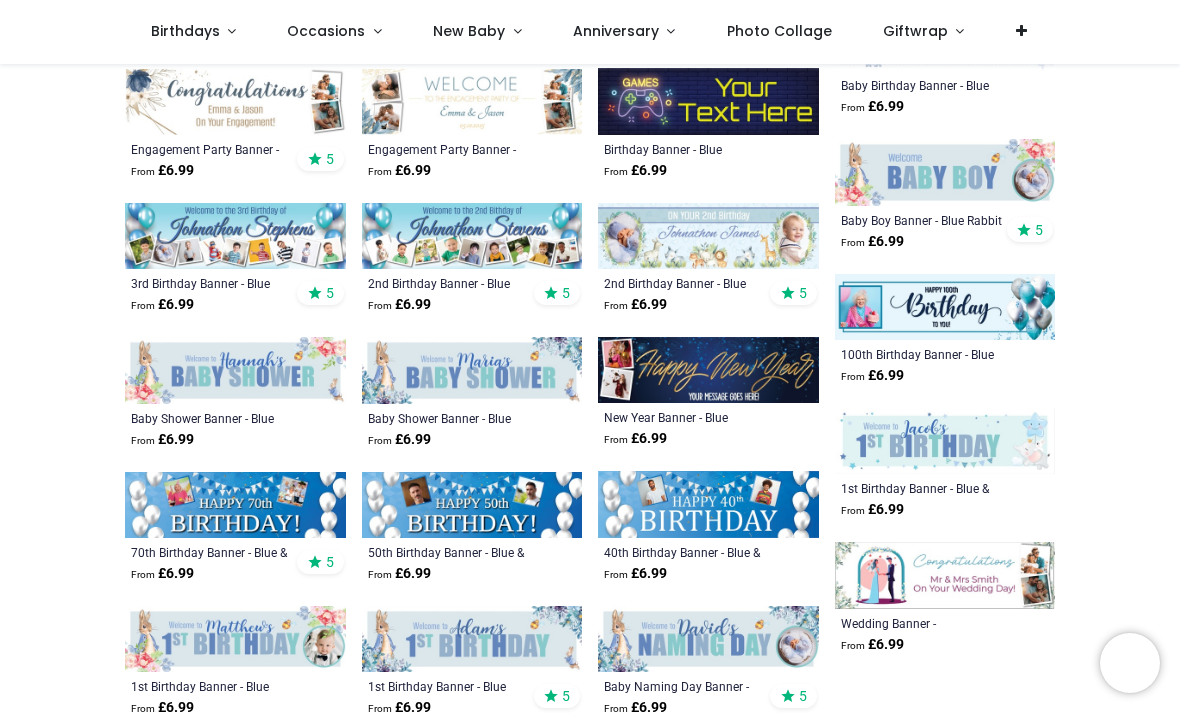 scroll, scrollTop: 3256, scrollLeft: 0, axis: vertical 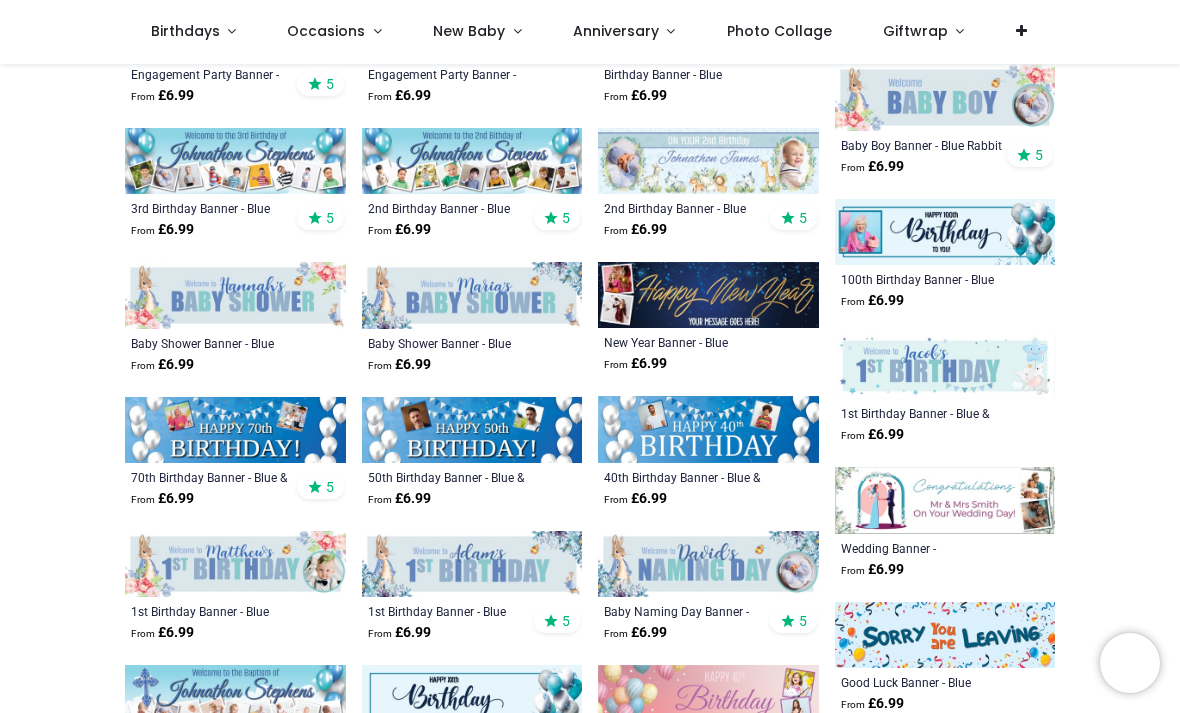 click at bounding box center (708, 295) 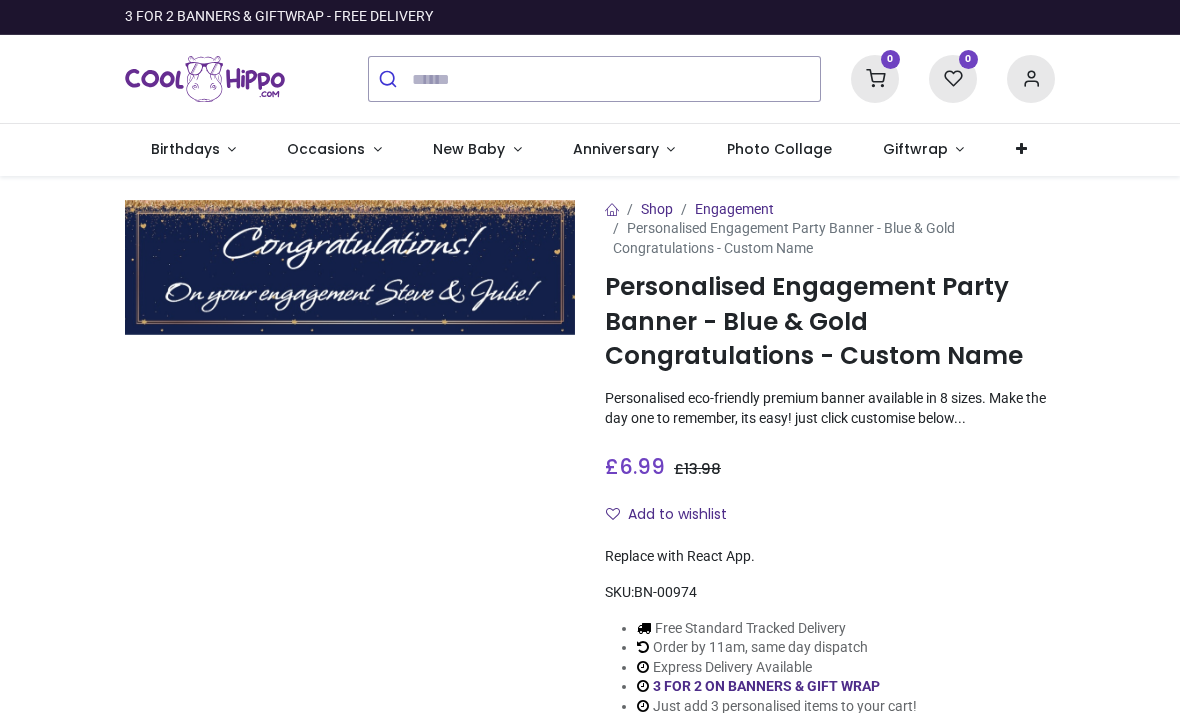 scroll, scrollTop: 0, scrollLeft: 0, axis: both 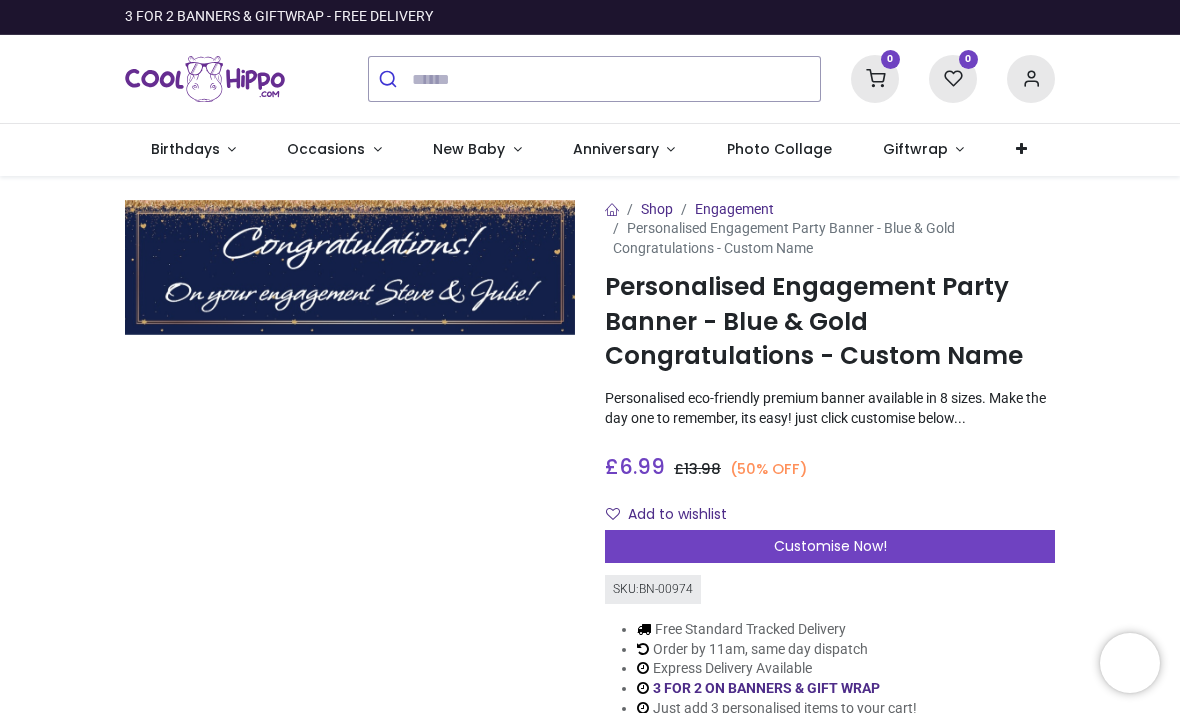 click on "Customise Now!" at bounding box center (830, 546) 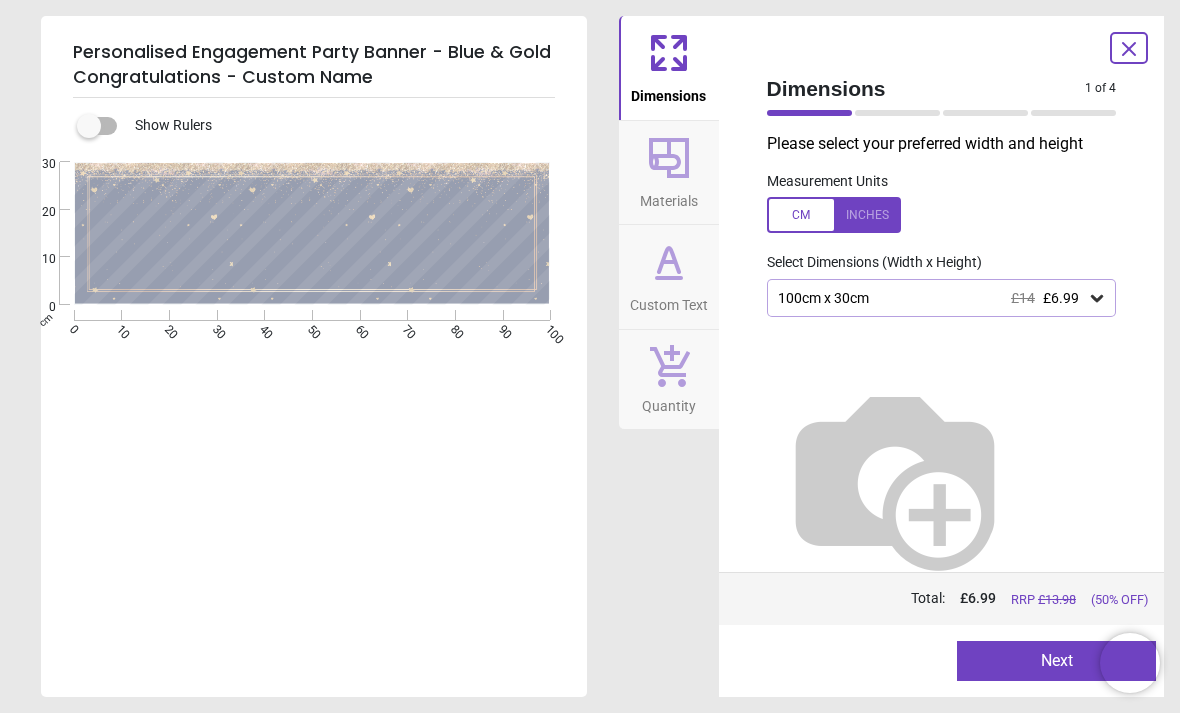 click 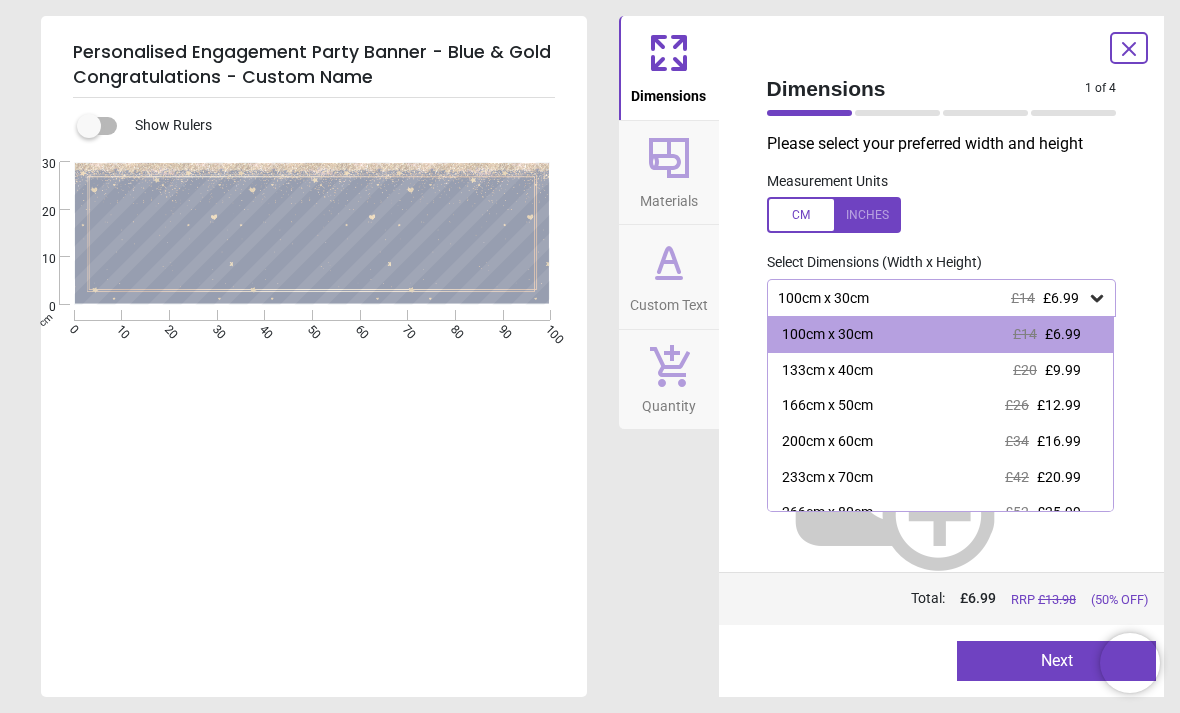 click on "£20.99" at bounding box center [1059, 477] 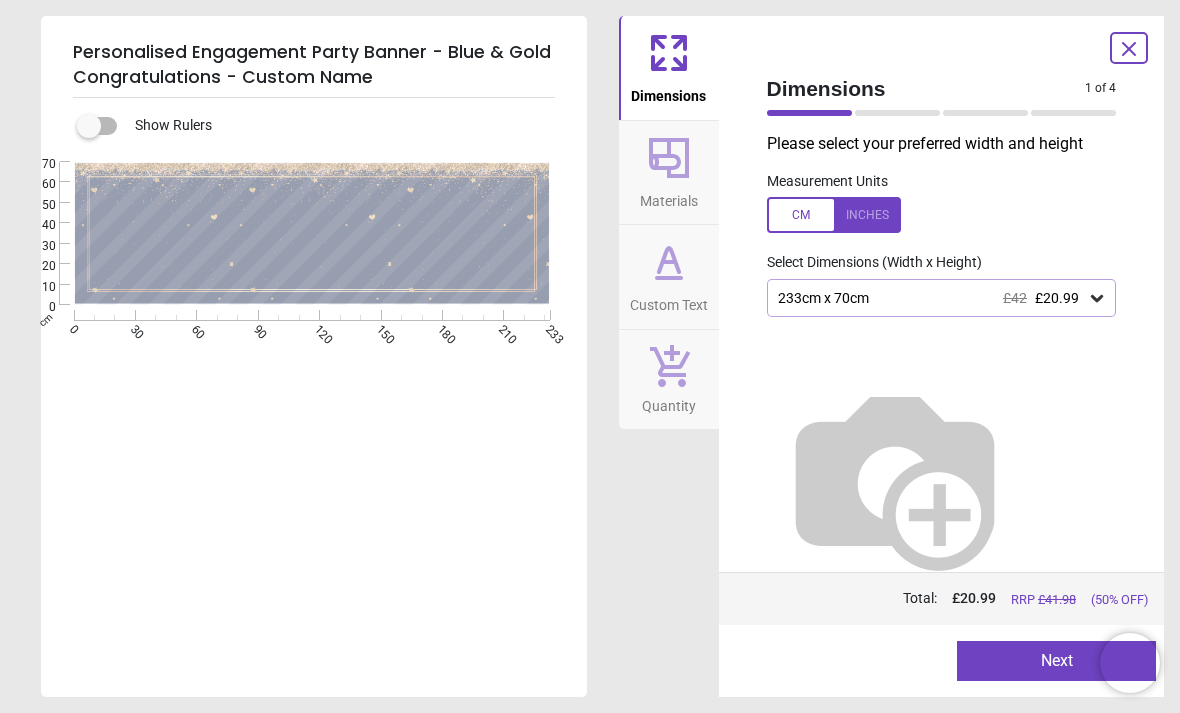 click 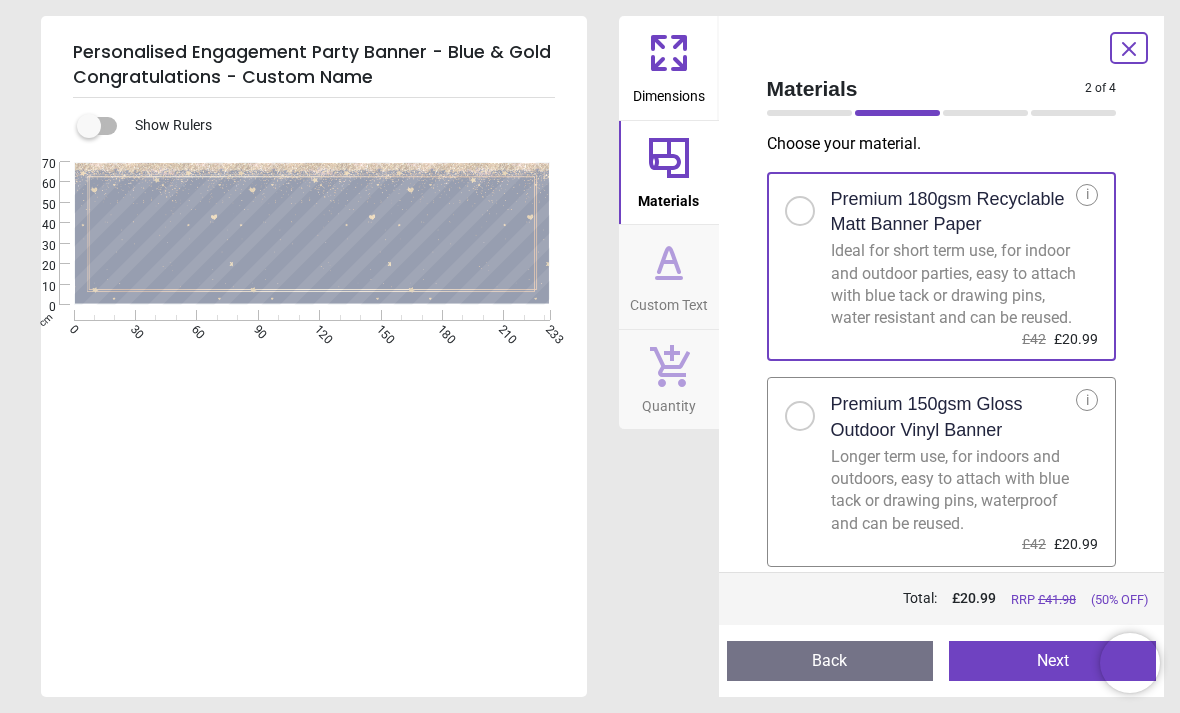 scroll, scrollTop: 10, scrollLeft: 0, axis: vertical 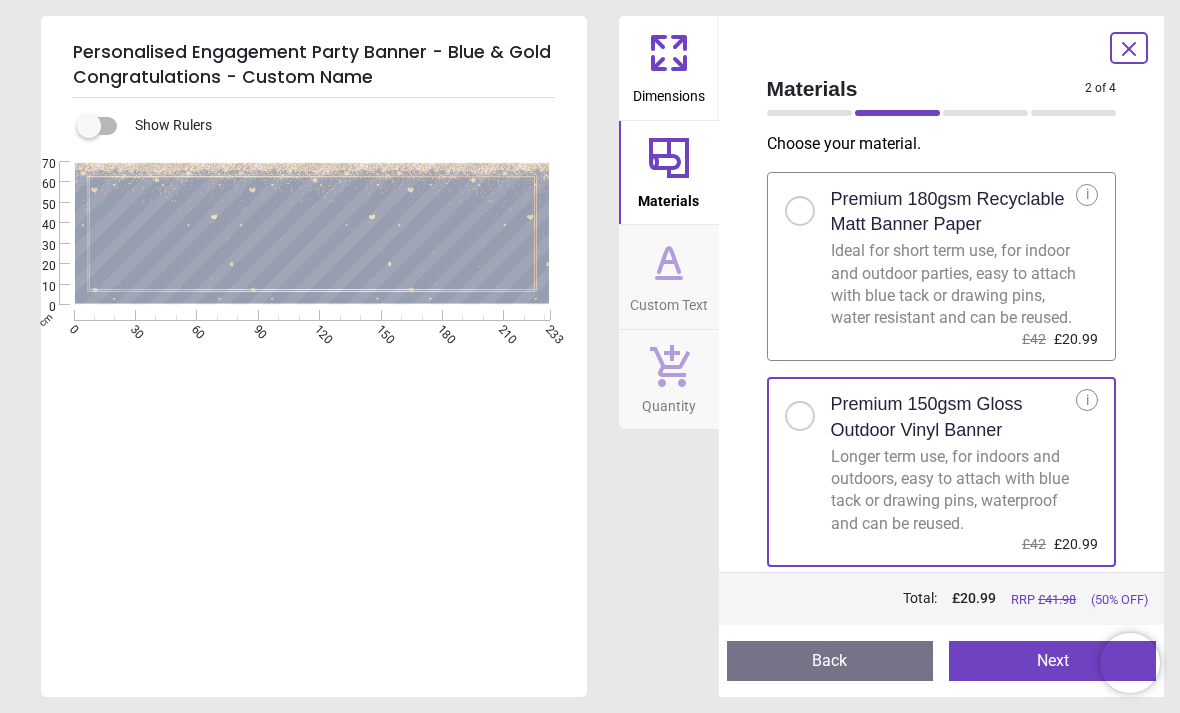 click 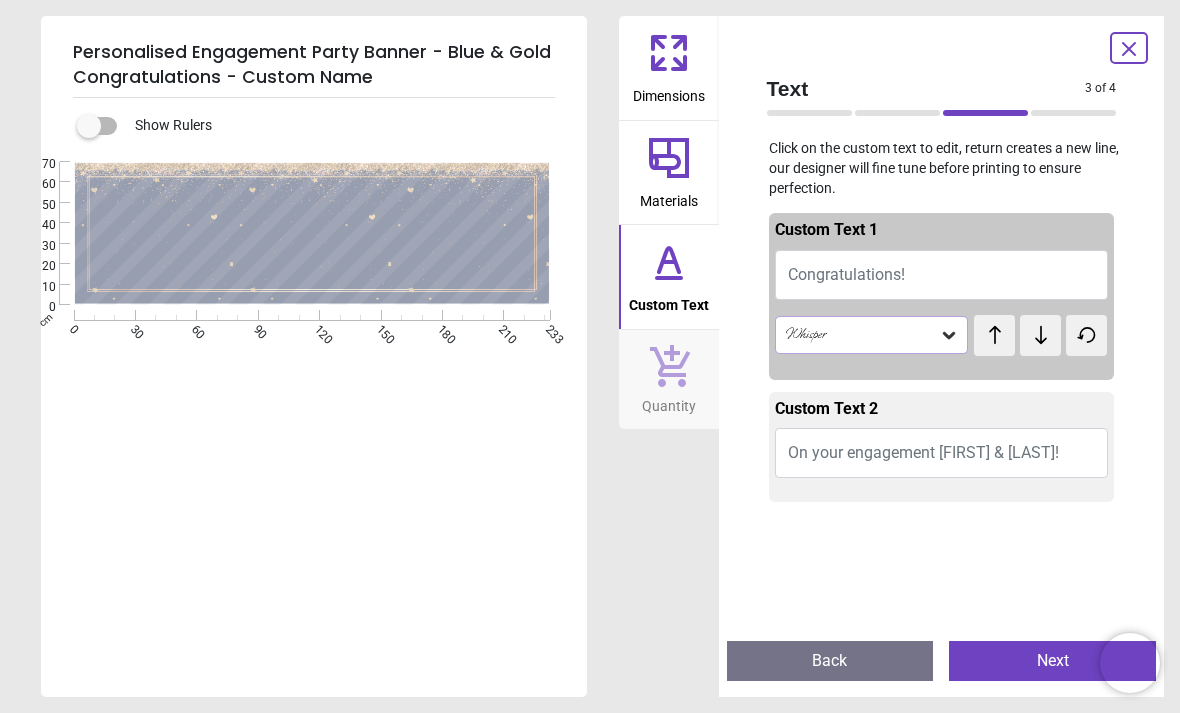 click at bounding box center (311, 207) 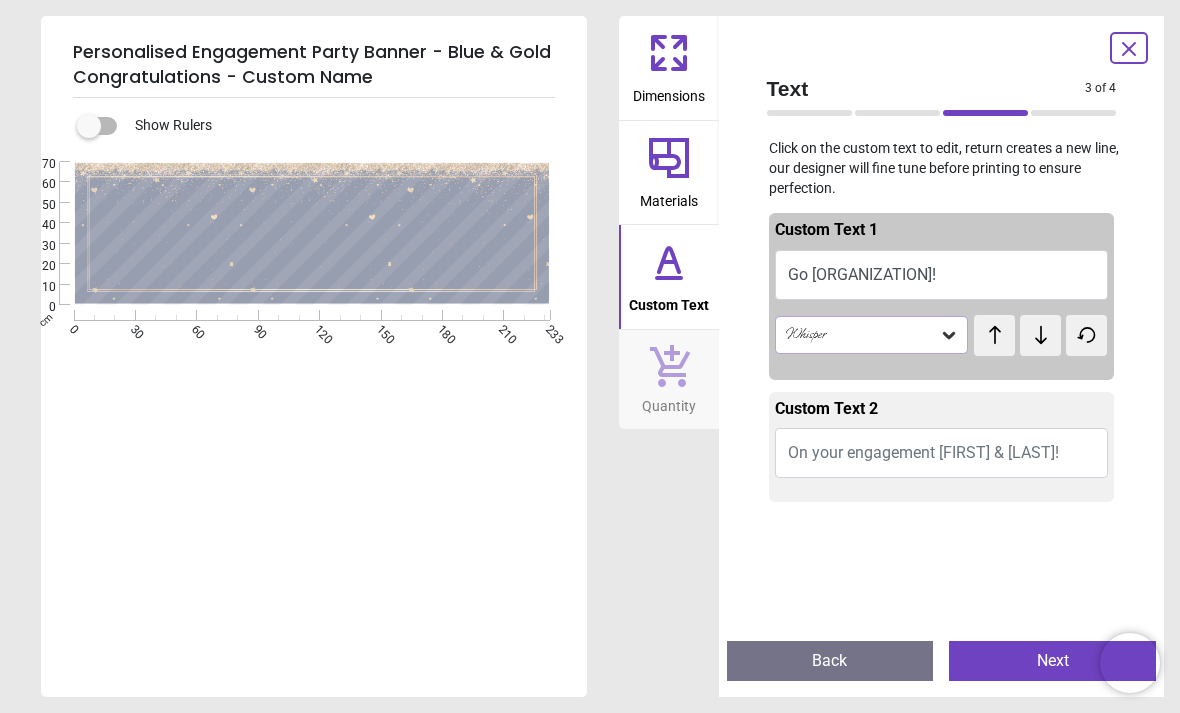 type on "**********" 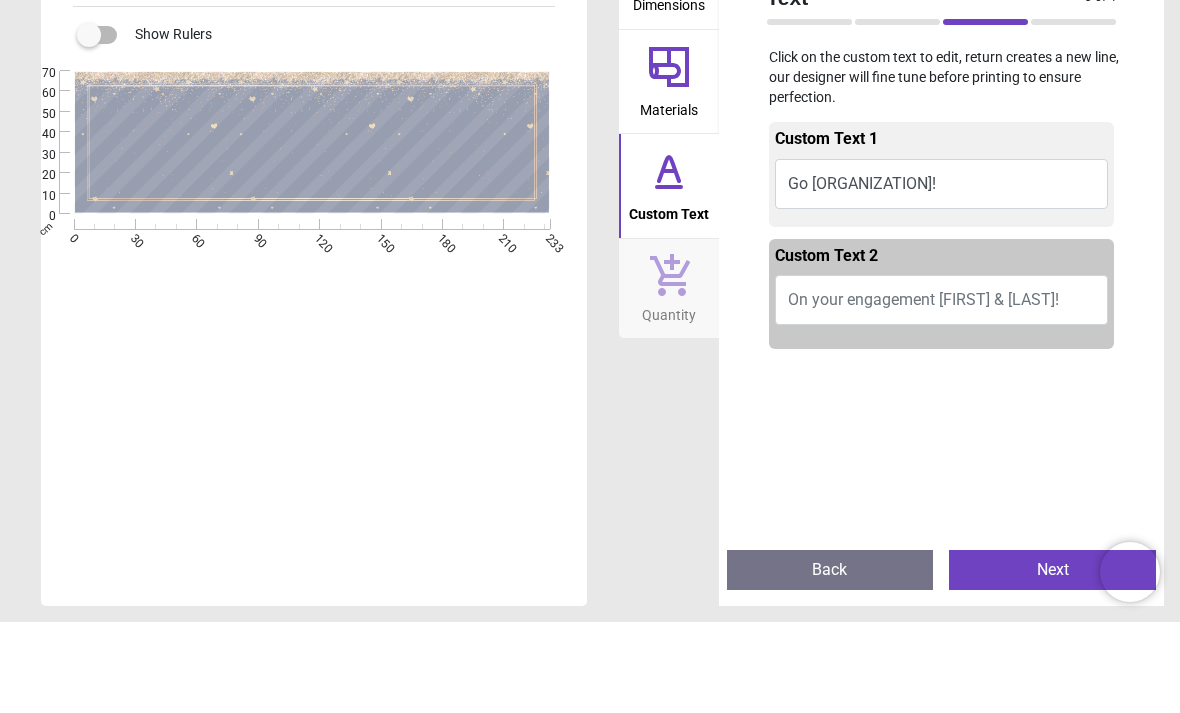click 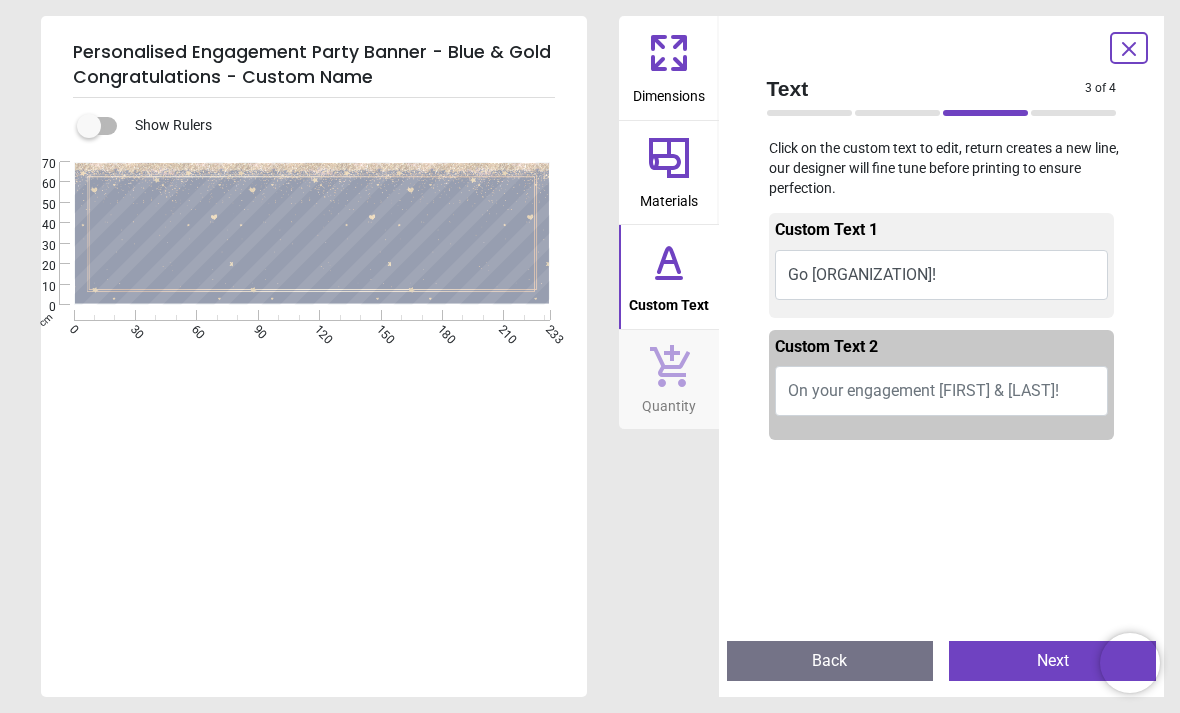 click 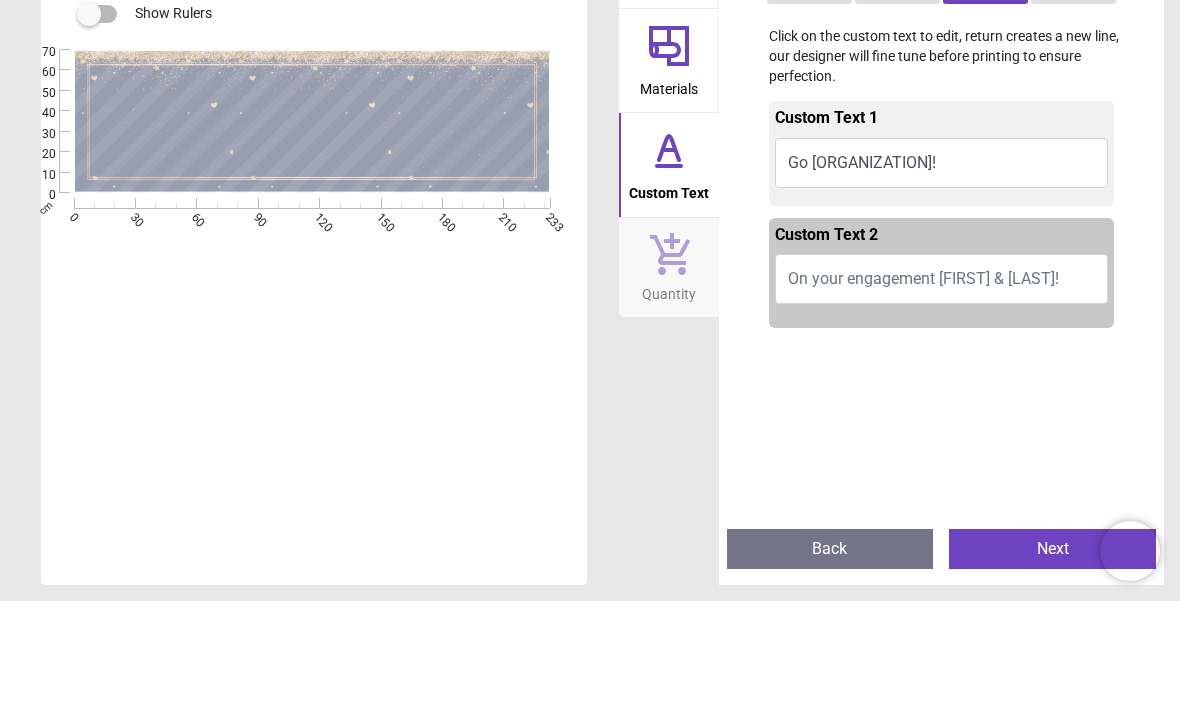 click on "On your engagement Steve & Julie!" at bounding box center (942, 391) 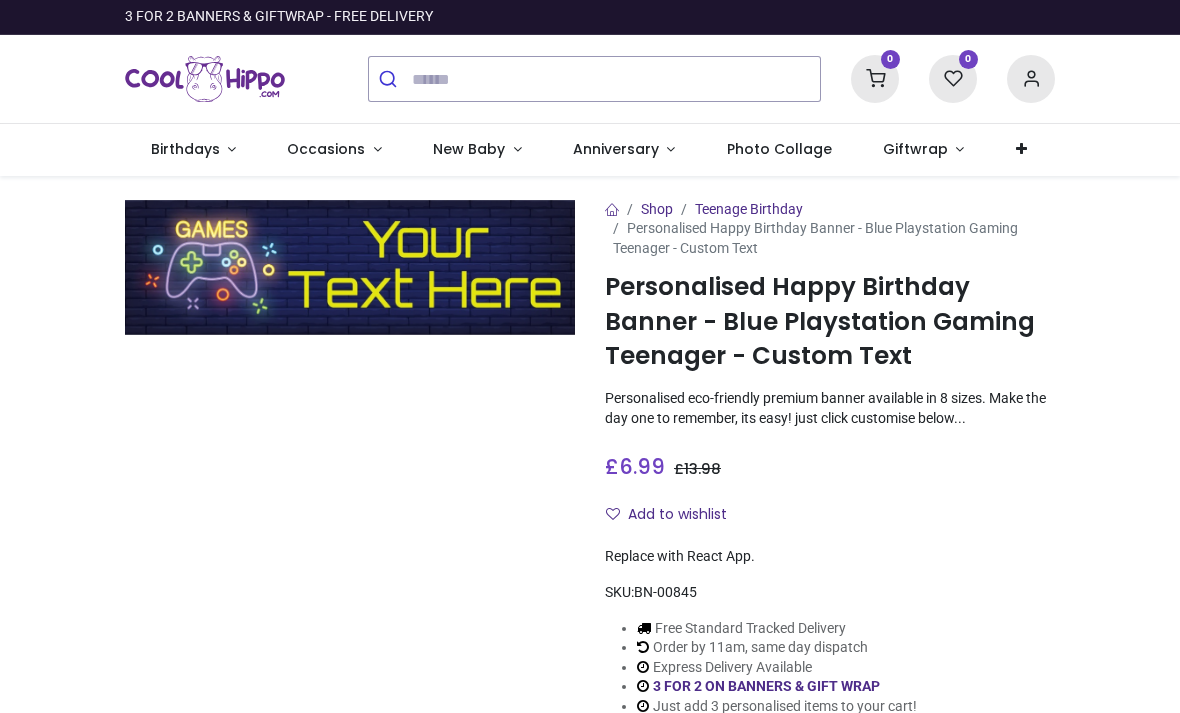 scroll, scrollTop: 0, scrollLeft: 0, axis: both 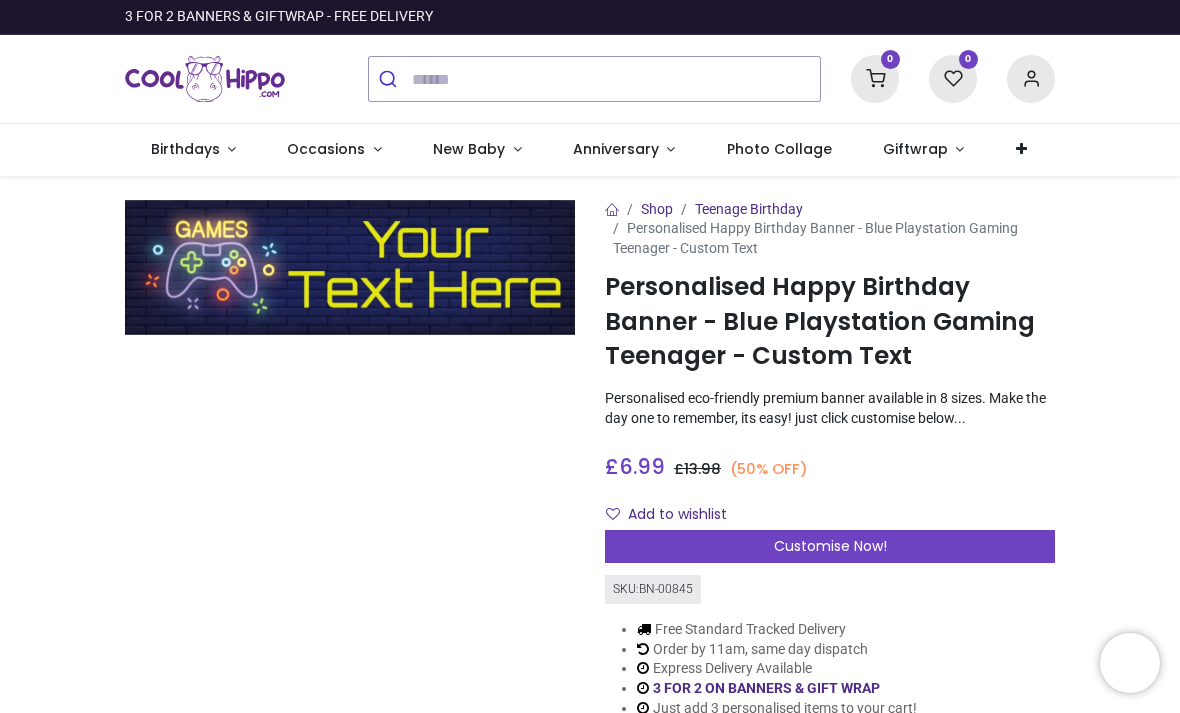click on "Customise Now!" at bounding box center (830, 546) 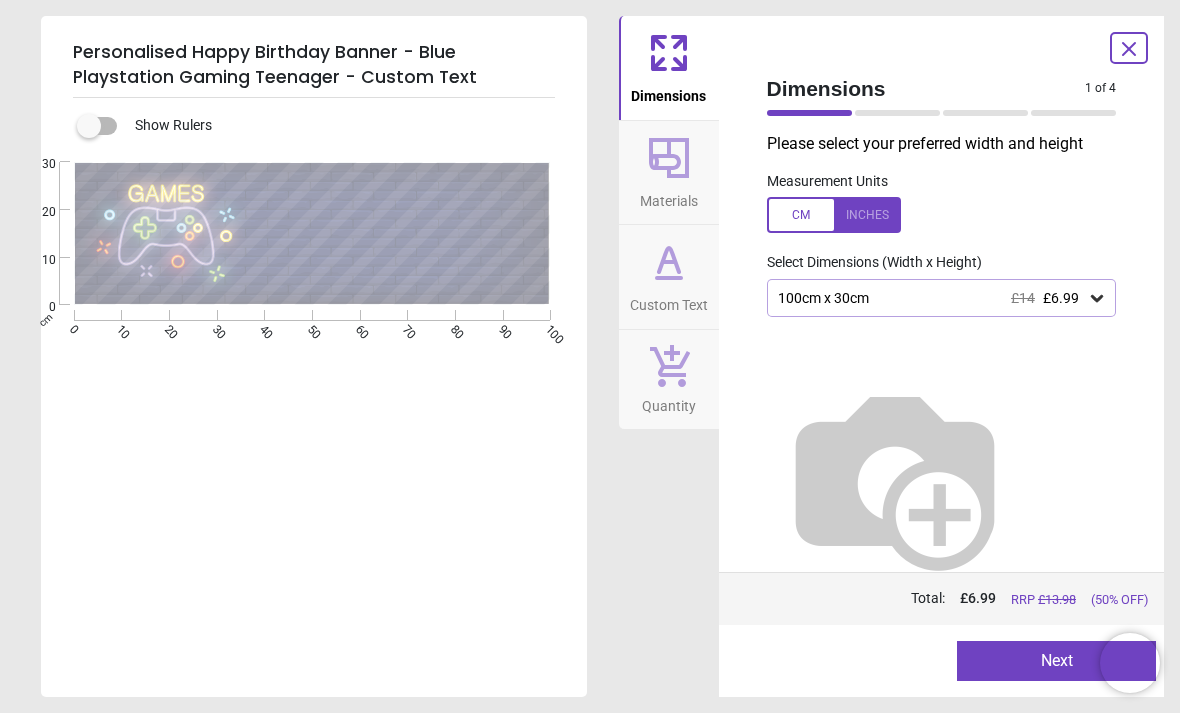 click at bounding box center [834, 215] 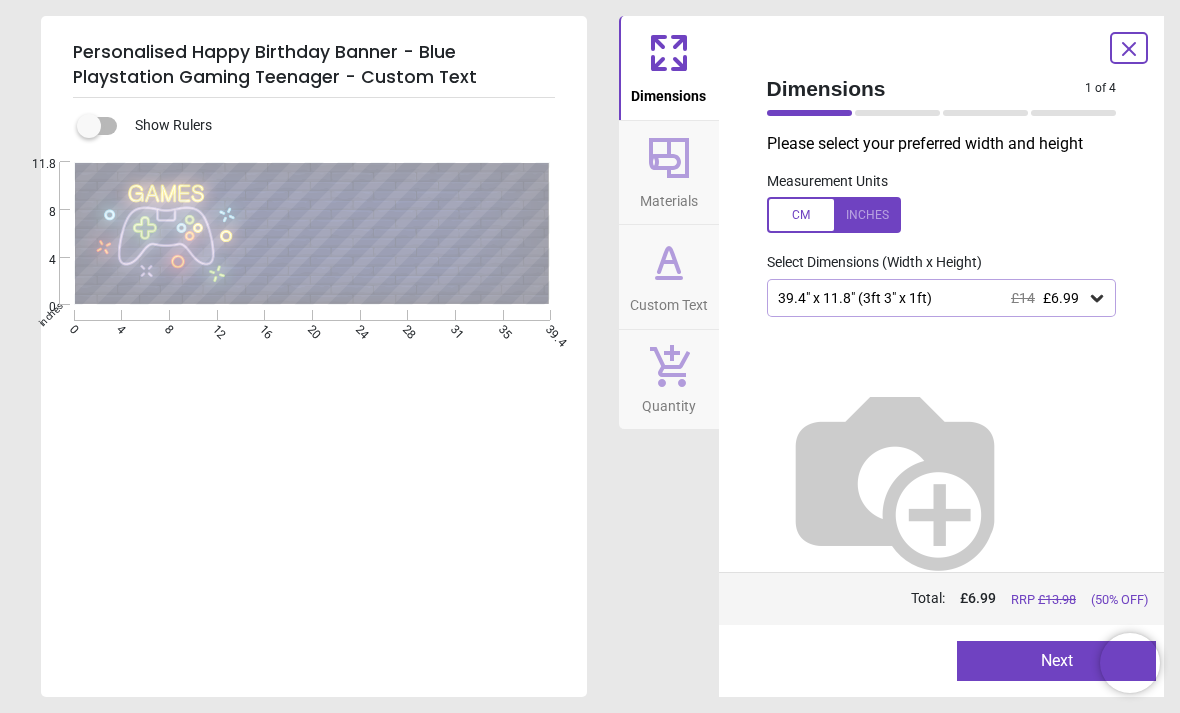 click 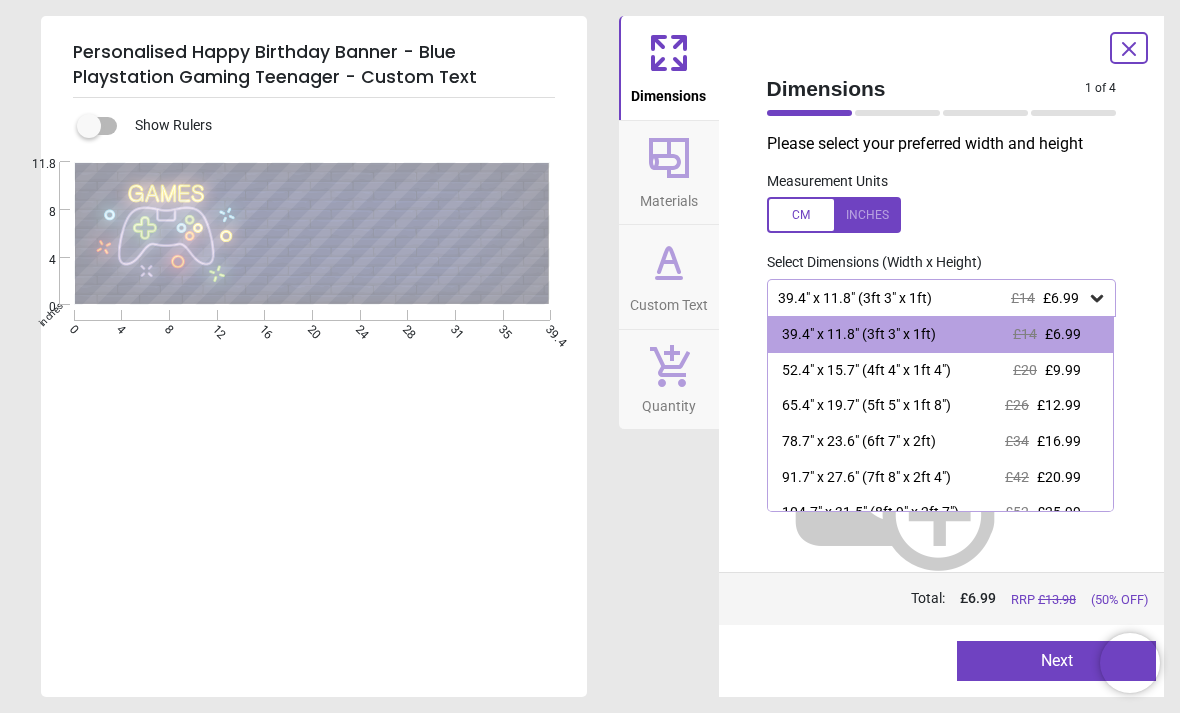 click on "£16.99" at bounding box center [1059, 441] 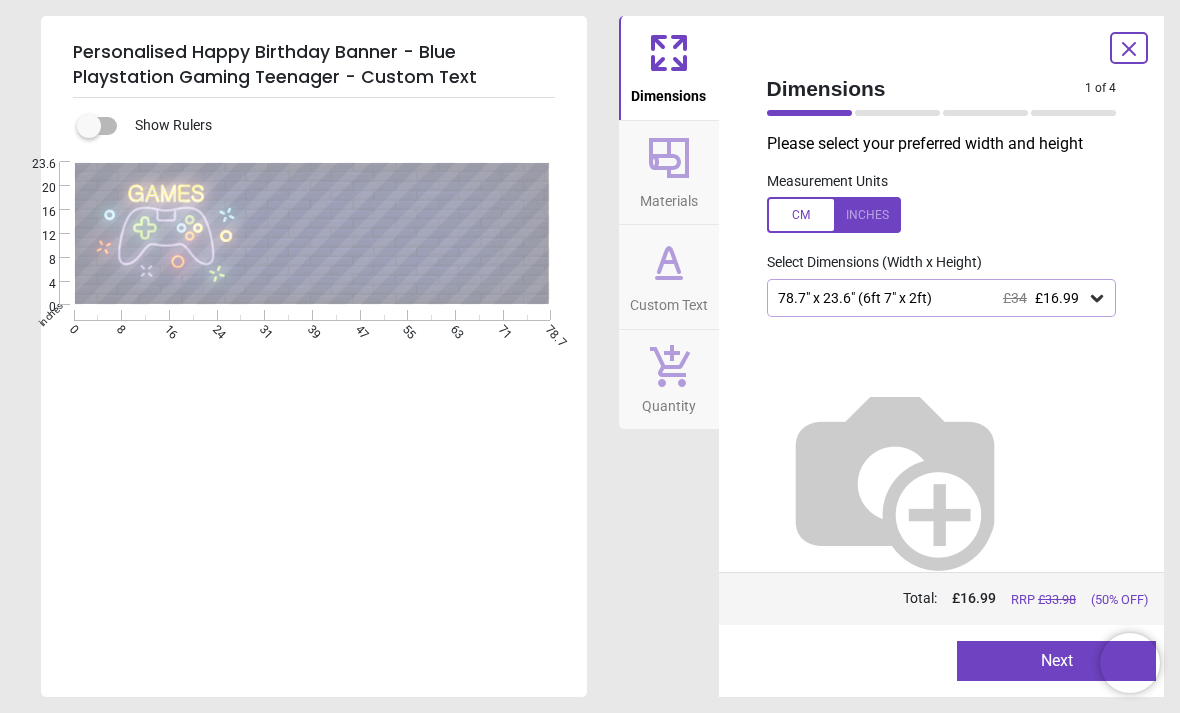 click 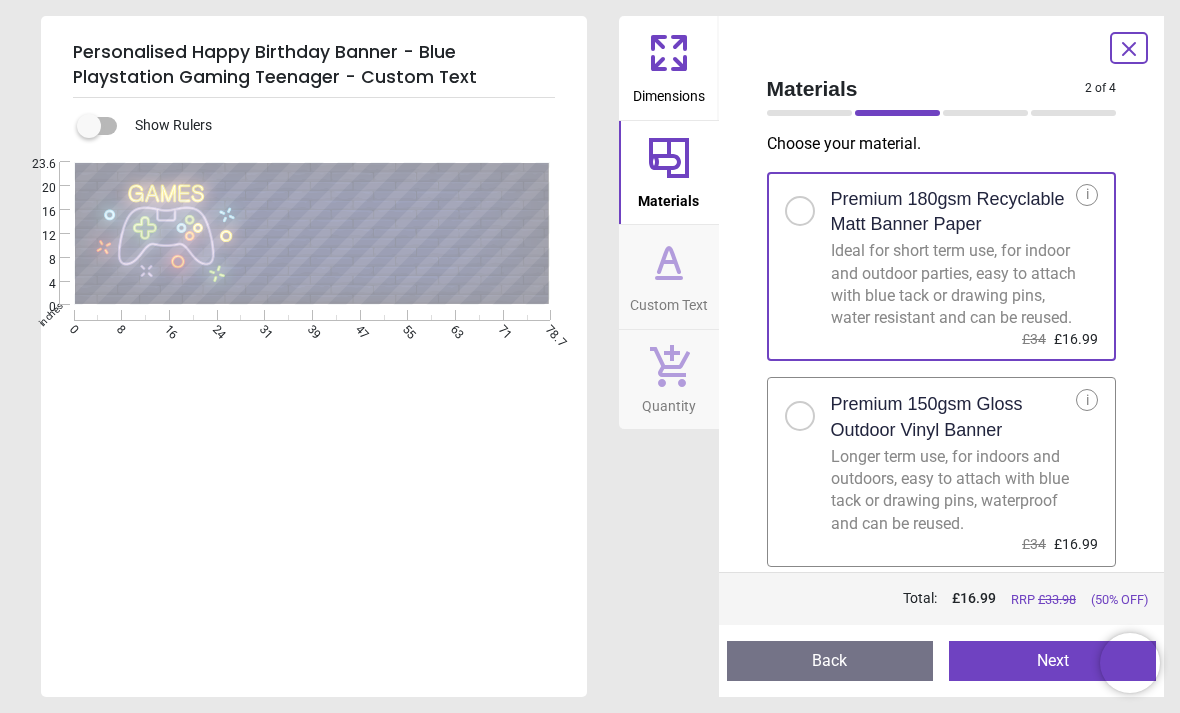 click at bounding box center (800, 416) 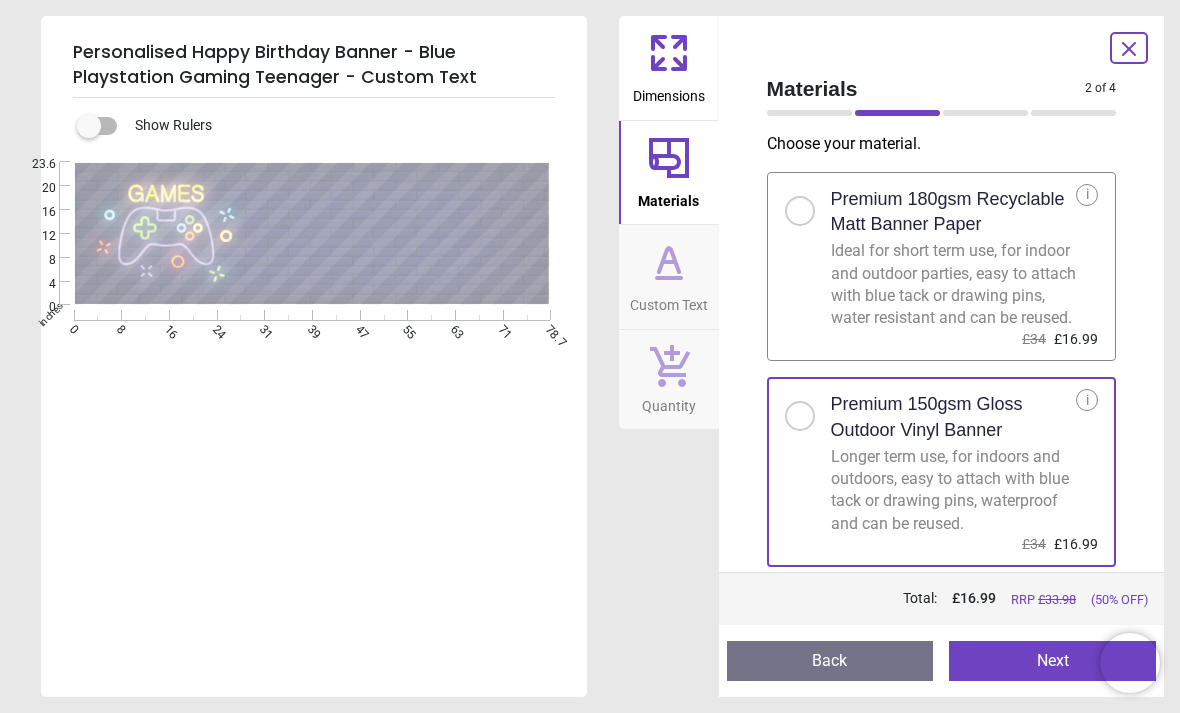 scroll, scrollTop: 10, scrollLeft: 0, axis: vertical 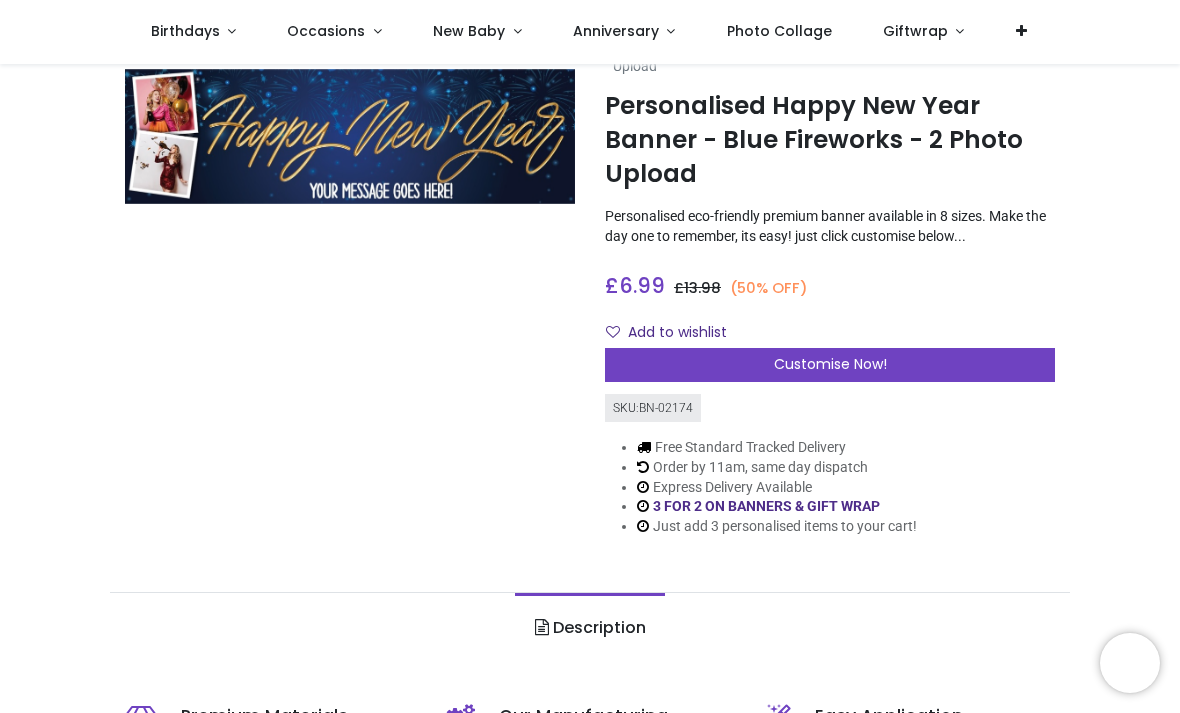 click on "Customise Now!" at bounding box center [830, 364] 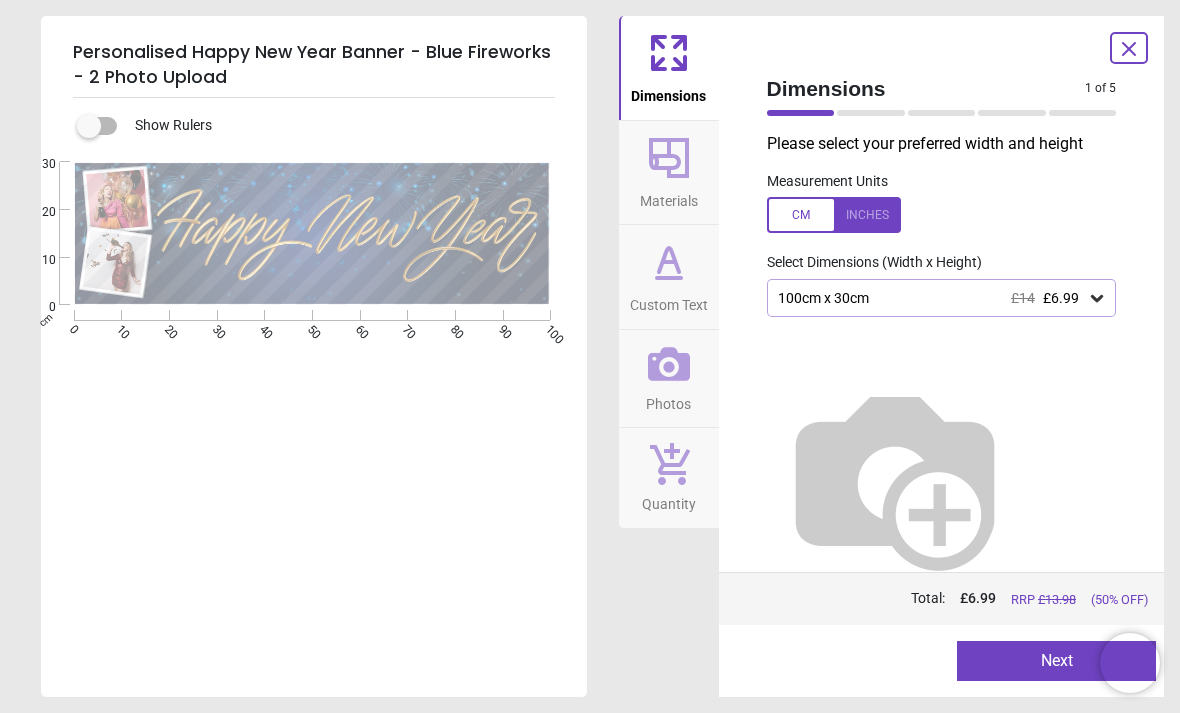 click on "Personalised Happy New Year Banner - Blue Fireworks - 2 Photo Upload     Show Rulers
.cls-1 {
filter: url(#drop-shadow-2);
}
.cls-1, .cls-2 {
fill: #fff;
stroke-width: 0px;
}
.cls-2 {
filter: url(#drop-shadow-1);
}
Created with Snap cm 0 10 20 30 40 50 60 70 80 90 100 0 10 20 30 E   Dimensions Materials  Custom Text Photos Quantity Dimensions 1   of   5 1   of  6 Please select your preferred width and height Measurement Units Select Dimensions (Width x Height) 100cm  x  30cm       £14 £6.99 Price :  Total: £ 6.99   RRP   £ 13.98 (50% OFF) Preview Next Next" at bounding box center [590, 356] 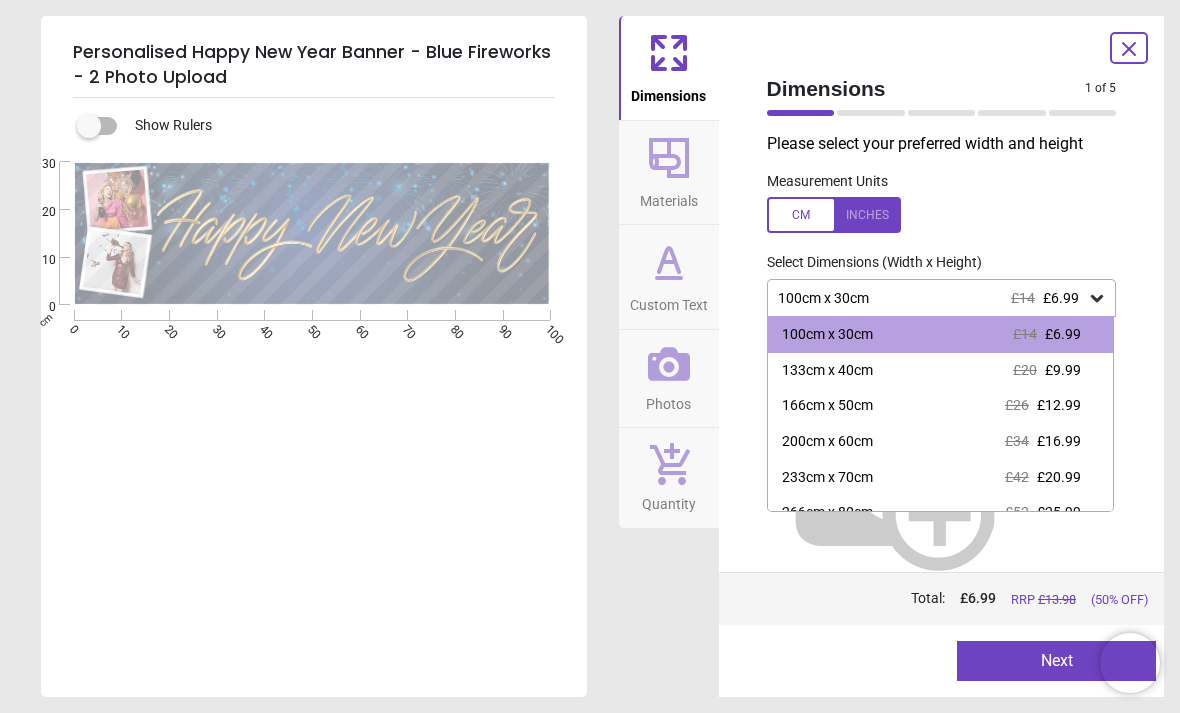 click on "£16.99" at bounding box center [1059, 441] 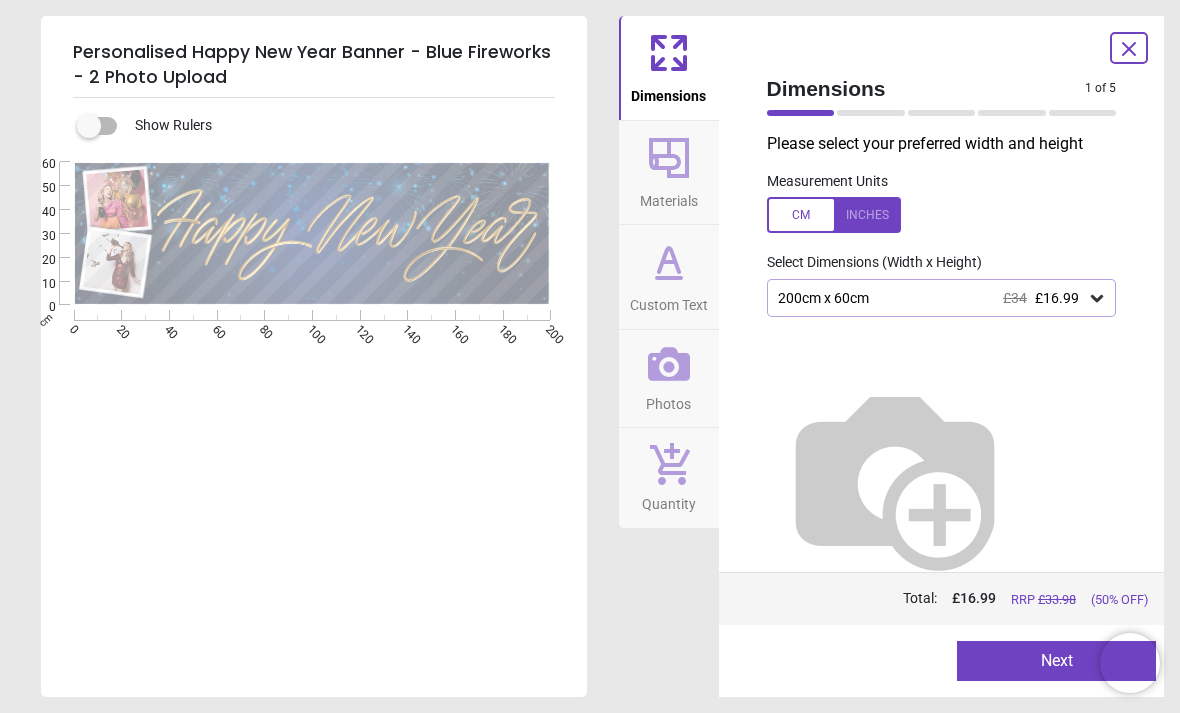 click 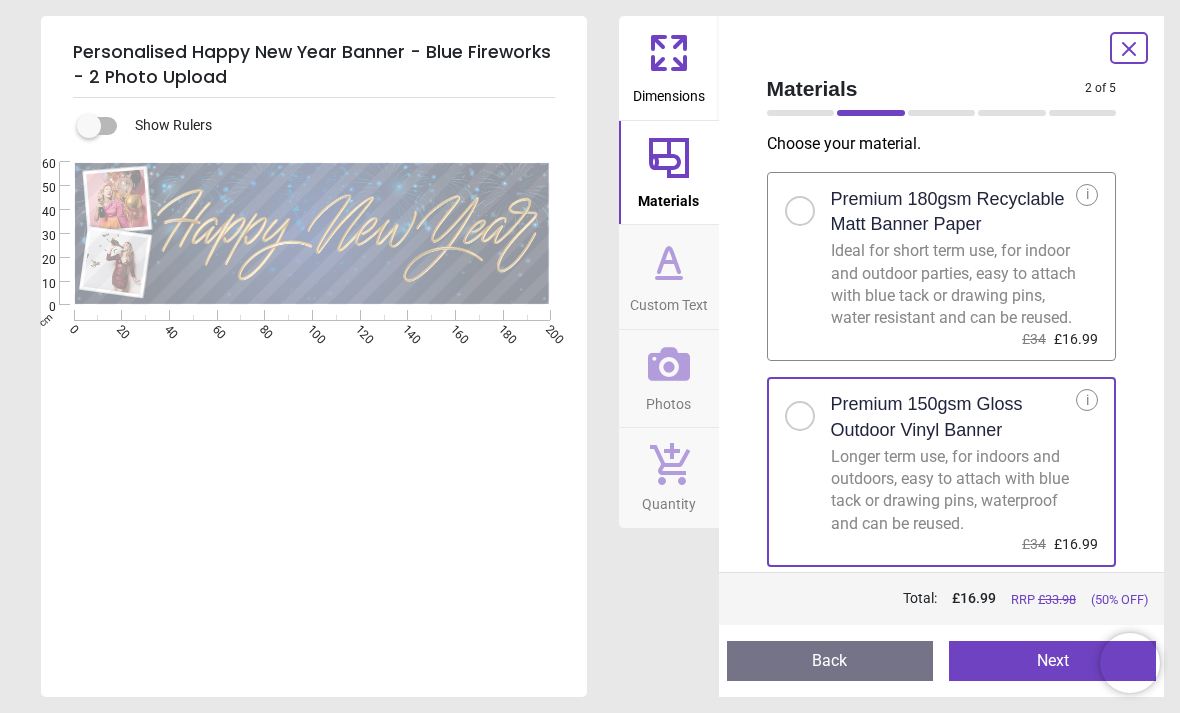 click 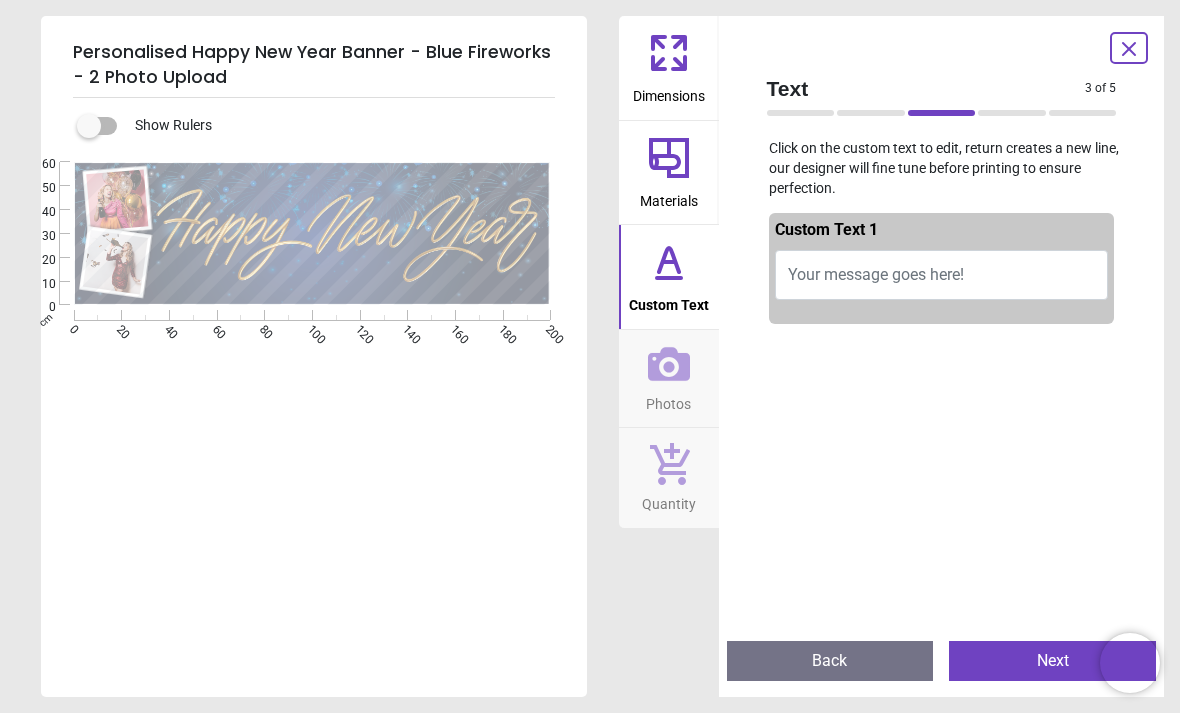 click on "Your message goes here!" at bounding box center [942, 275] 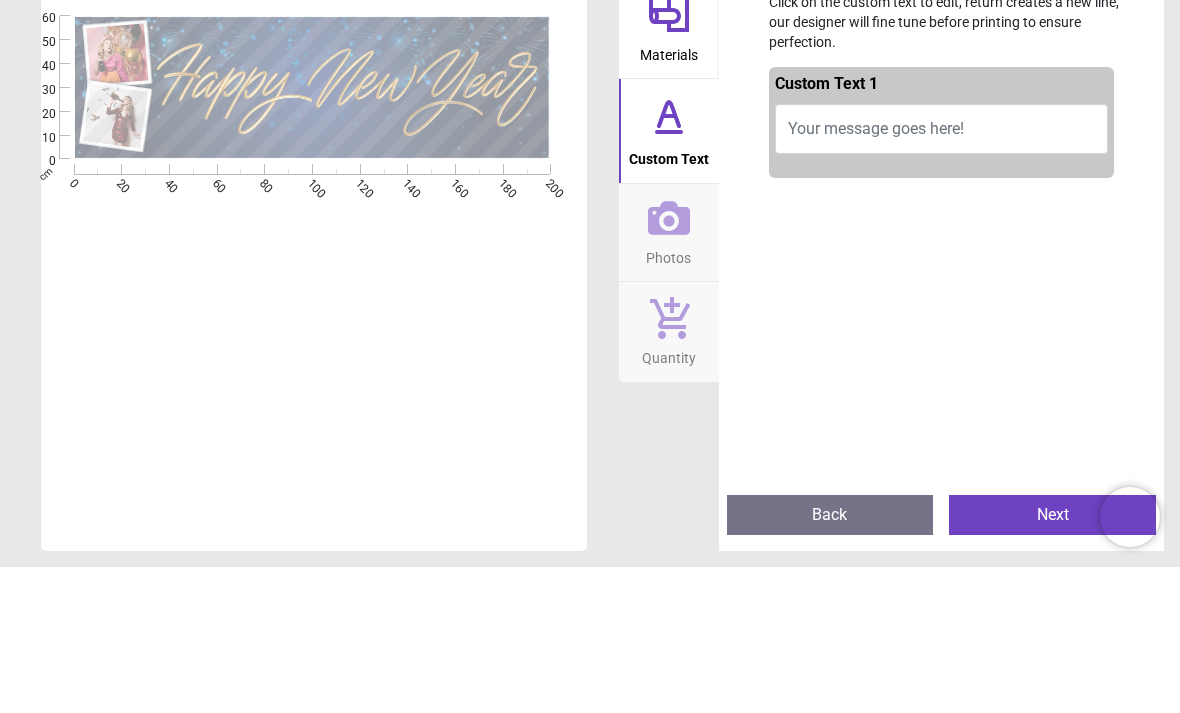 type on "*" 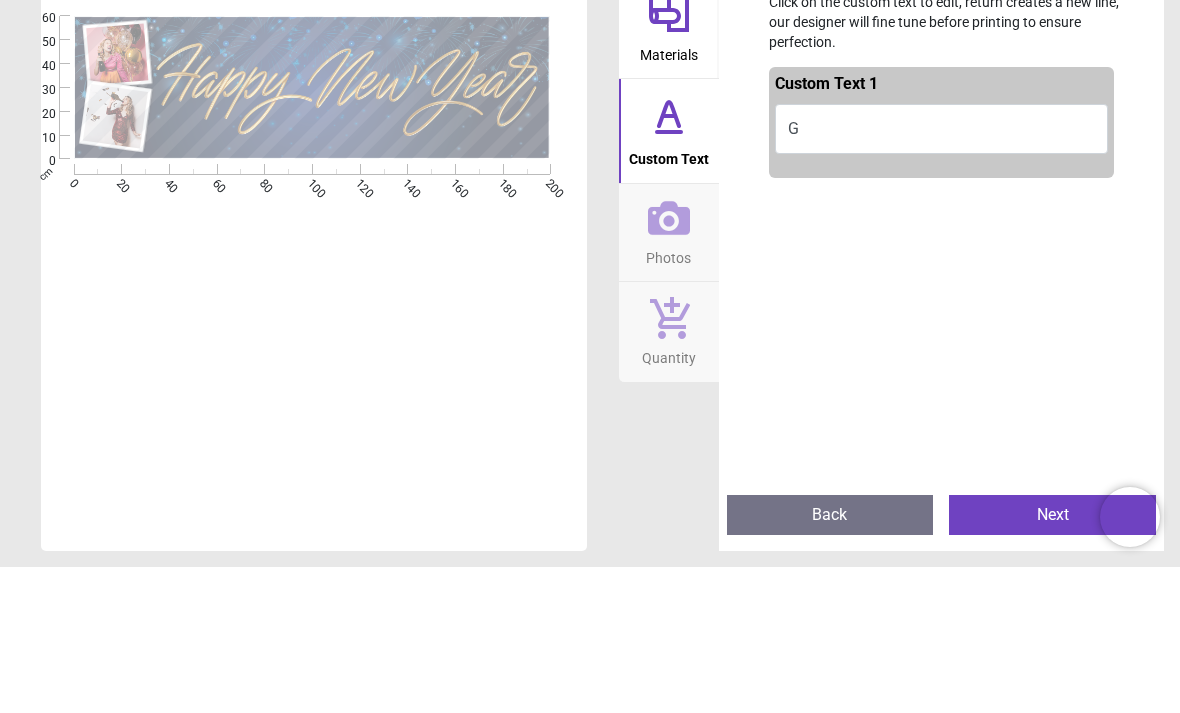 type 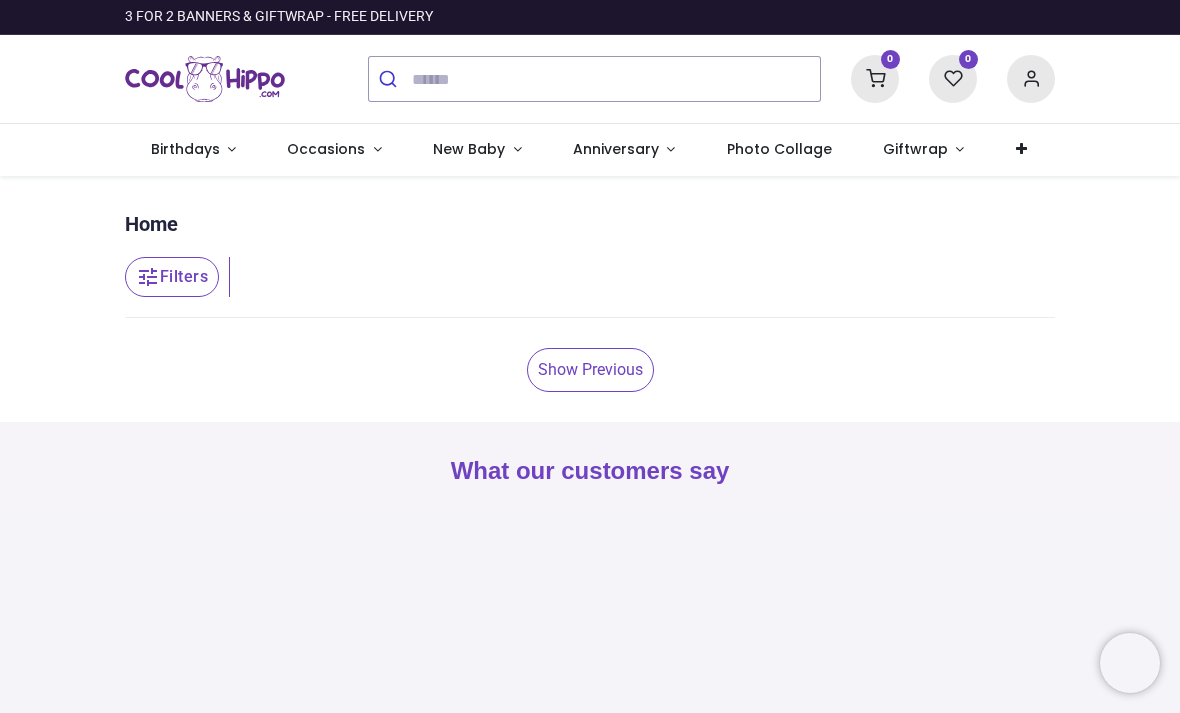scroll, scrollTop: 0, scrollLeft: 0, axis: both 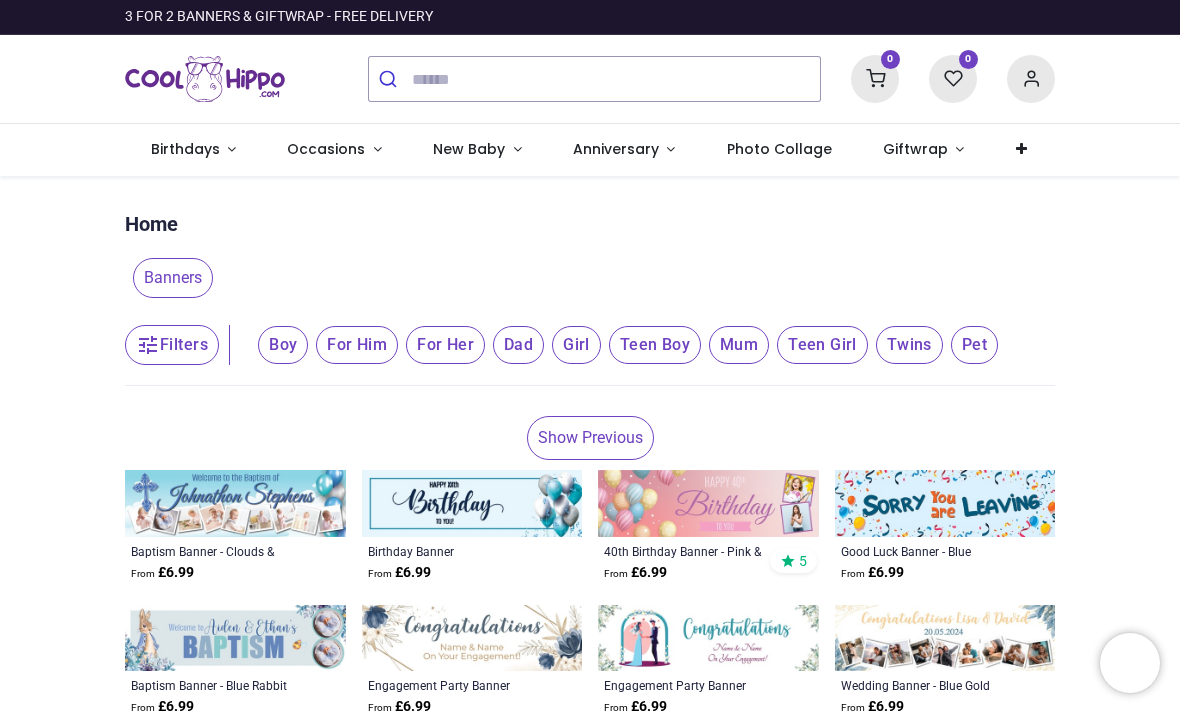 click on "Occasions" at bounding box center (326, 149) 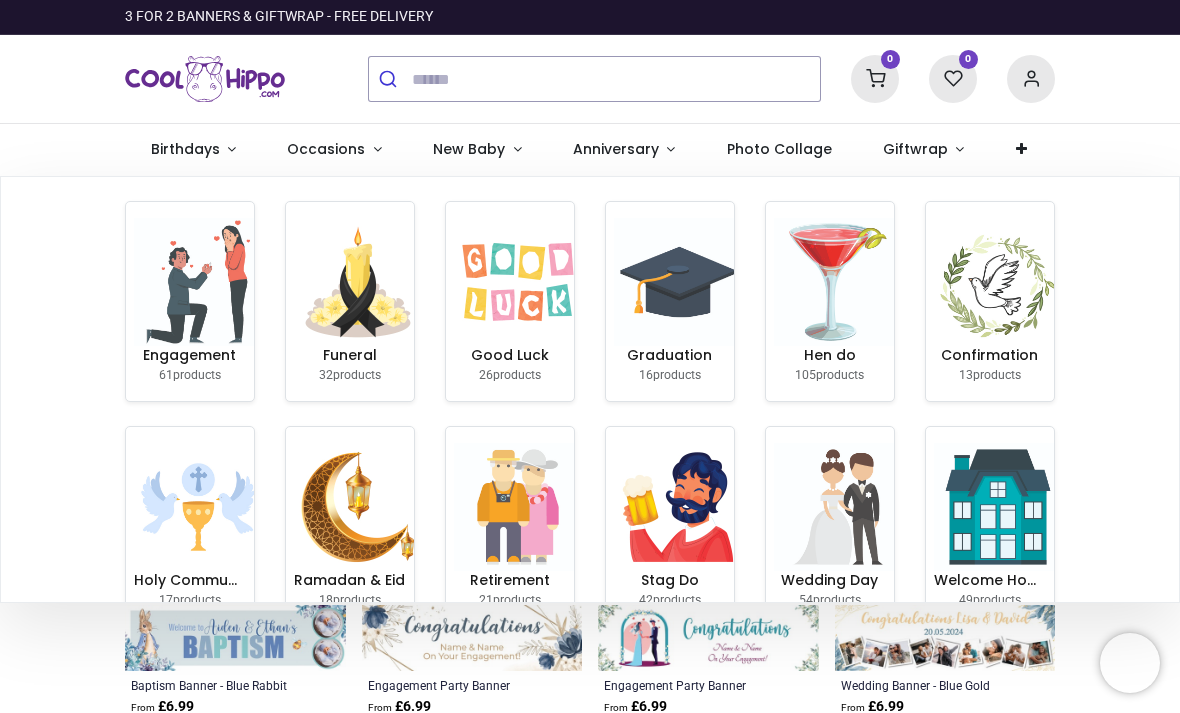 click at bounding box center (518, 282) 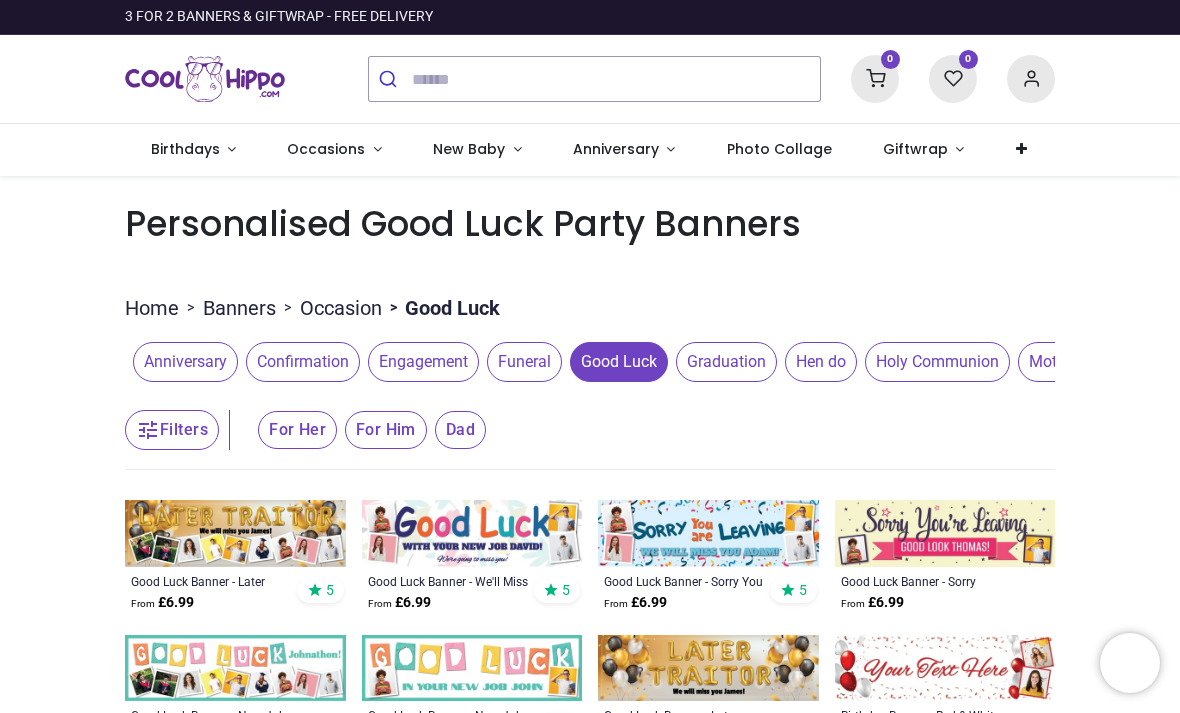 scroll, scrollTop: 0, scrollLeft: 0, axis: both 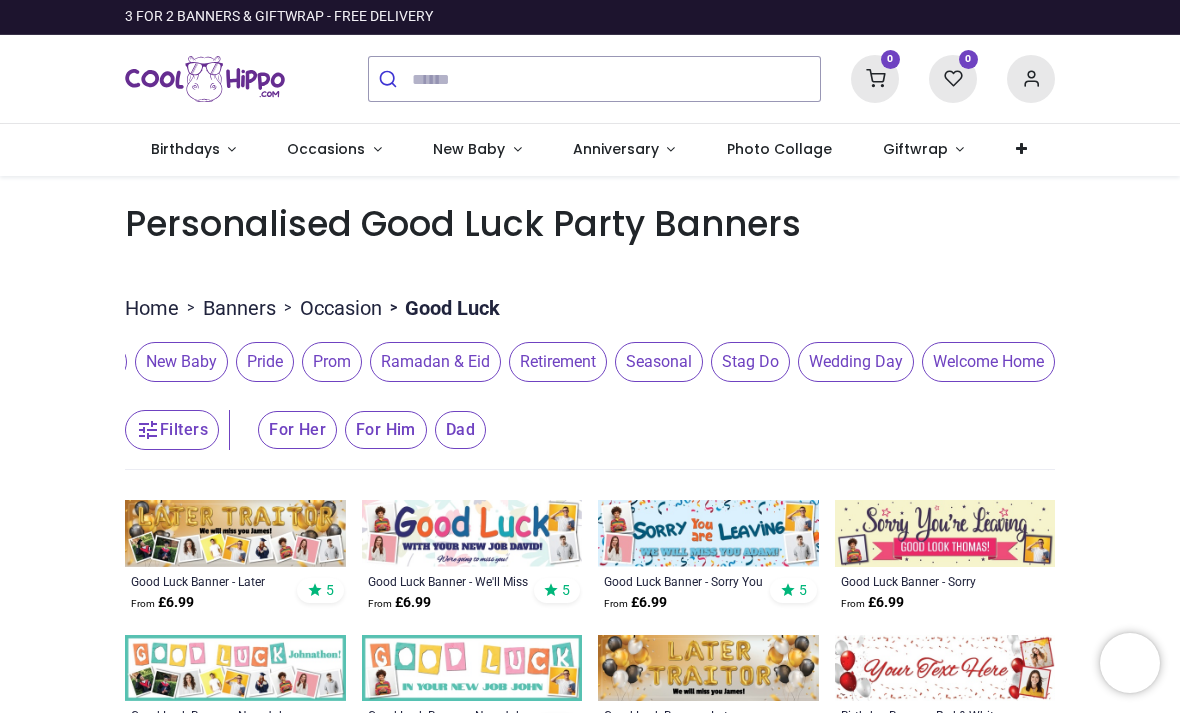 click on "Seasonal" at bounding box center (659, 362) 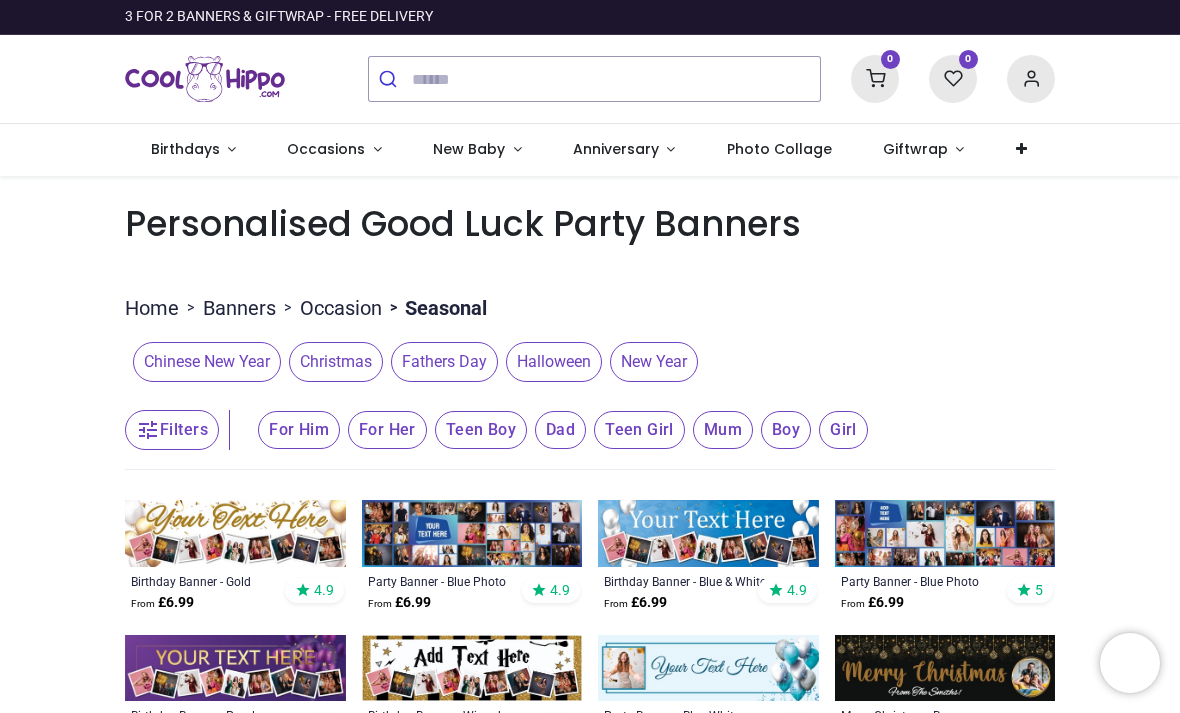 scroll, scrollTop: 0, scrollLeft: 0, axis: both 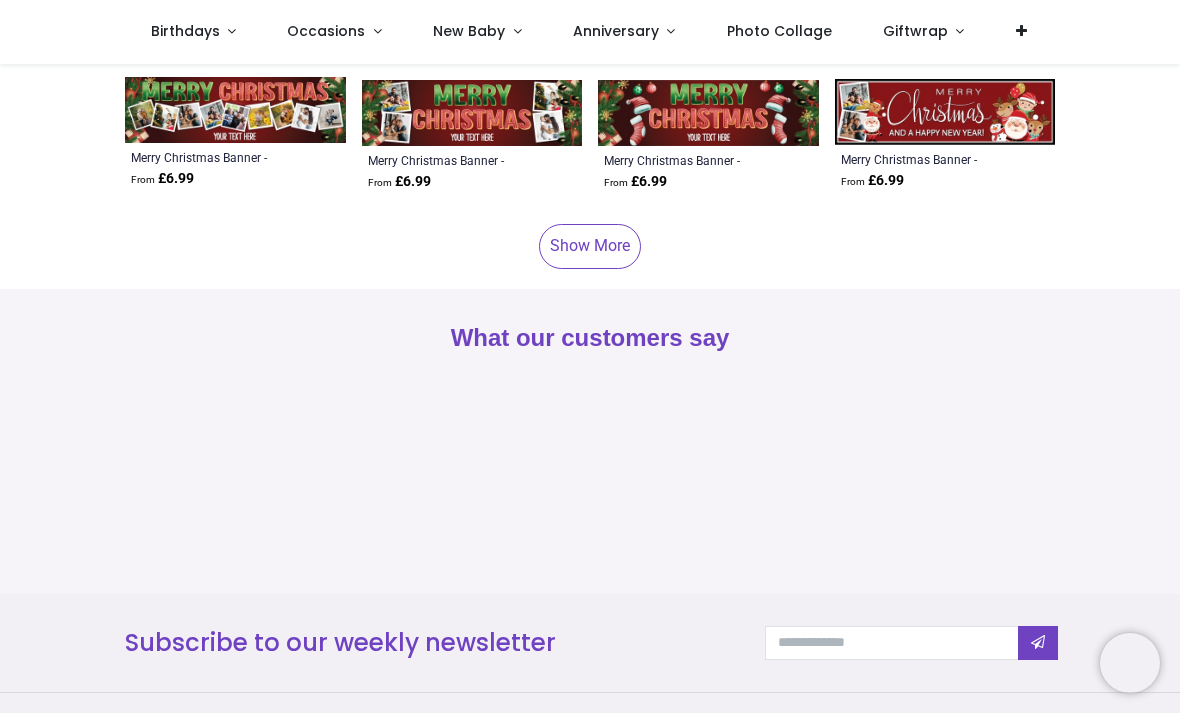 click on "Show More" at bounding box center [590, 246] 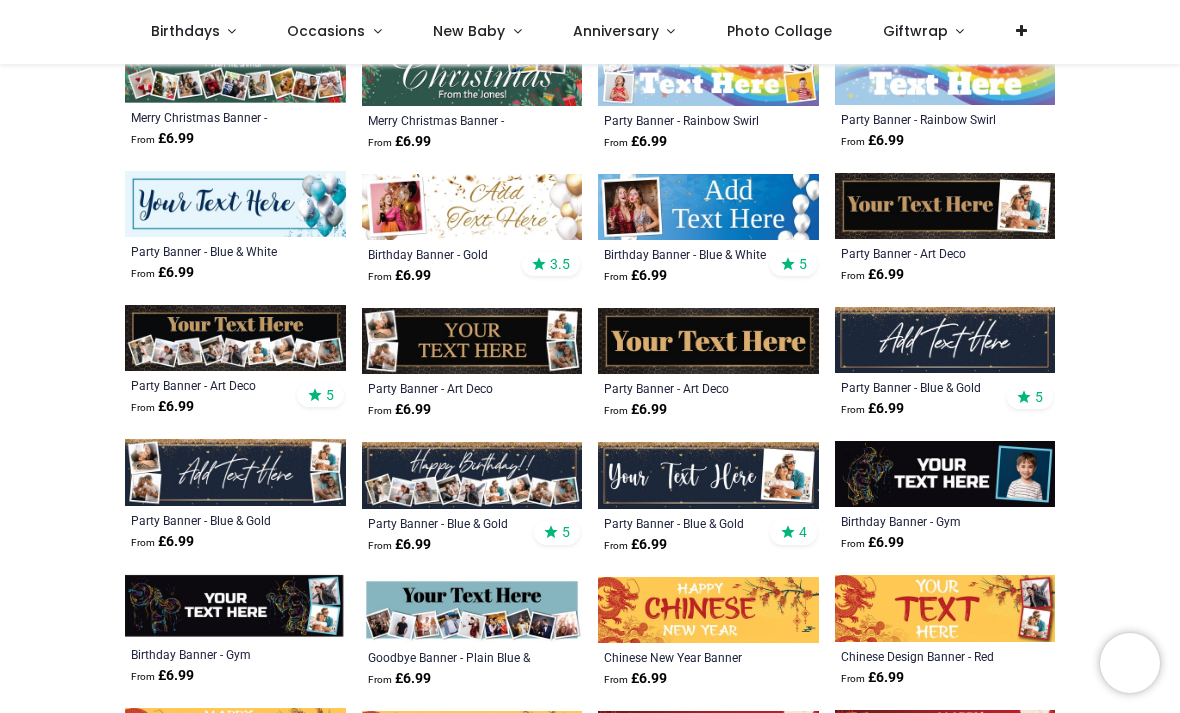 scroll, scrollTop: 4787, scrollLeft: 0, axis: vertical 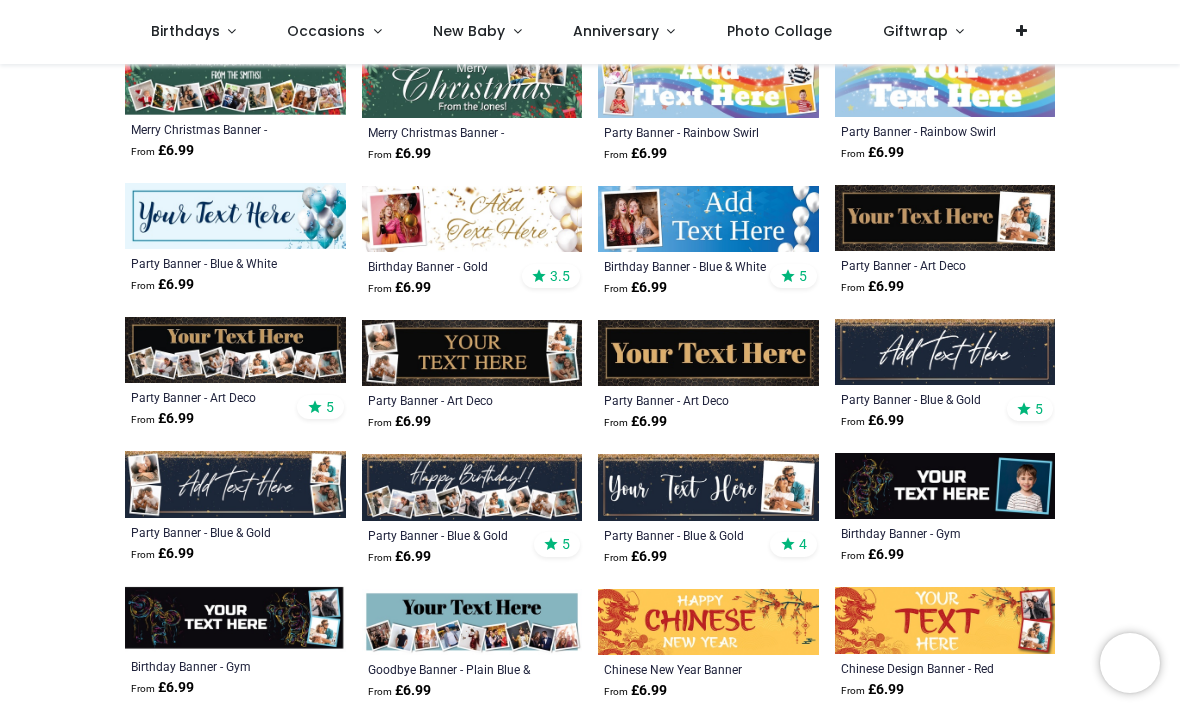 click at bounding box center (945, 352) 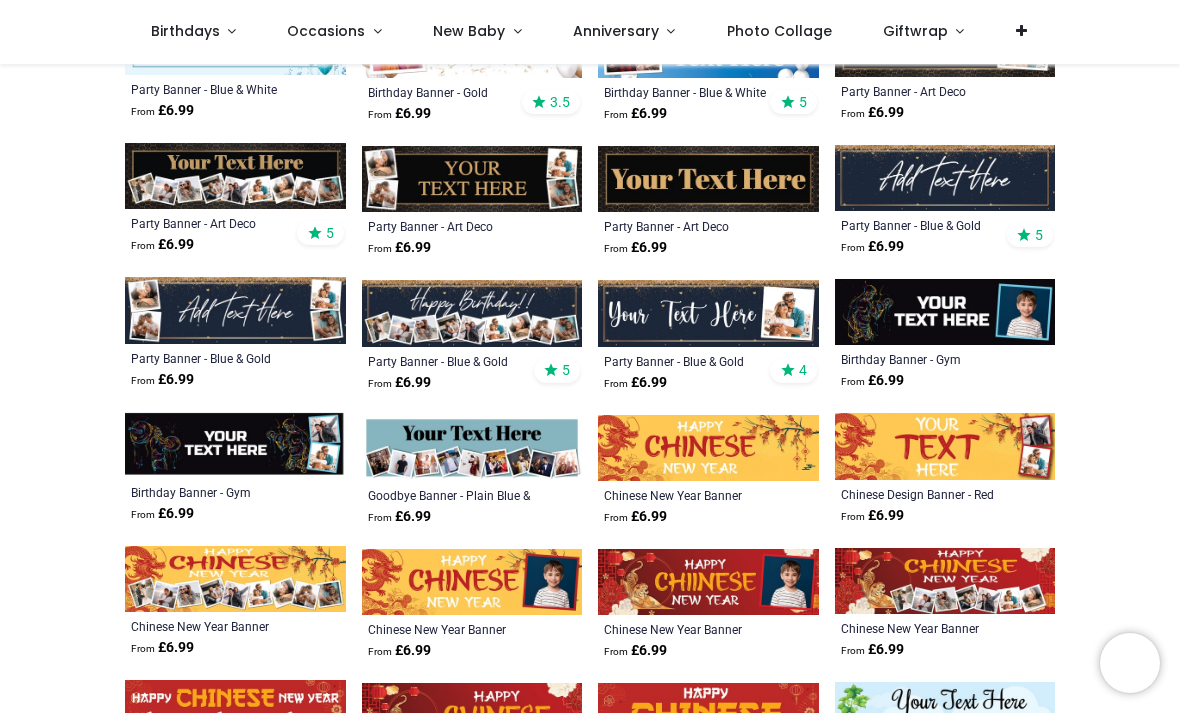 scroll, scrollTop: 4937, scrollLeft: 0, axis: vertical 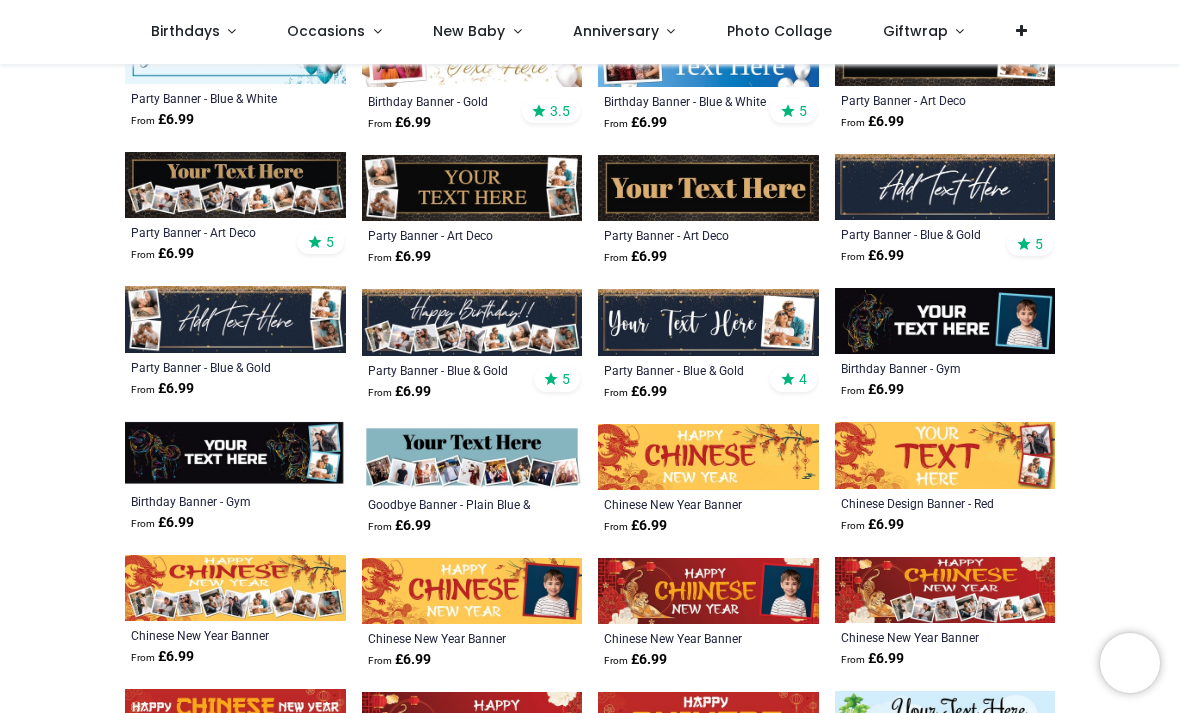 click at bounding box center (708, 322) 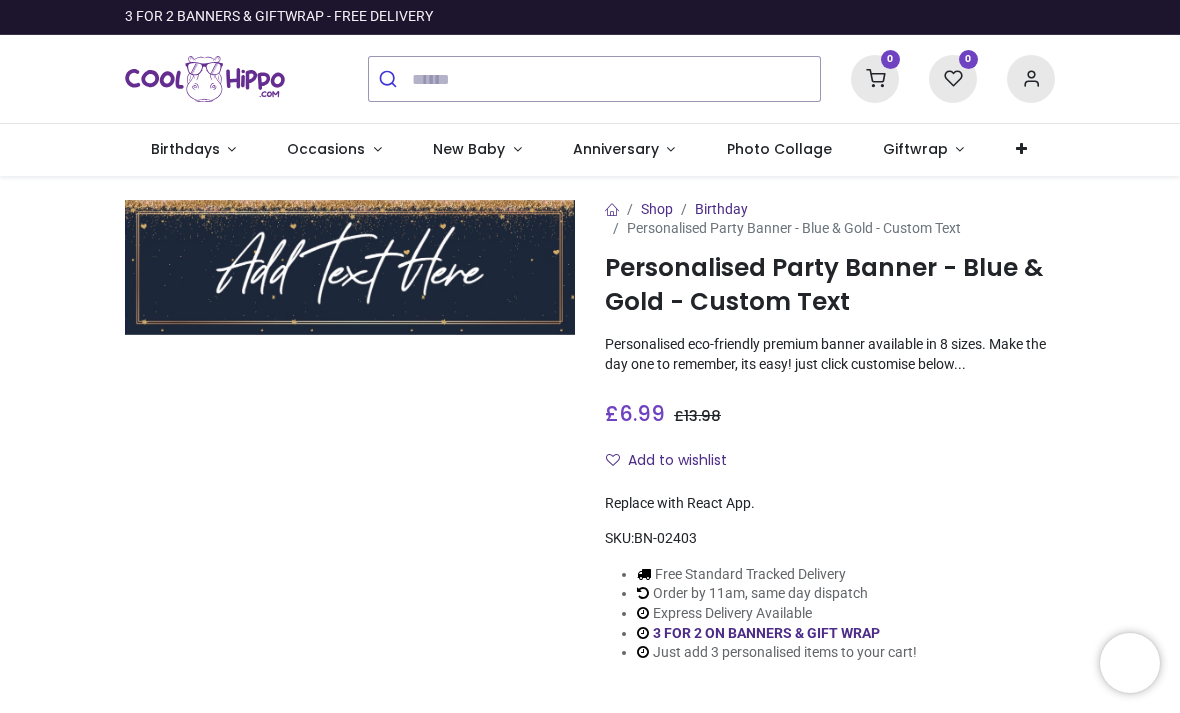 scroll, scrollTop: 0, scrollLeft: 0, axis: both 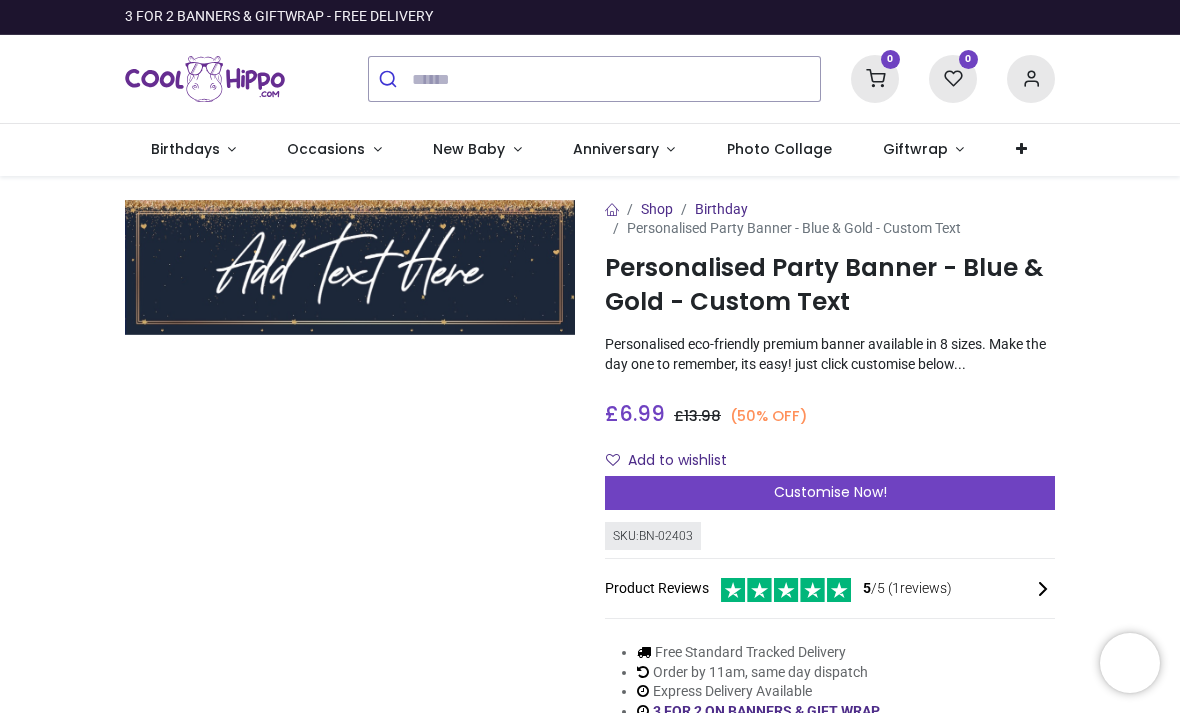 click on "Customise Now!" at bounding box center [830, 492] 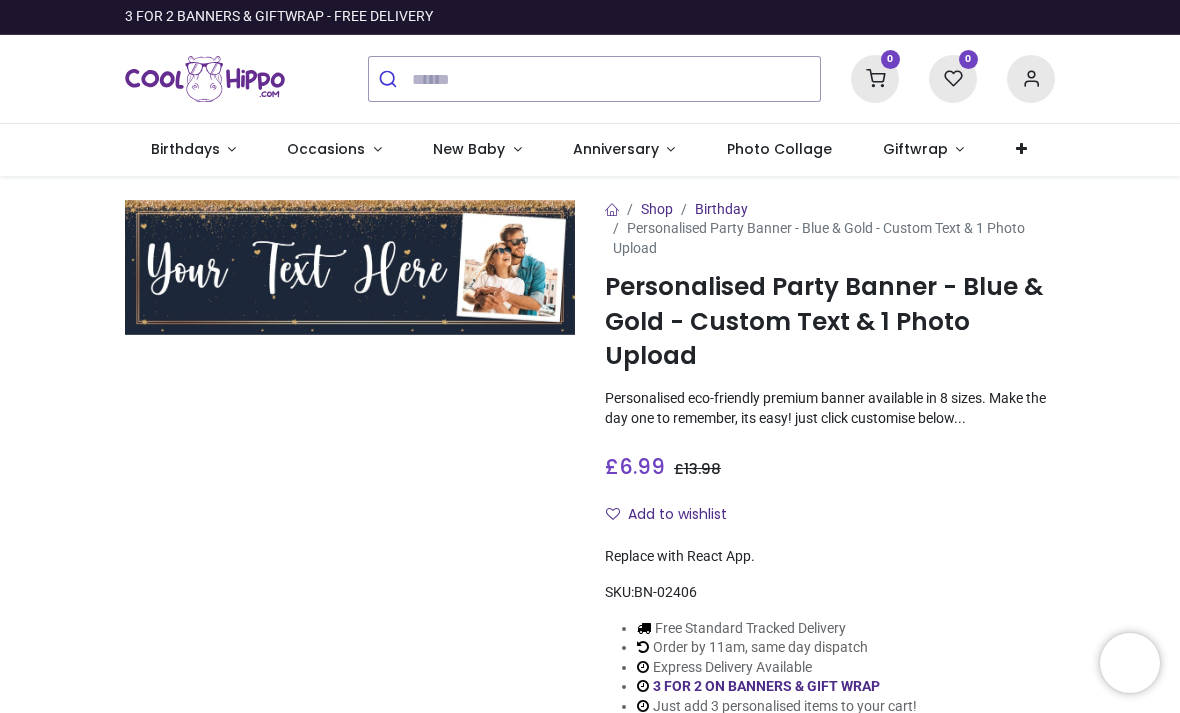 scroll, scrollTop: 0, scrollLeft: 0, axis: both 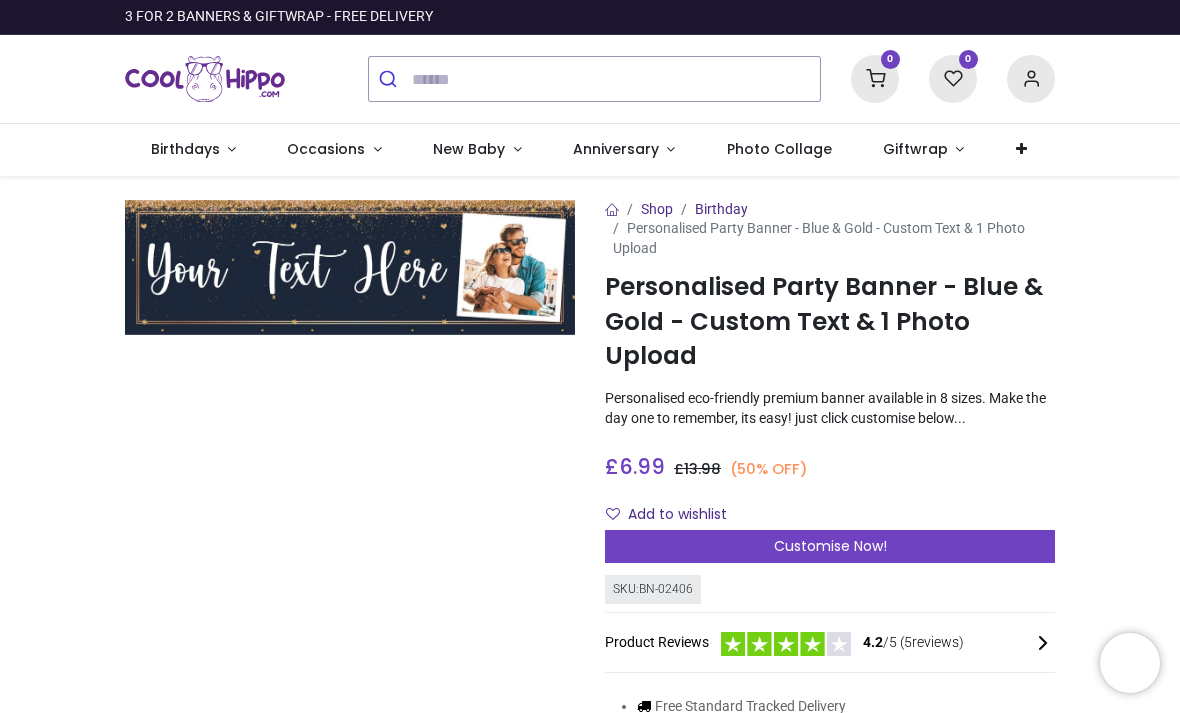 click at bounding box center [350, 267] 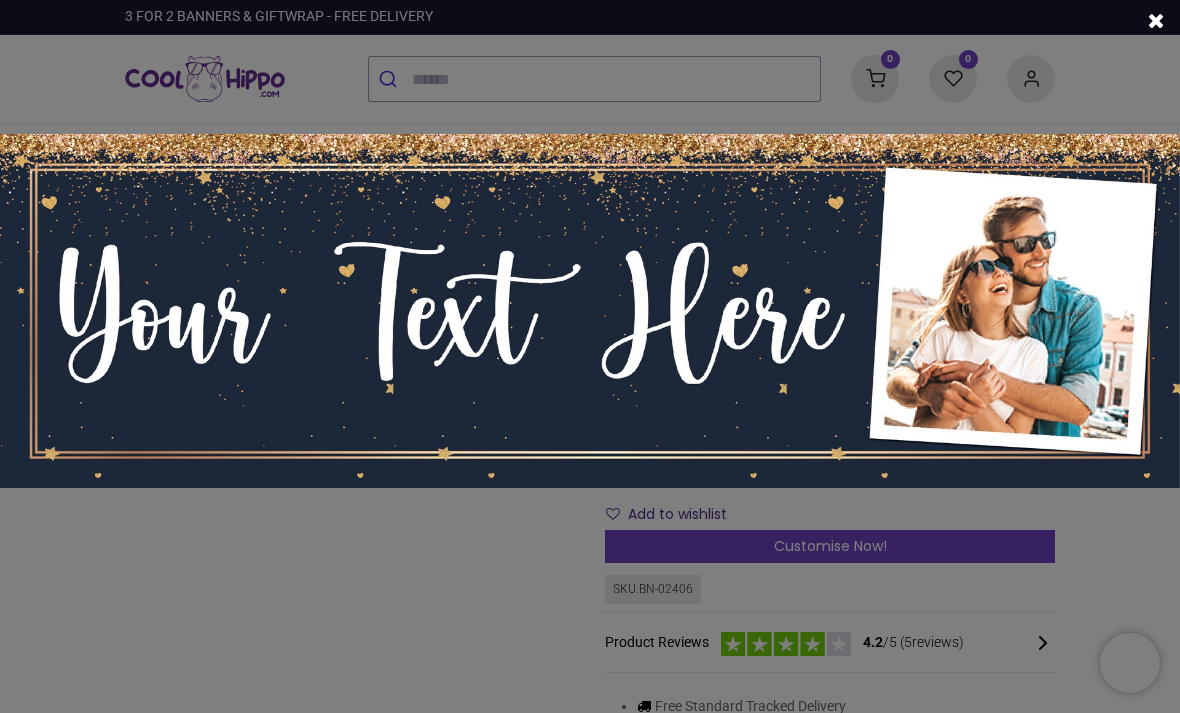 click at bounding box center (590, 311) 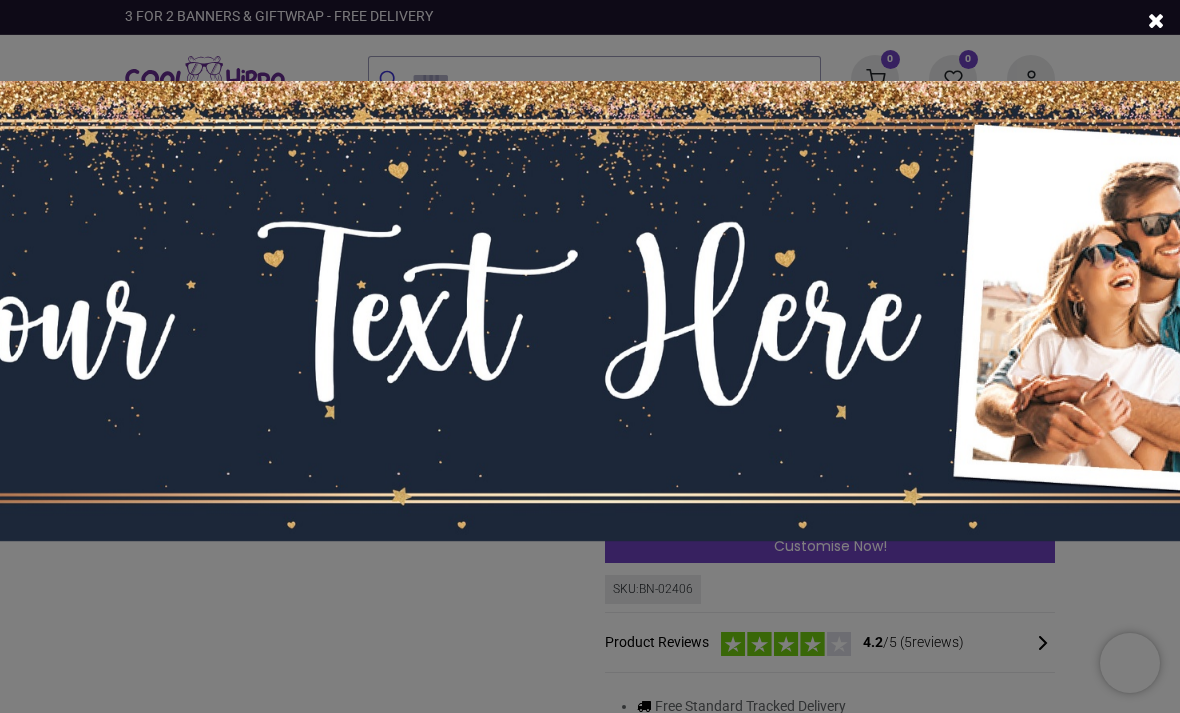 click at bounding box center (1156, 20) 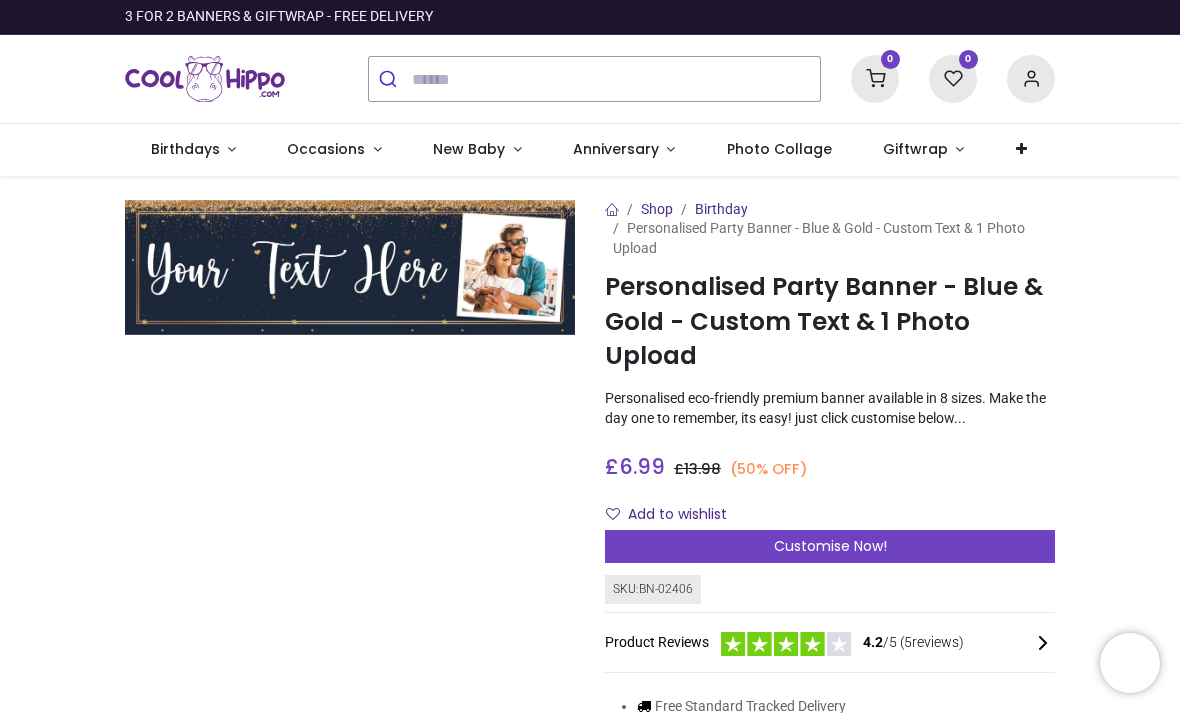 click on "Customise Now!" at bounding box center (830, 546) 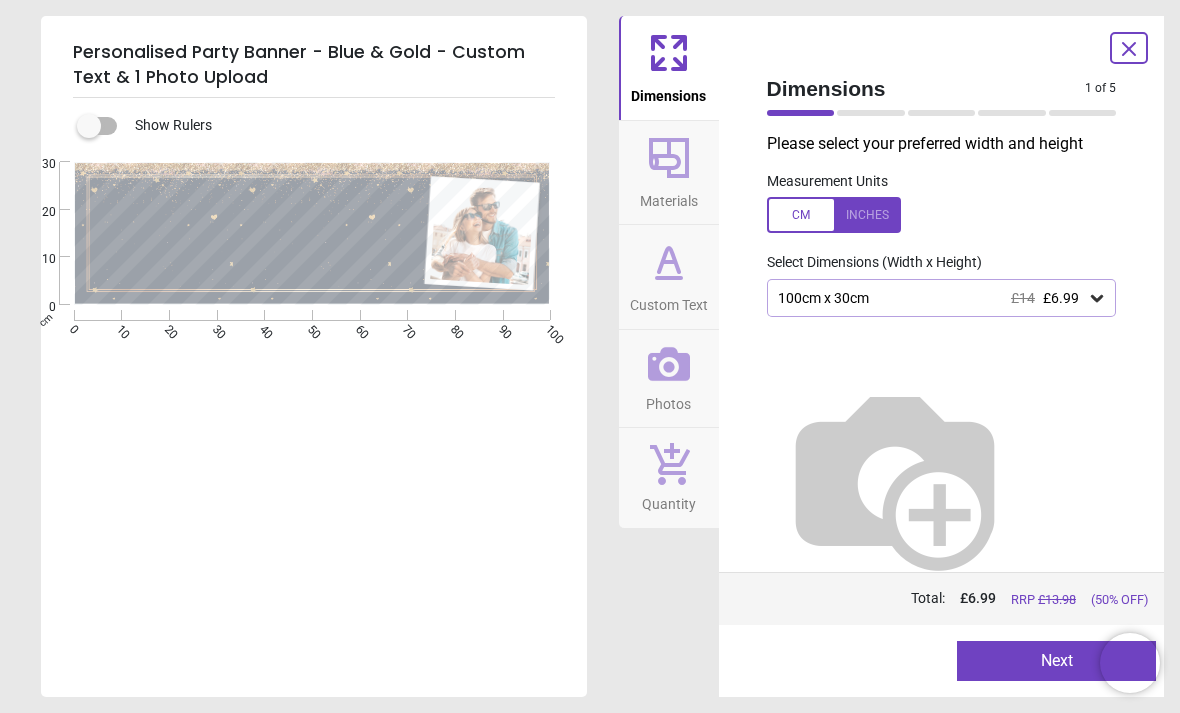 click 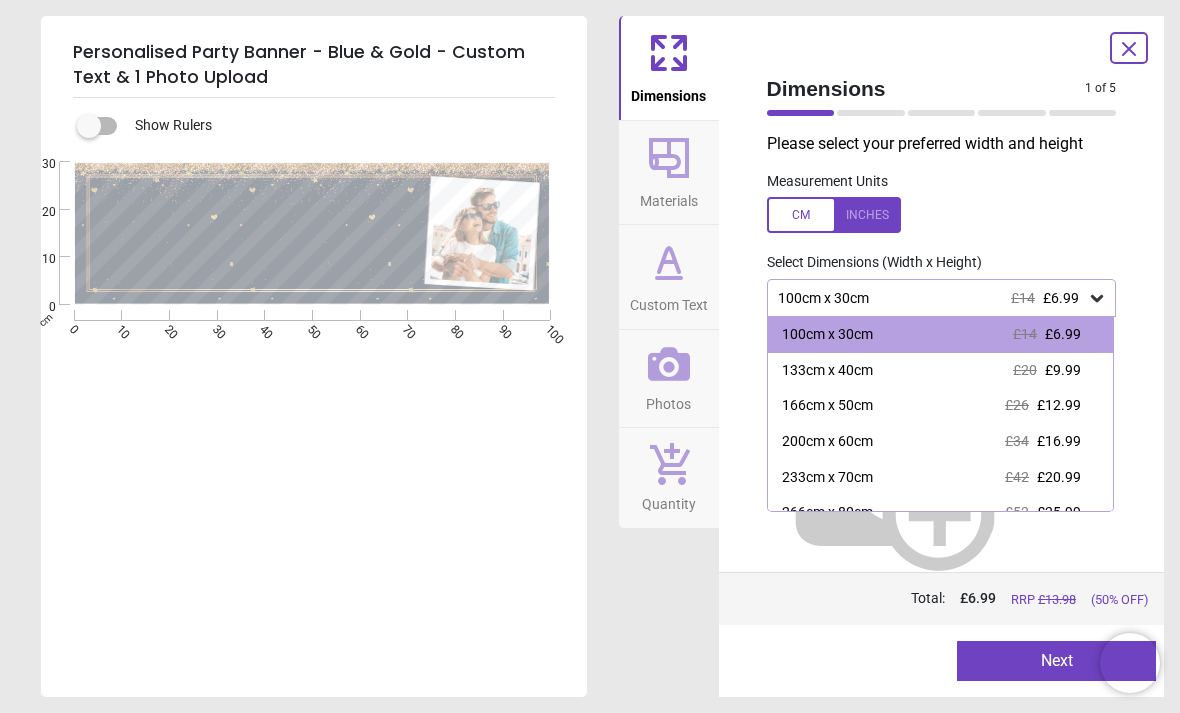 click on "£16.99" at bounding box center (1059, 441) 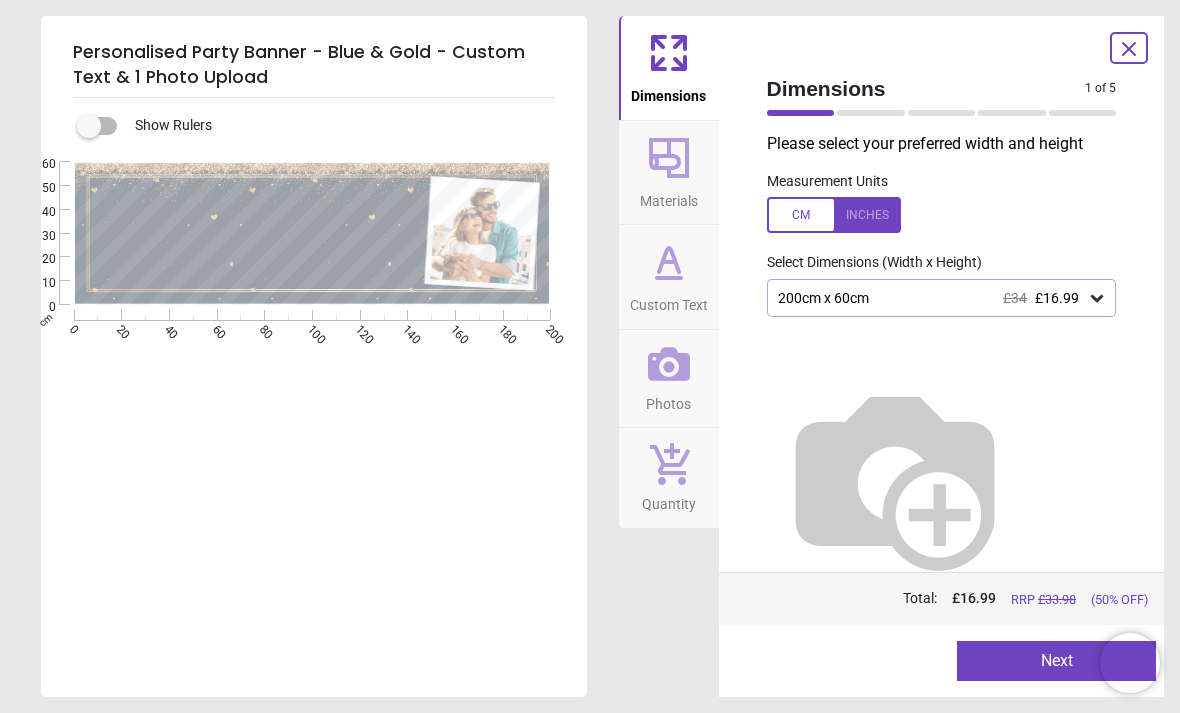 click on "Materials" at bounding box center [669, 197] 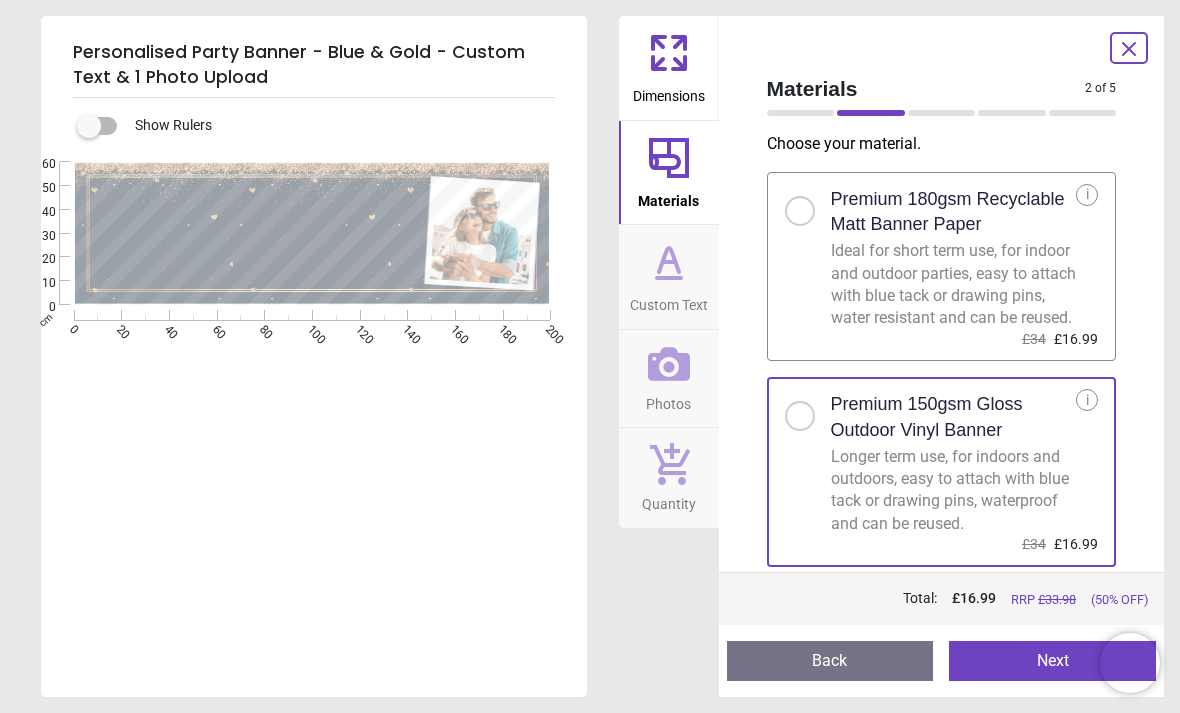click 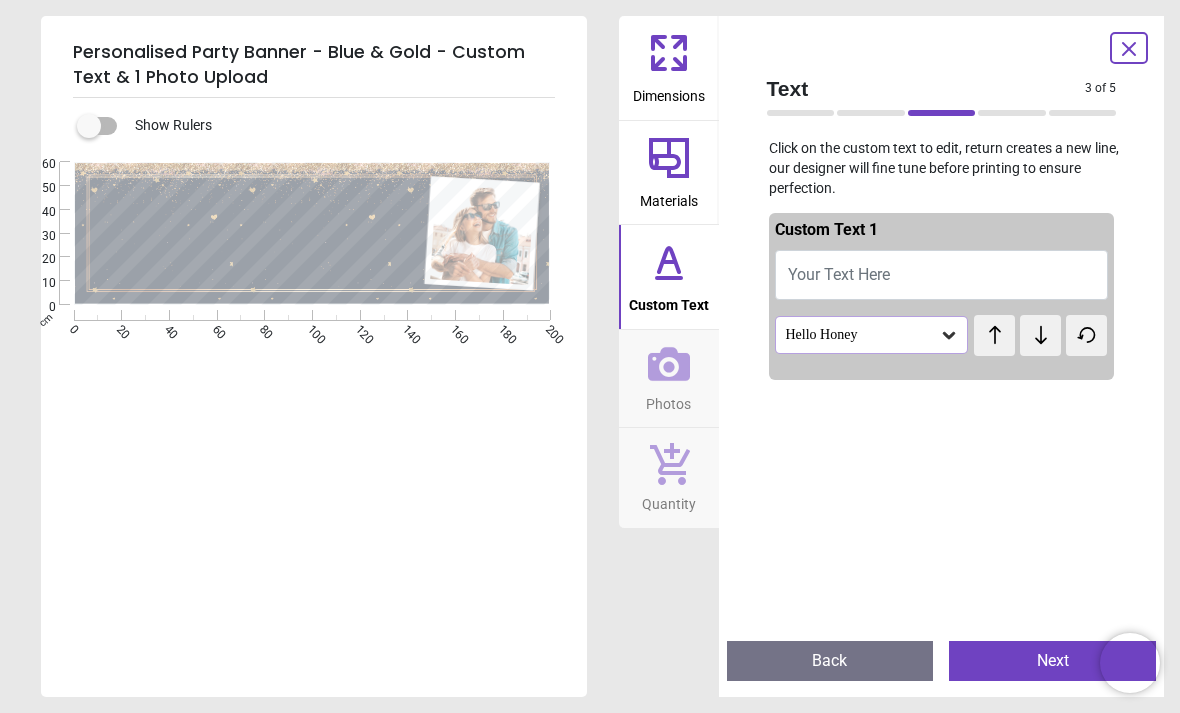 click on "Your Text Here" at bounding box center [942, 275] 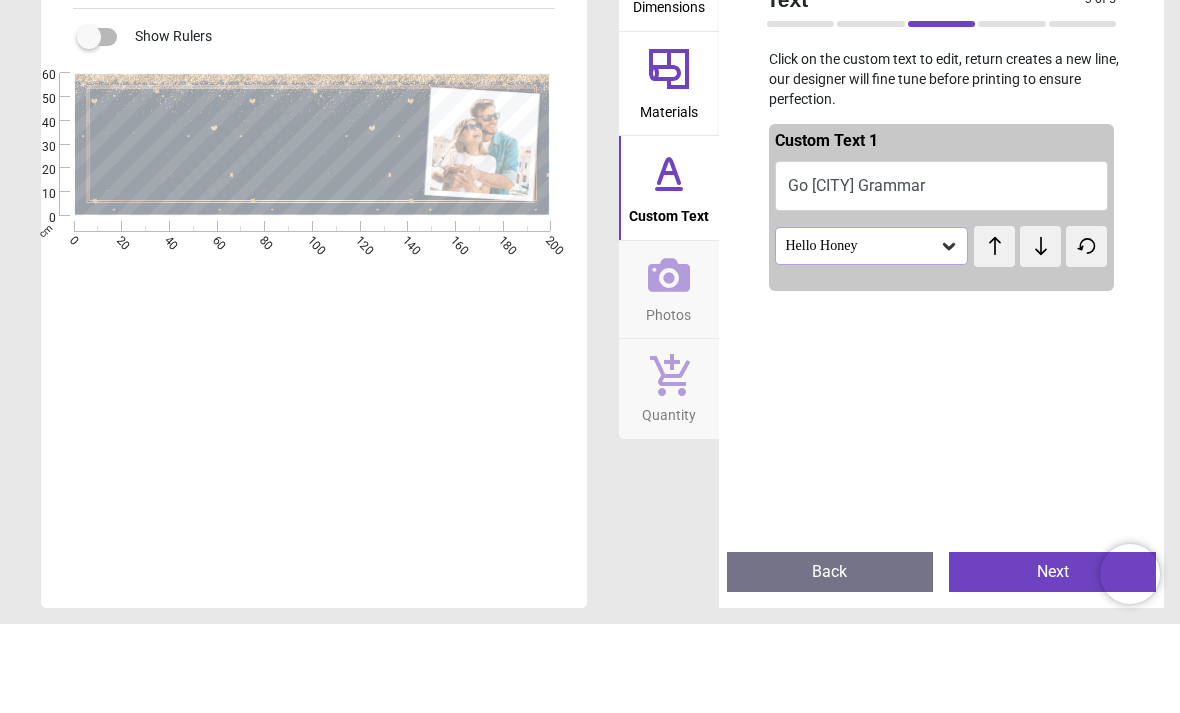 scroll, scrollTop: 0, scrollLeft: 0, axis: both 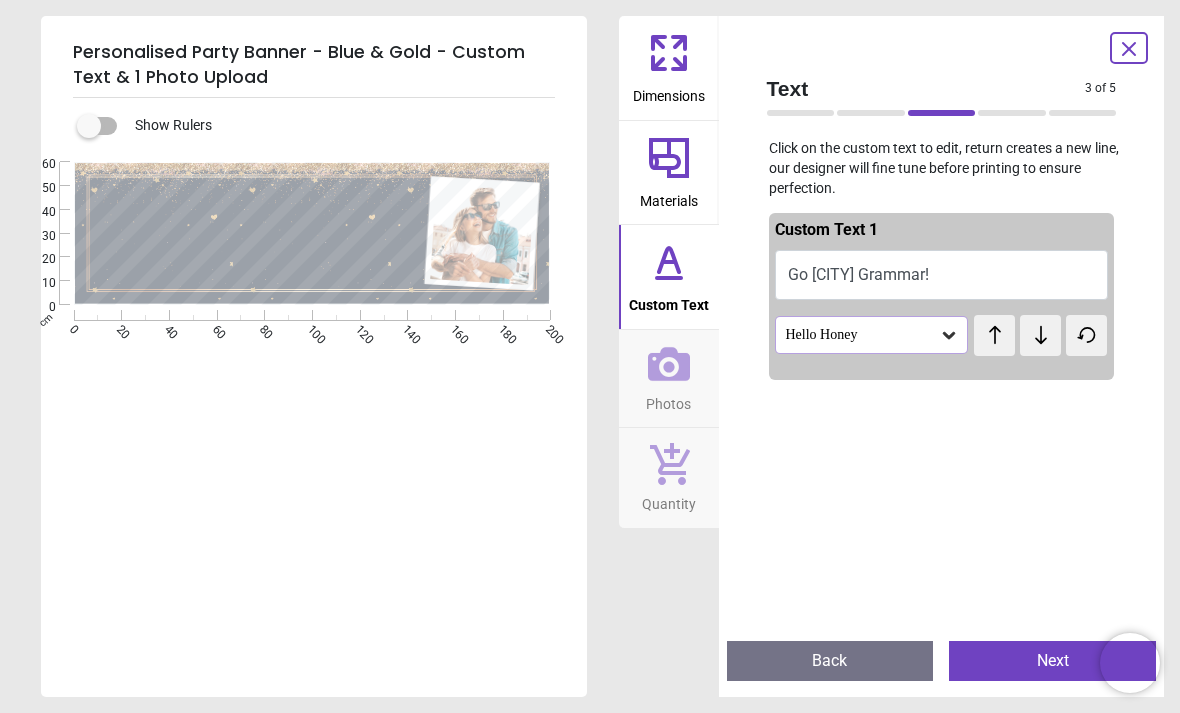 type on "**********" 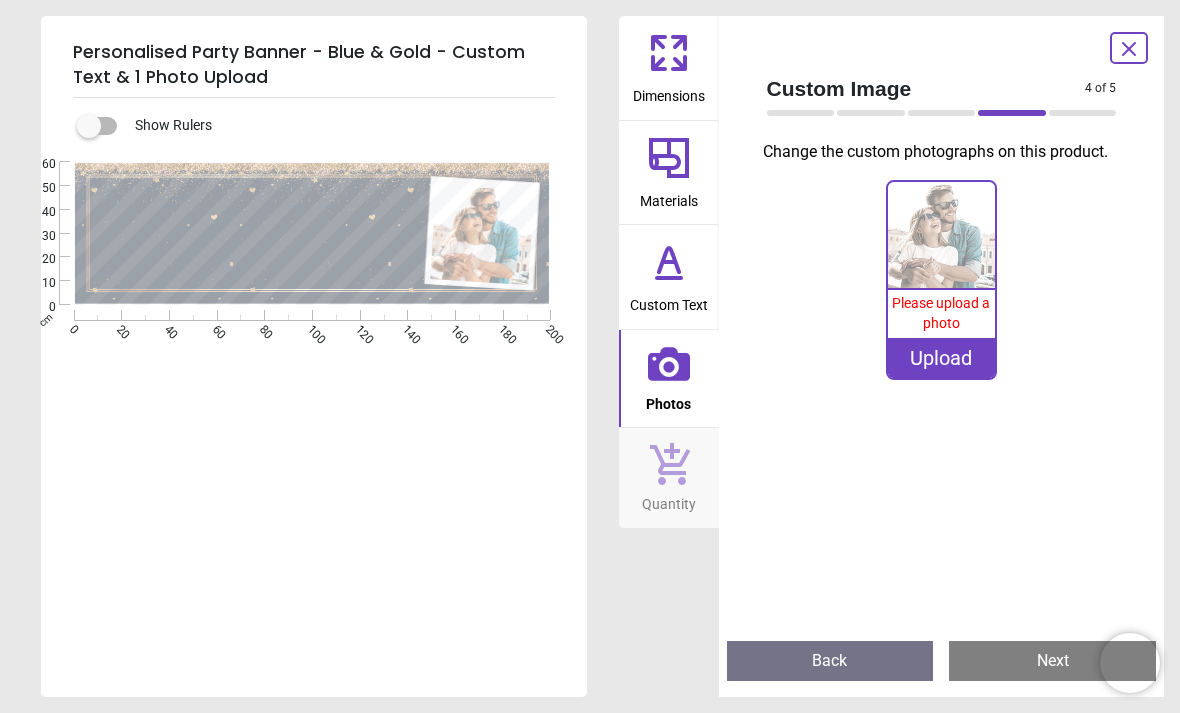 click at bounding box center (941, 235) 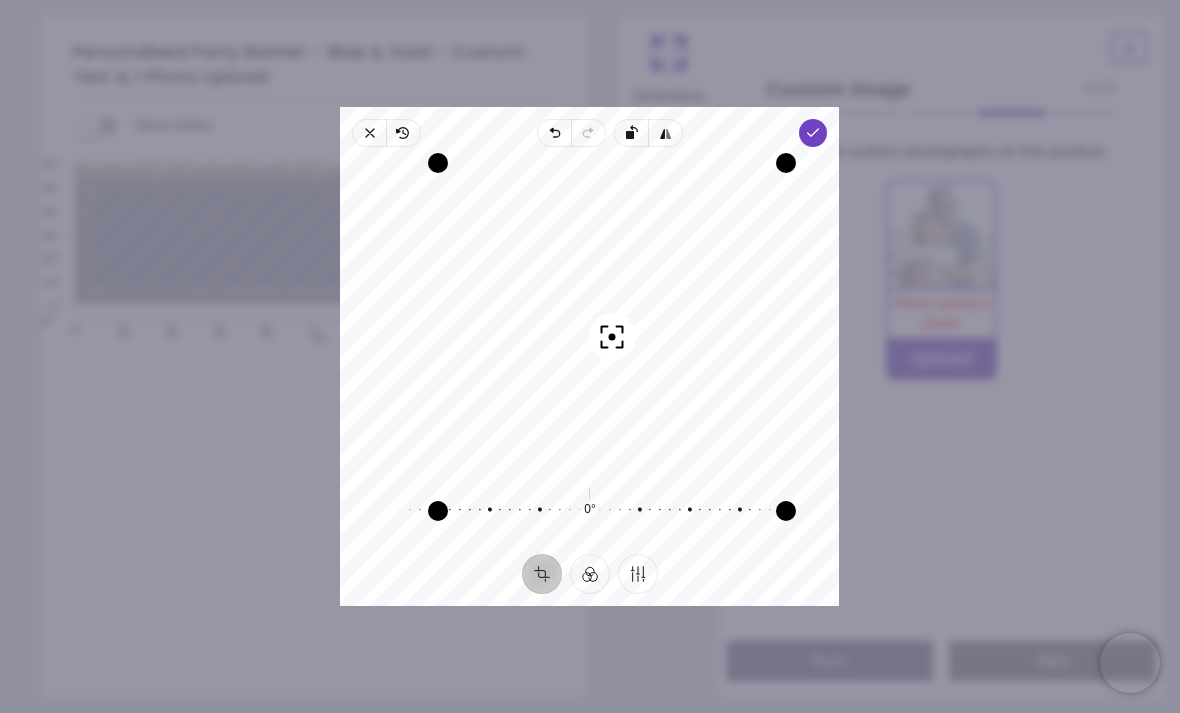 click on "Finetune" at bounding box center [638, 574] 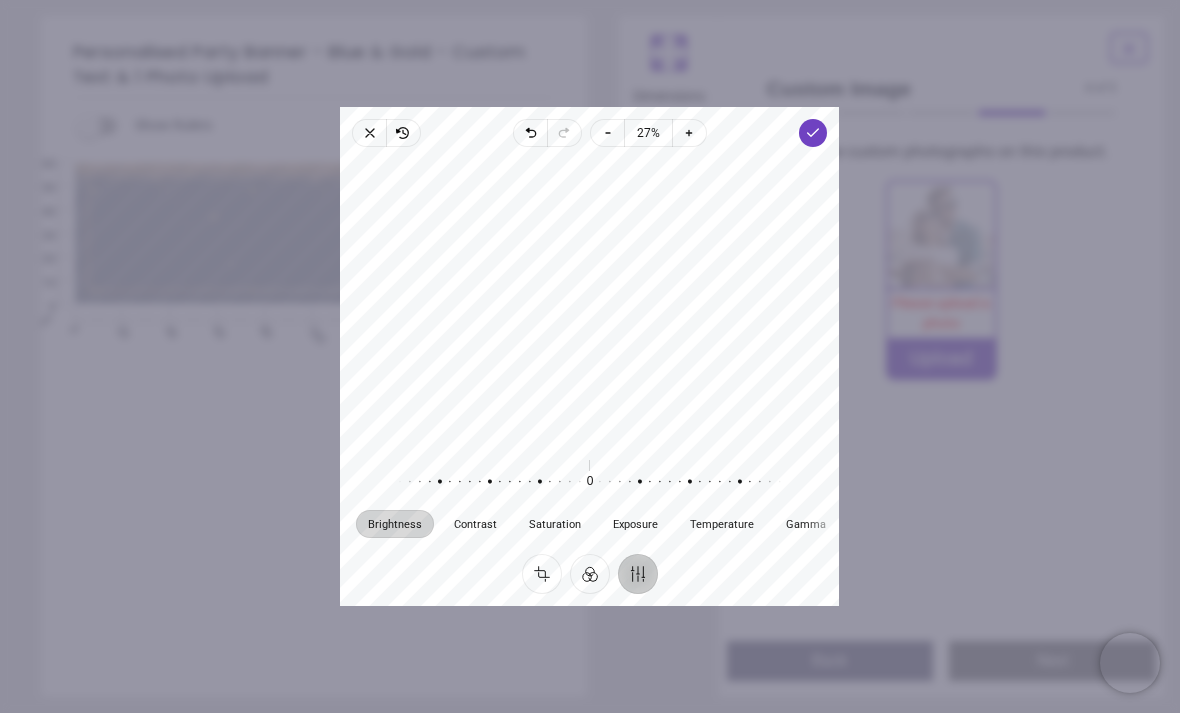 click on "Filter" at bounding box center [590, 574] 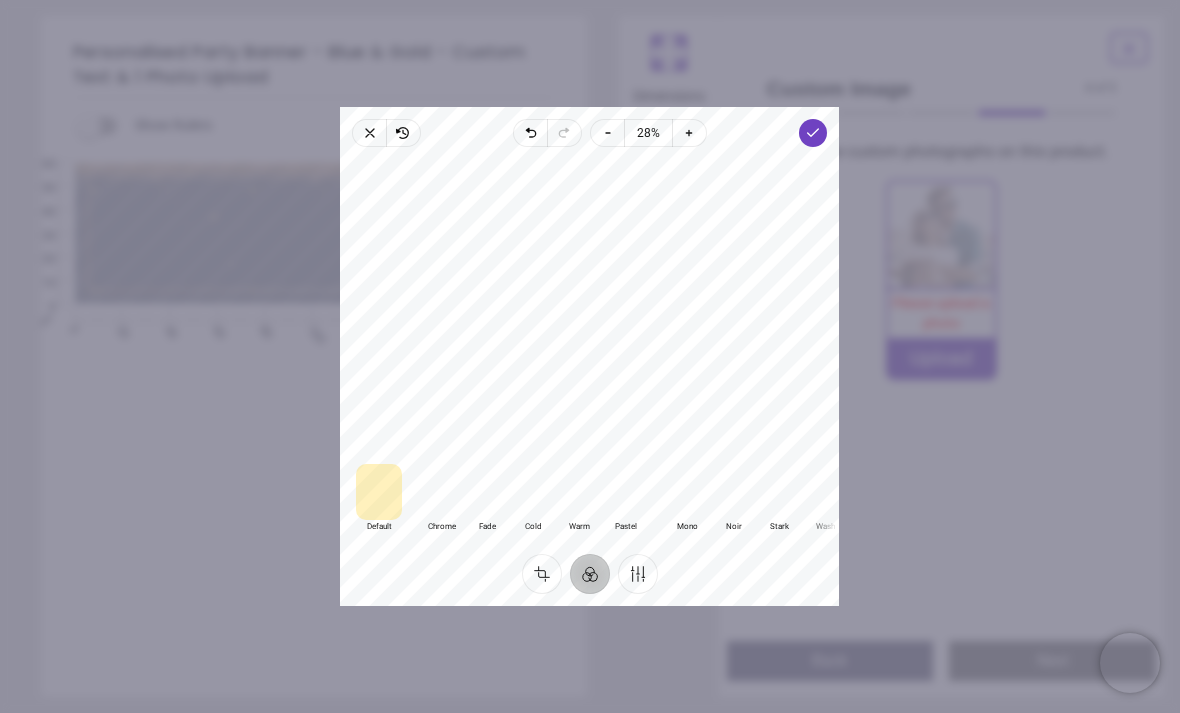 click at bounding box center [441, 492] 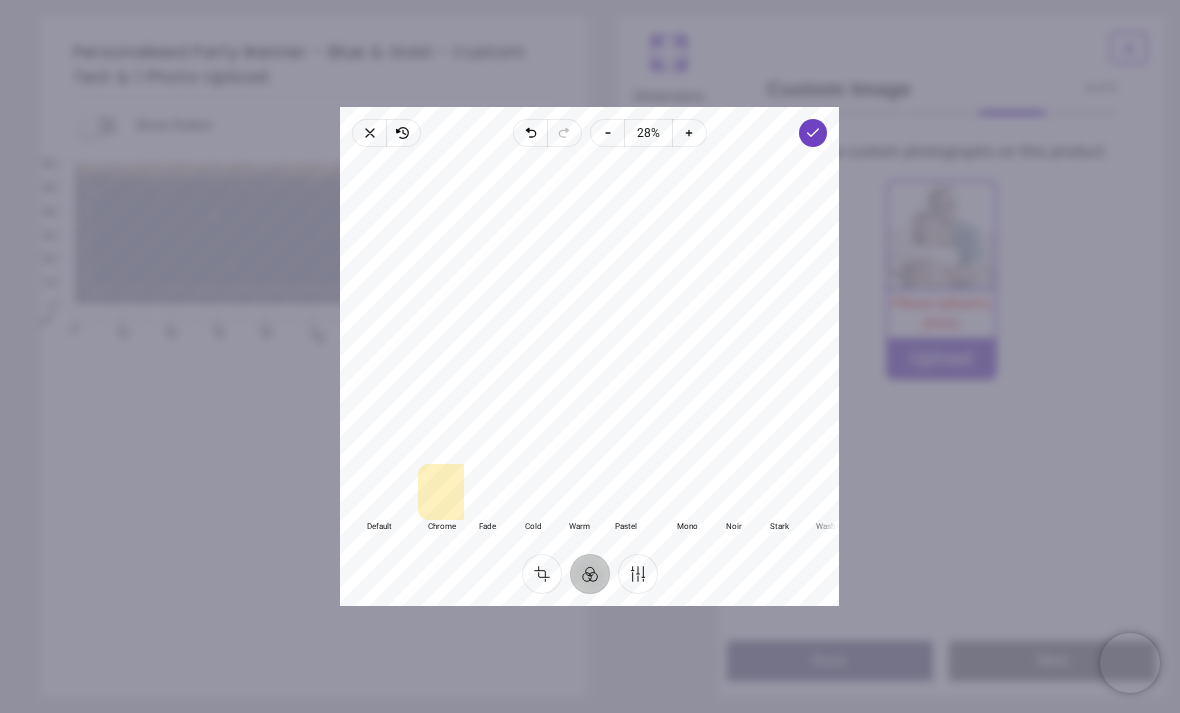 click 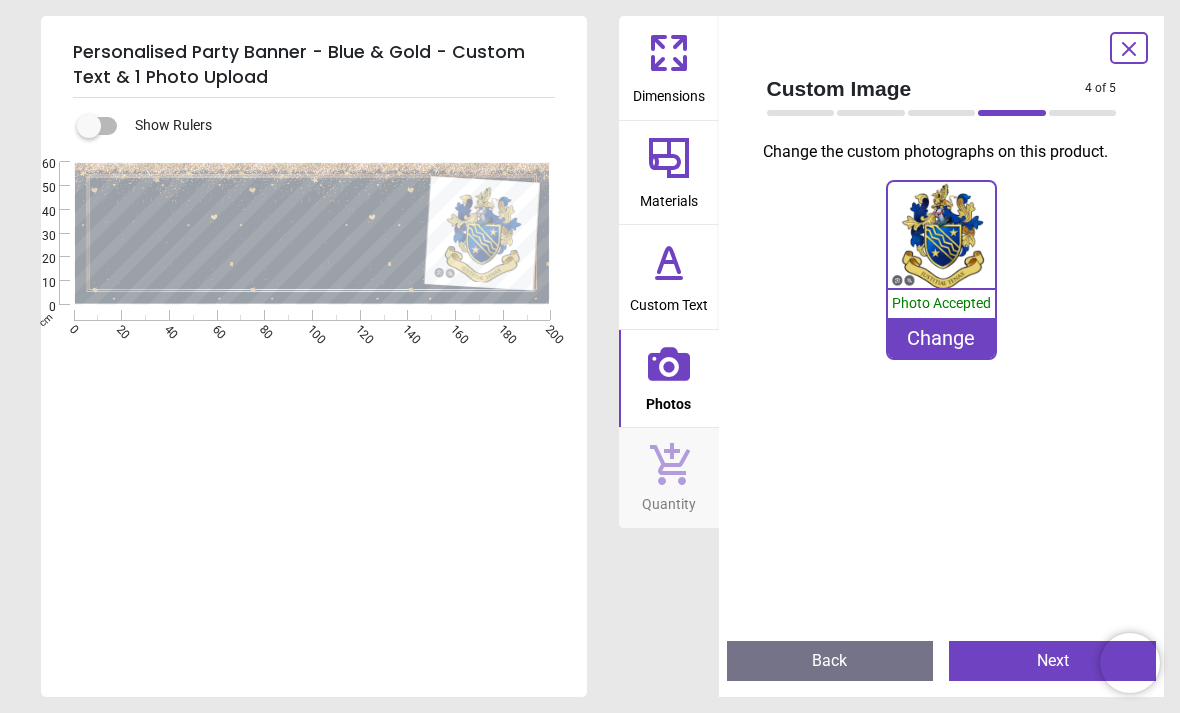 click 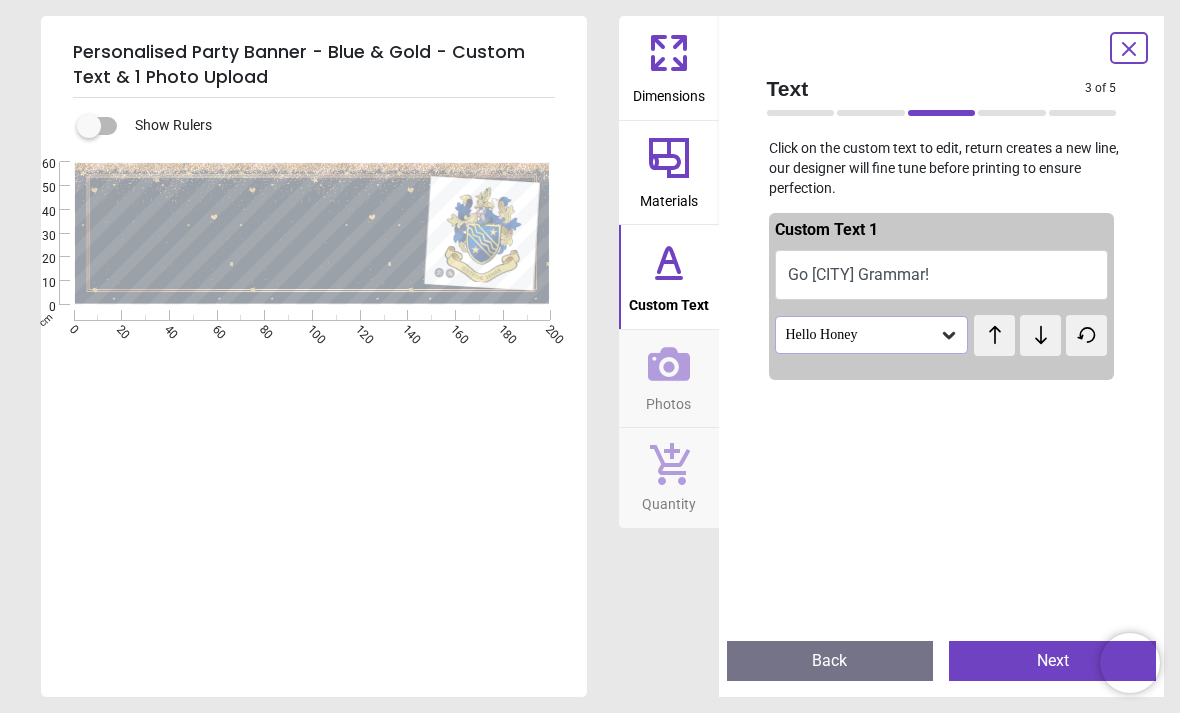click 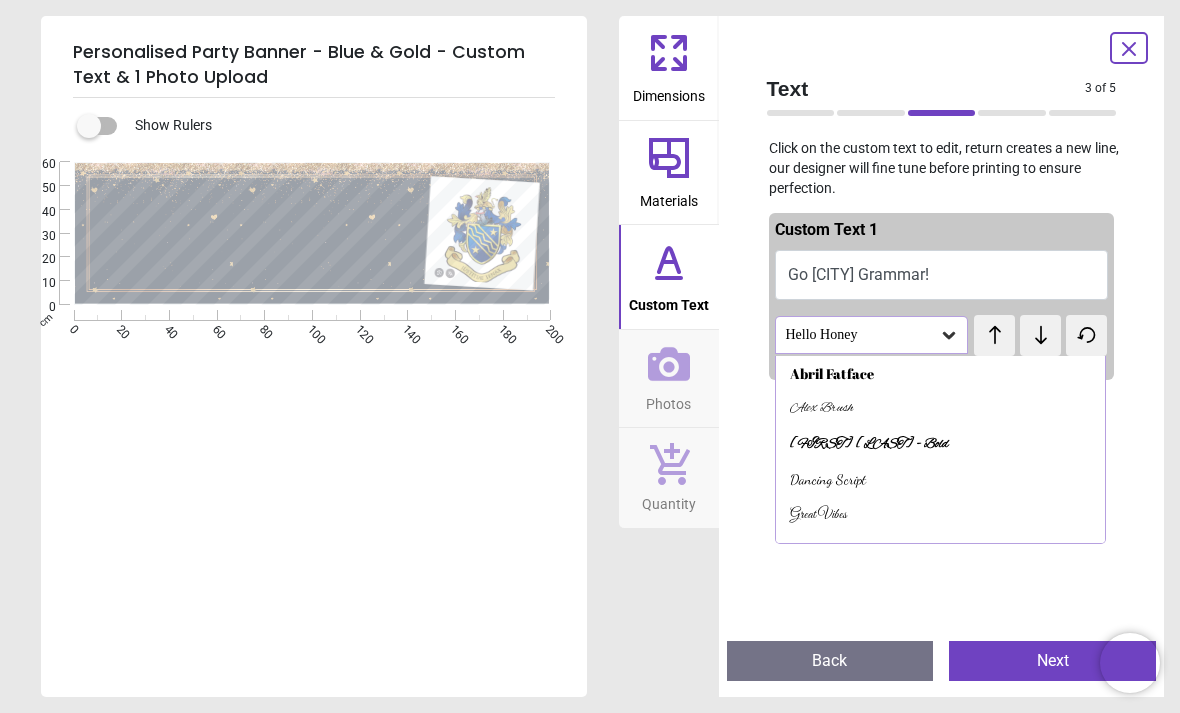 scroll, scrollTop: 0, scrollLeft: 0, axis: both 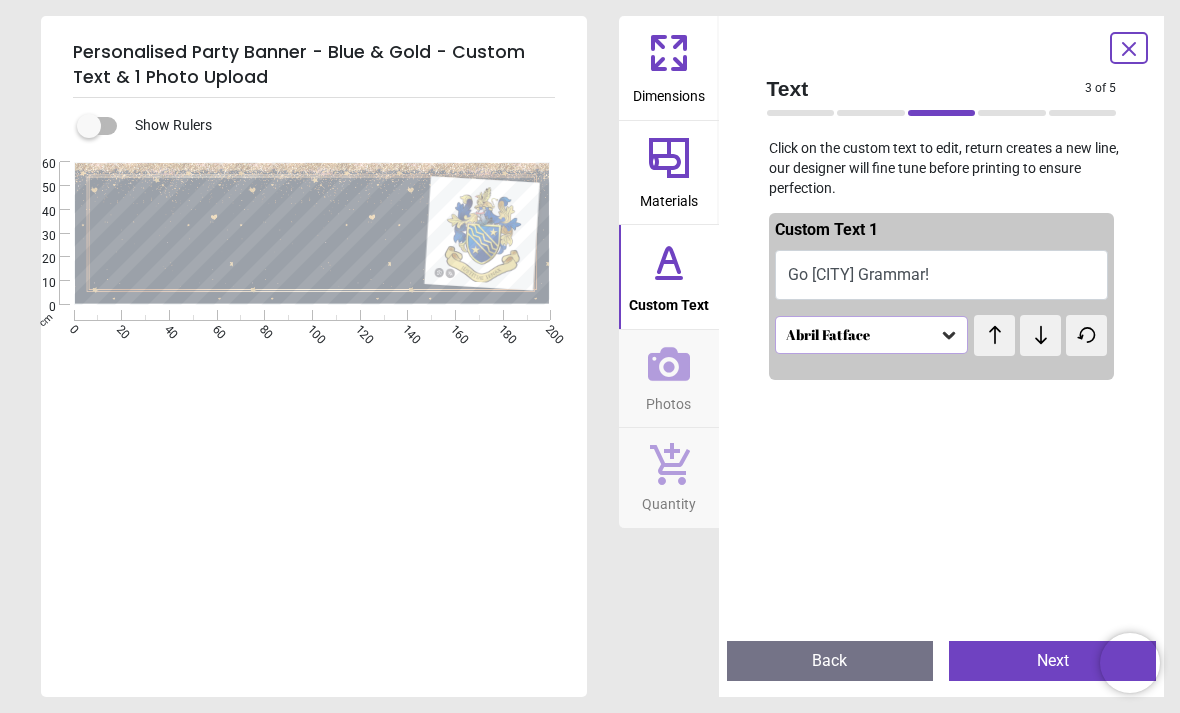 click 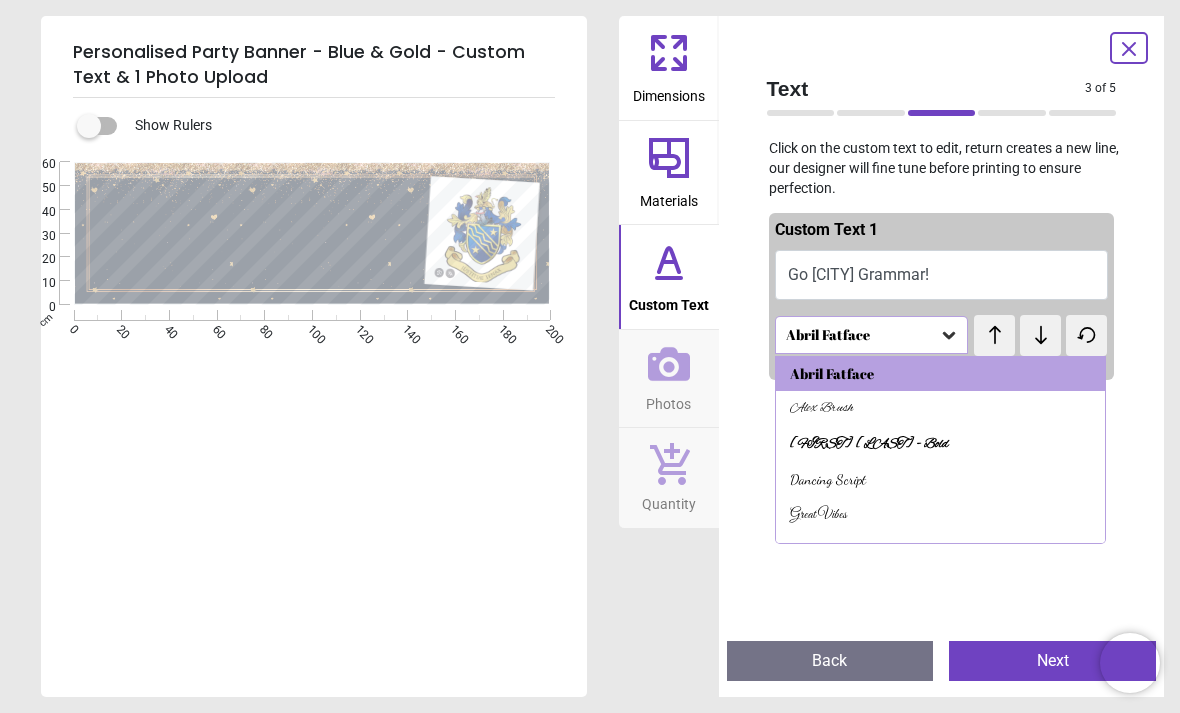 scroll, scrollTop: 0, scrollLeft: 0, axis: both 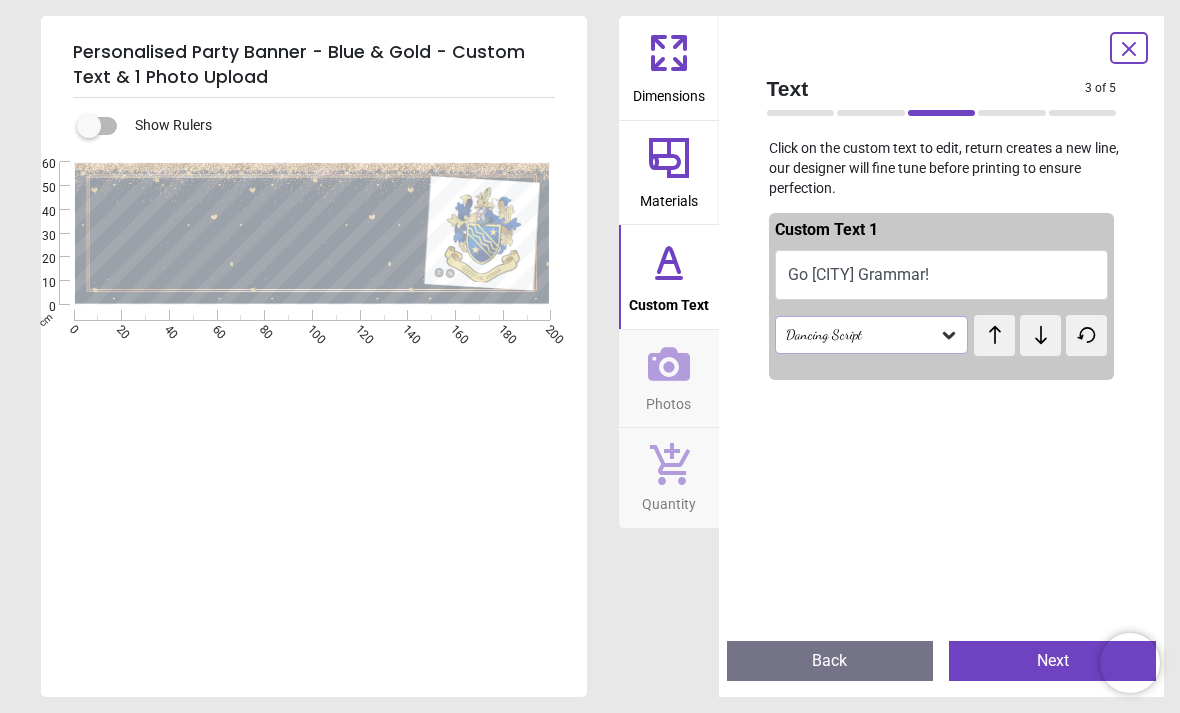 click 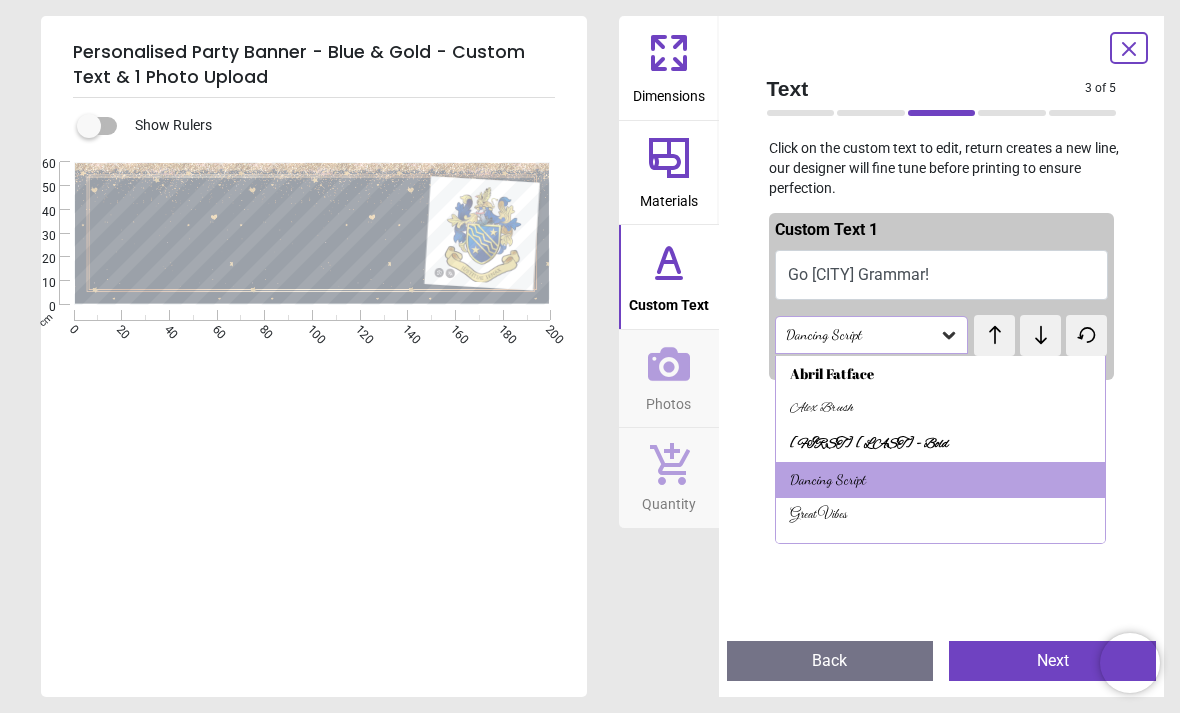 click on "Abril Fatface" at bounding box center [941, 374] 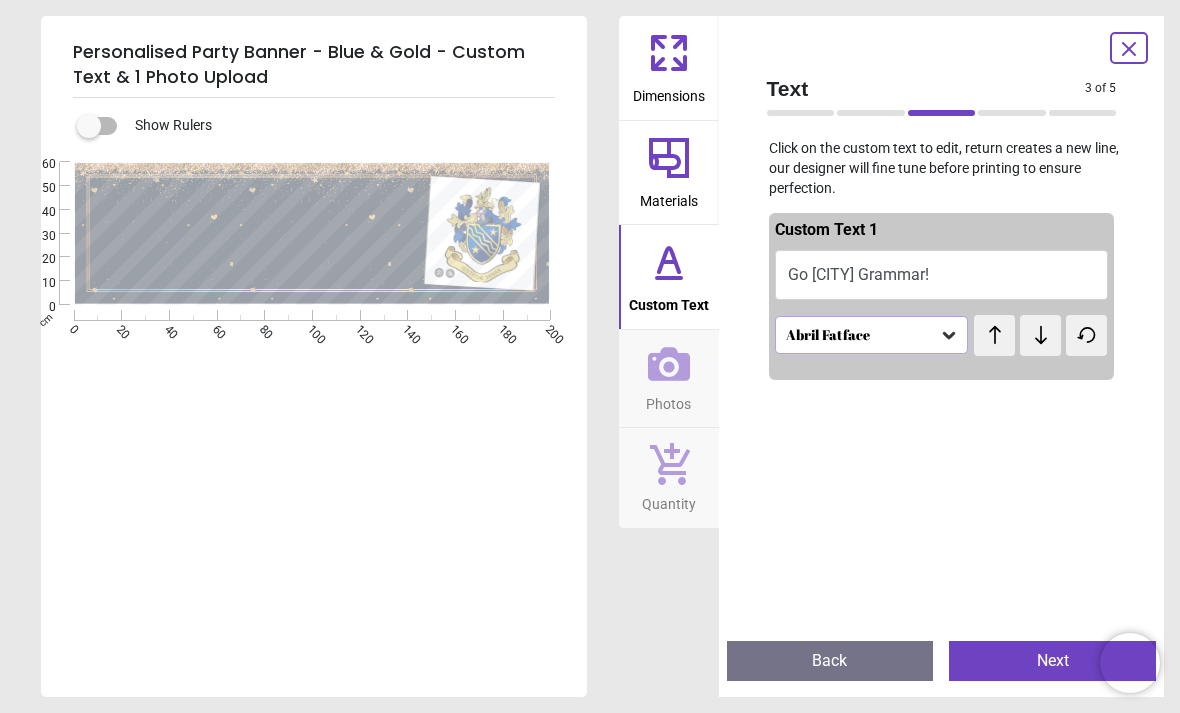 click on "Next" at bounding box center [1052, 661] 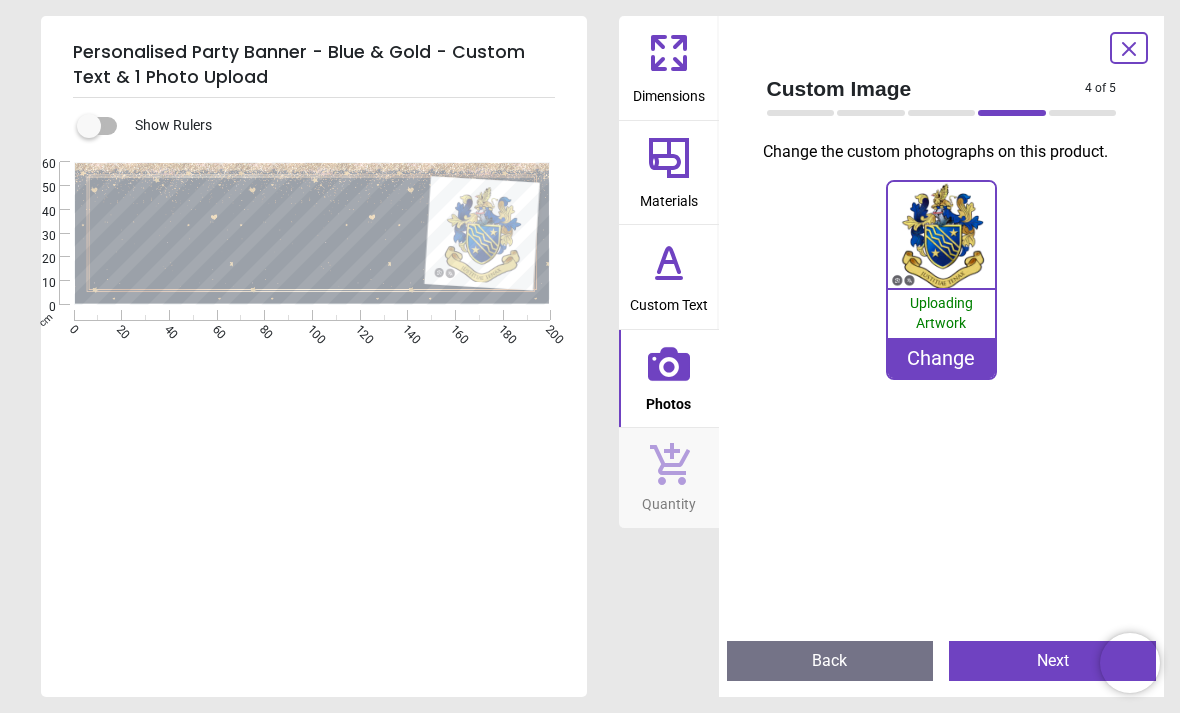 click on "Next" at bounding box center (1052, 661) 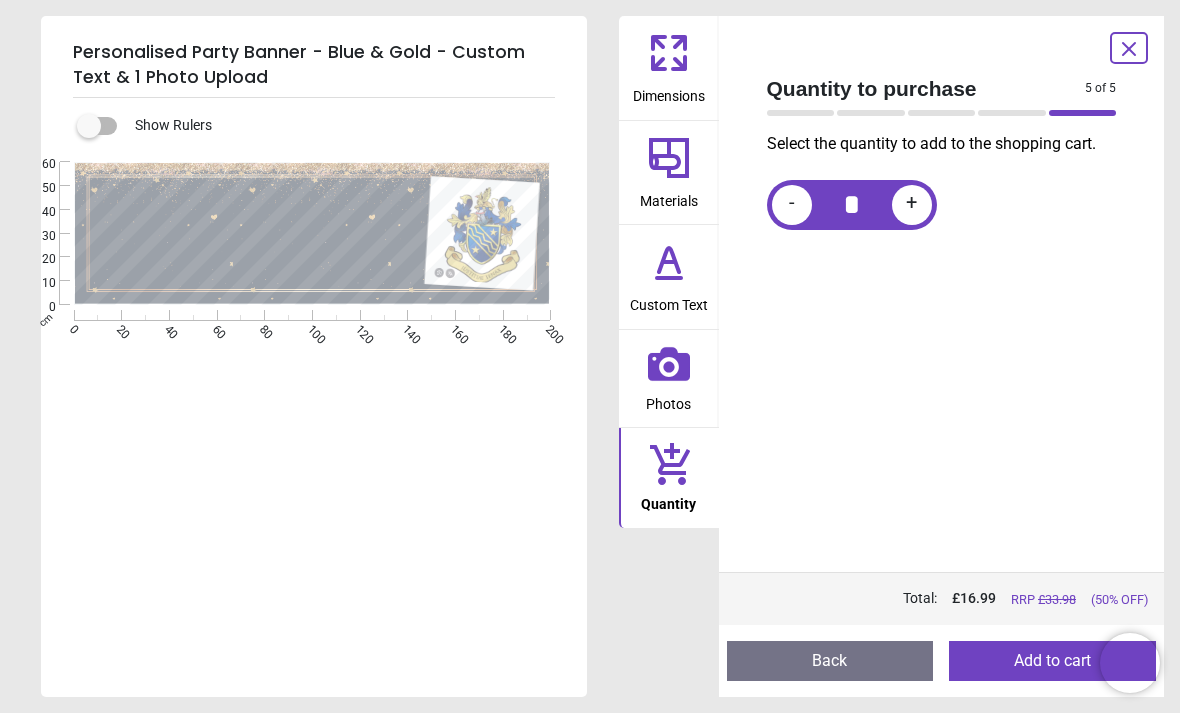 click 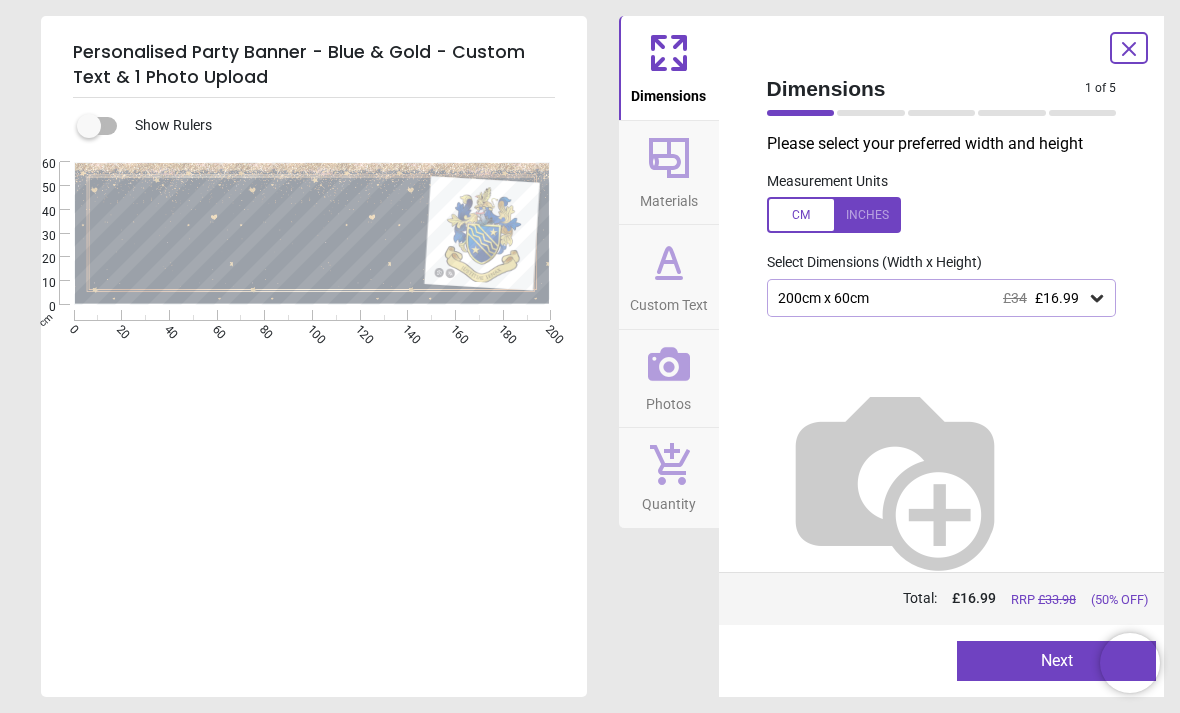 click on "Next" at bounding box center [1056, 661] 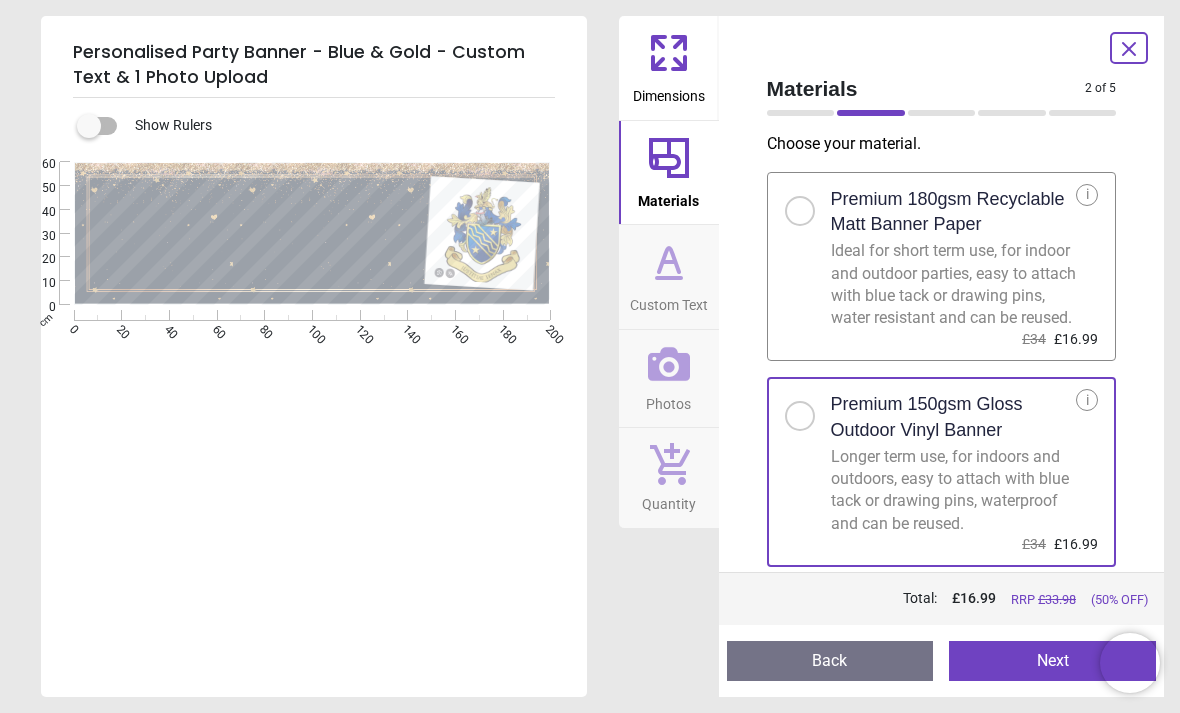 click on "Next" at bounding box center (1052, 661) 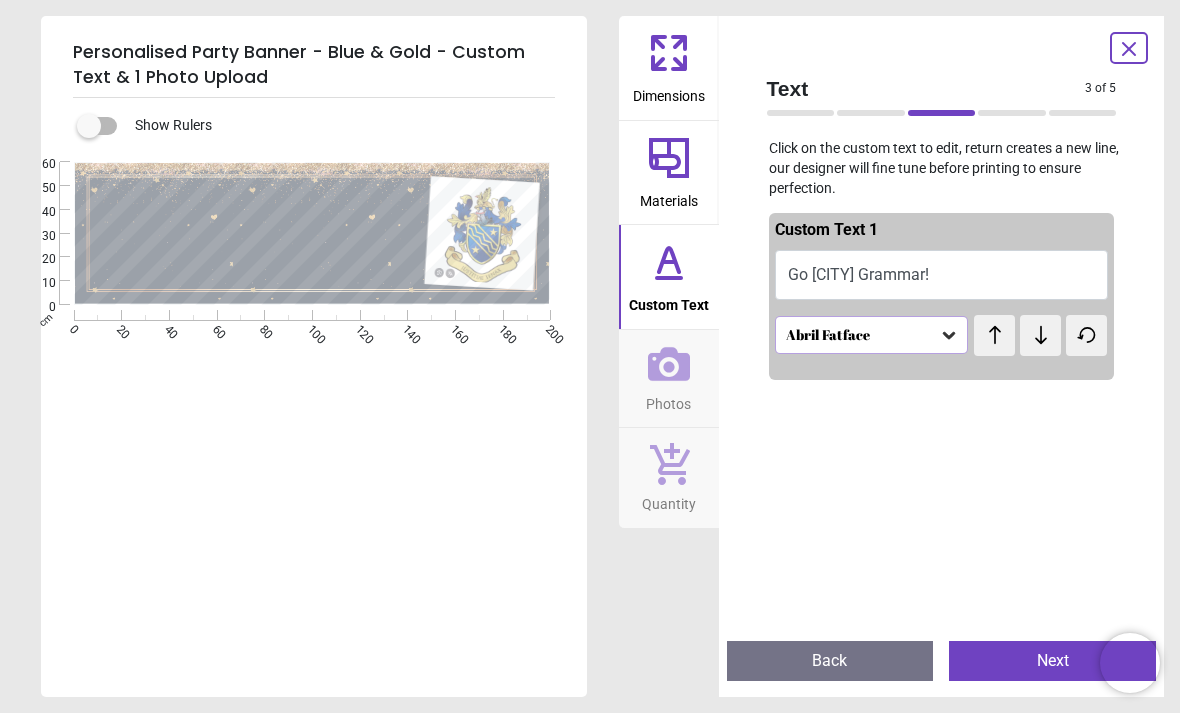click on "Next" at bounding box center (1052, 661) 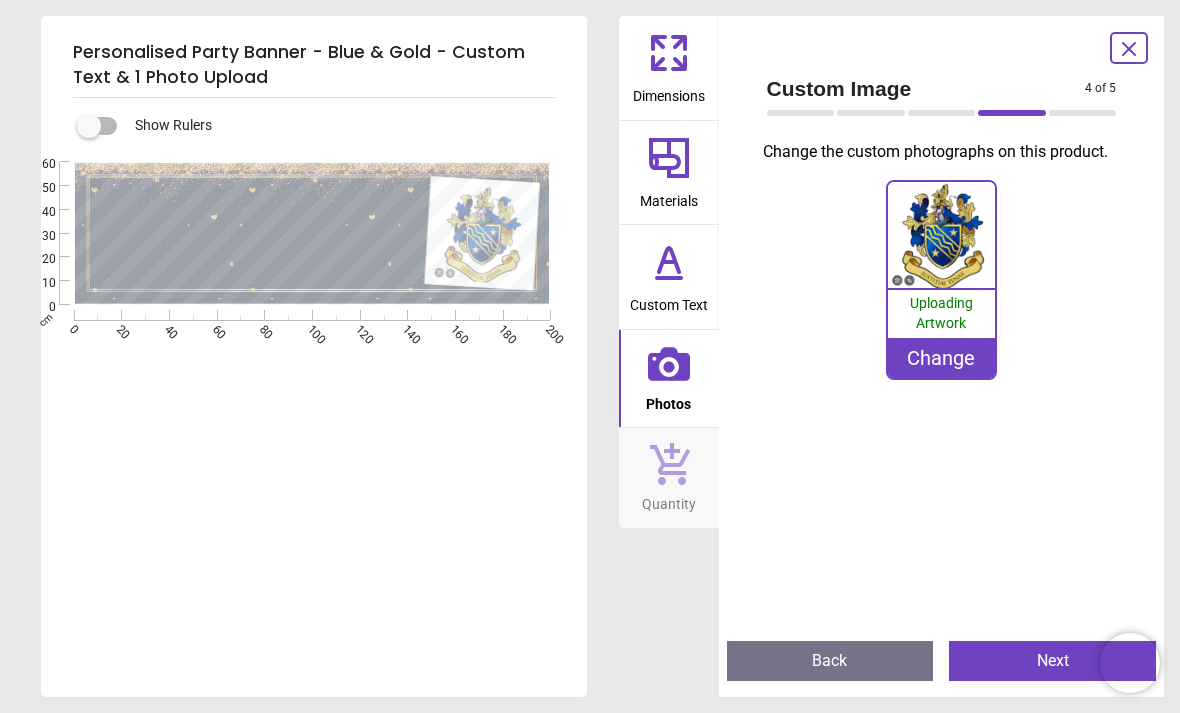 click on "Next" at bounding box center [1052, 661] 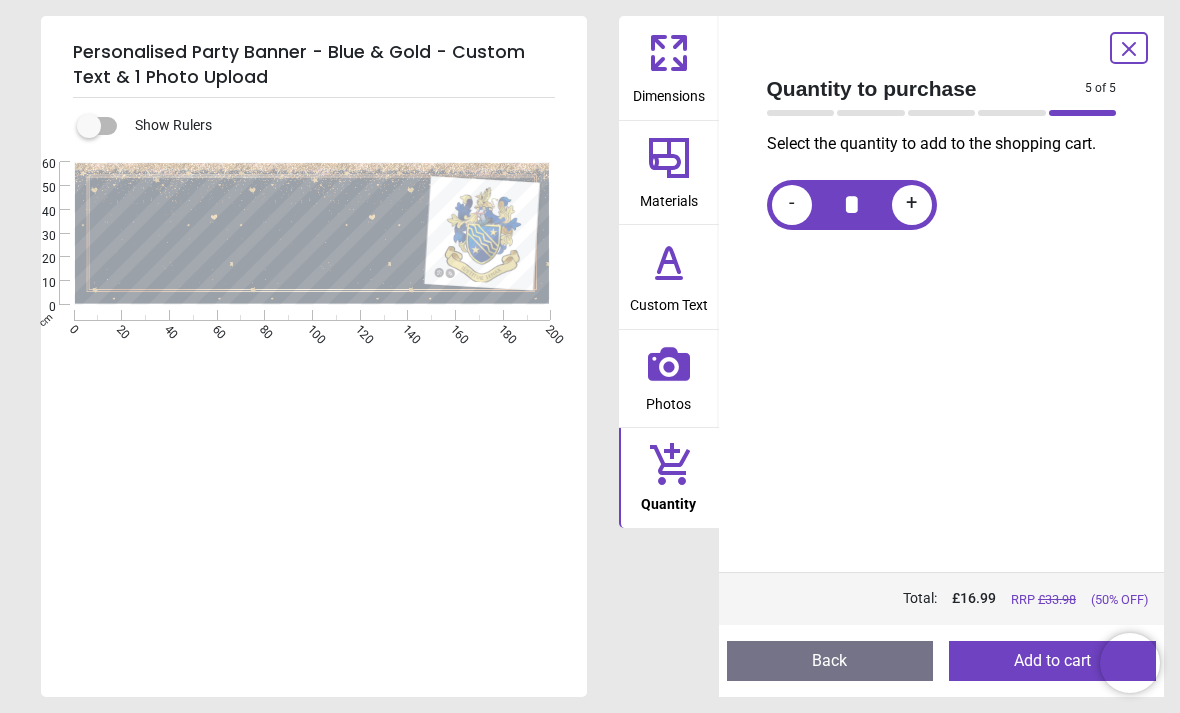 click on "Add to cart" at bounding box center (1052, 661) 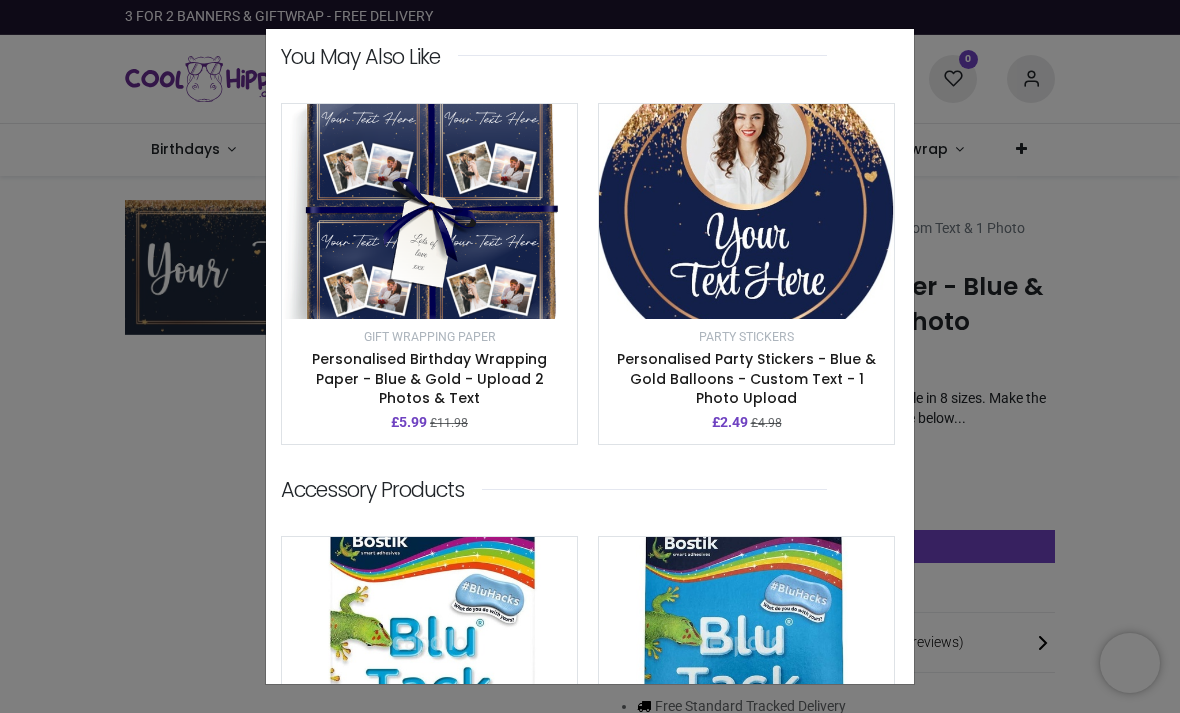 scroll, scrollTop: 325, scrollLeft: 0, axis: vertical 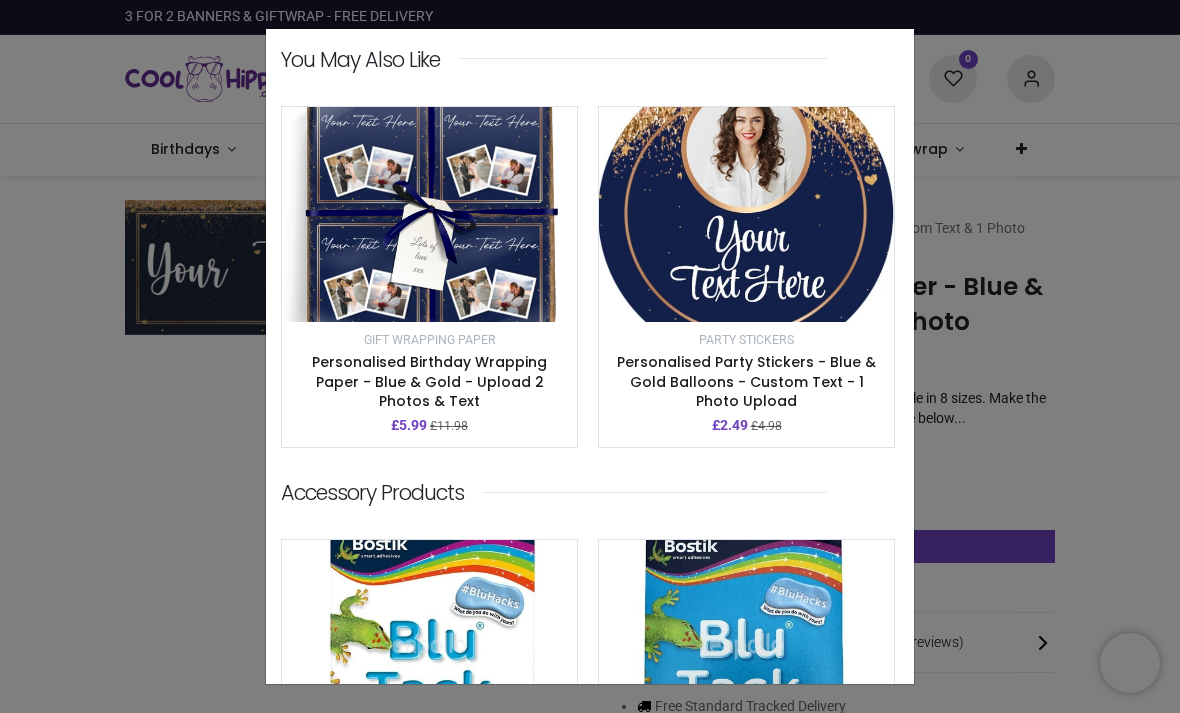 click at bounding box center (746, 214) 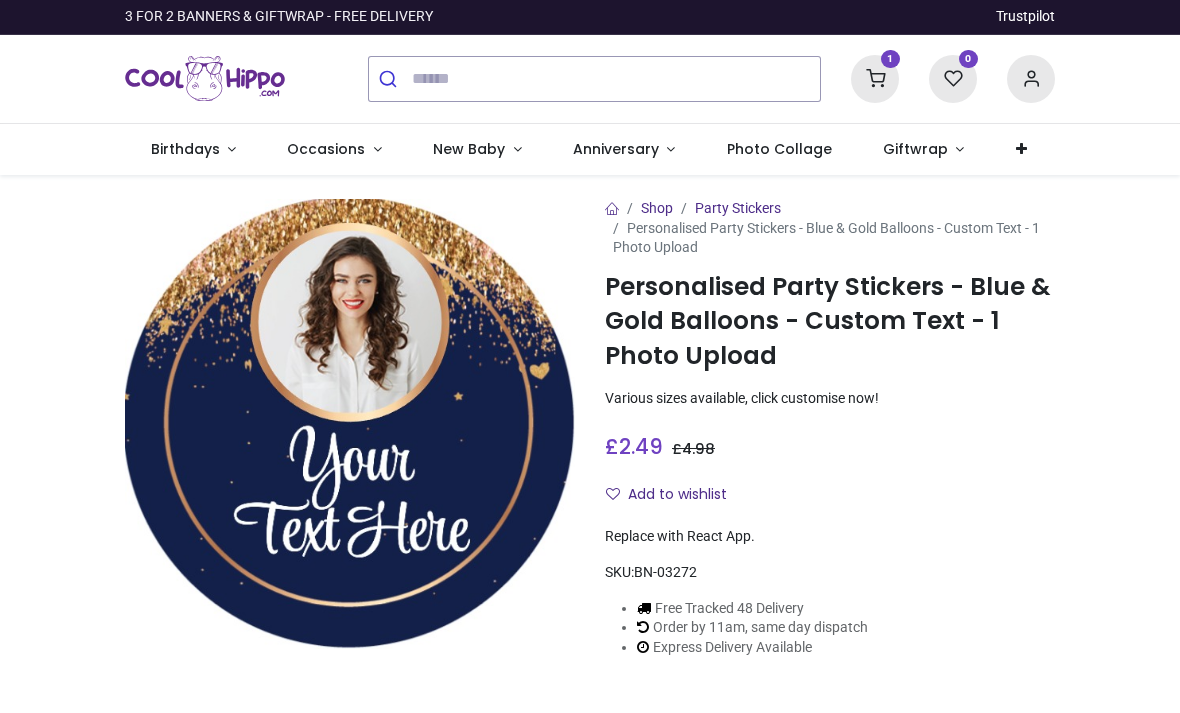 scroll, scrollTop: 0, scrollLeft: 0, axis: both 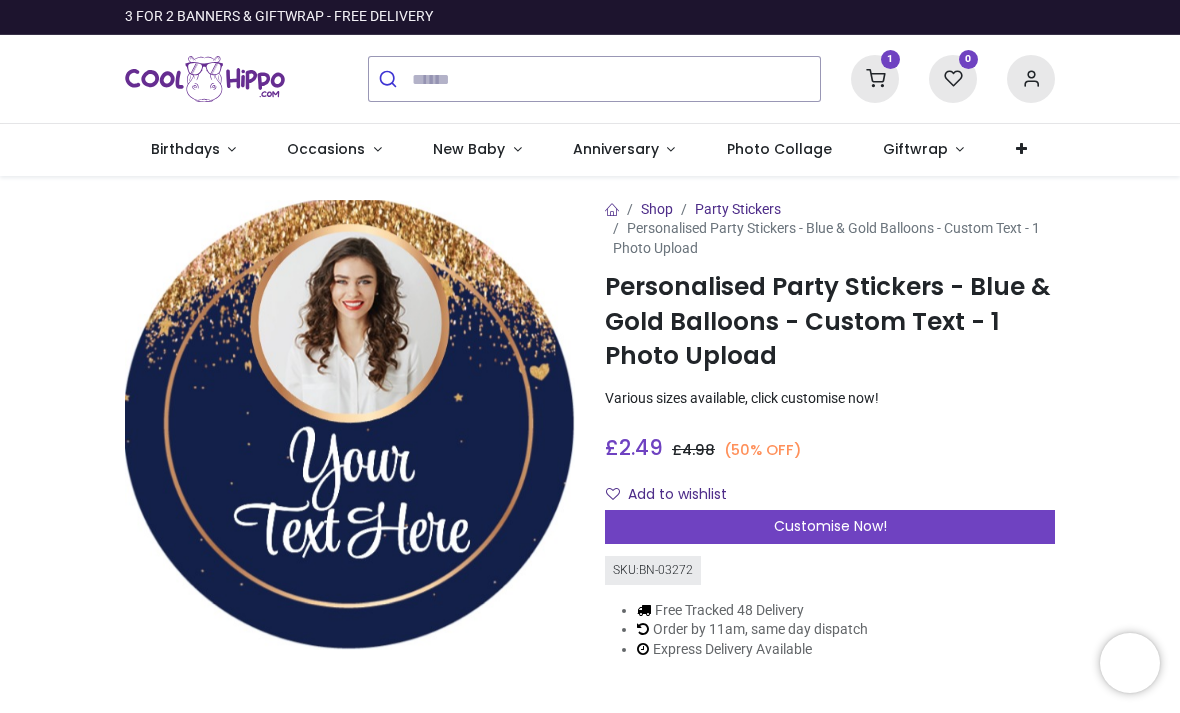 click on "Customise Now!" at bounding box center [830, 526] 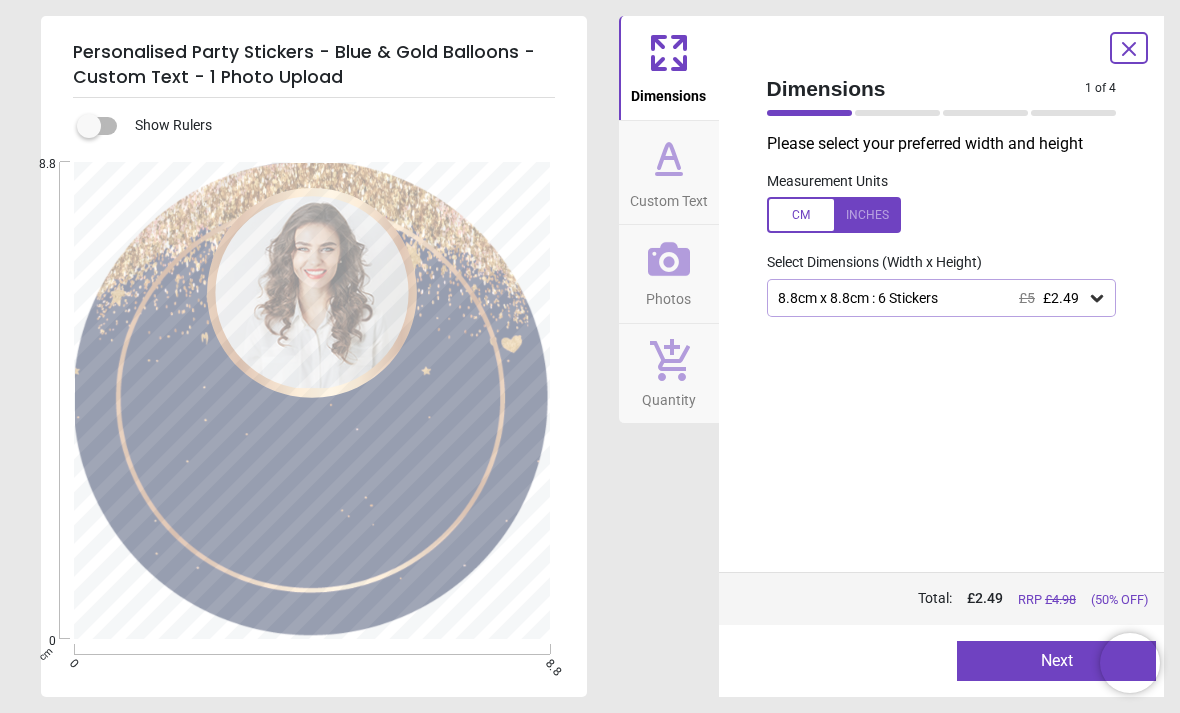 click 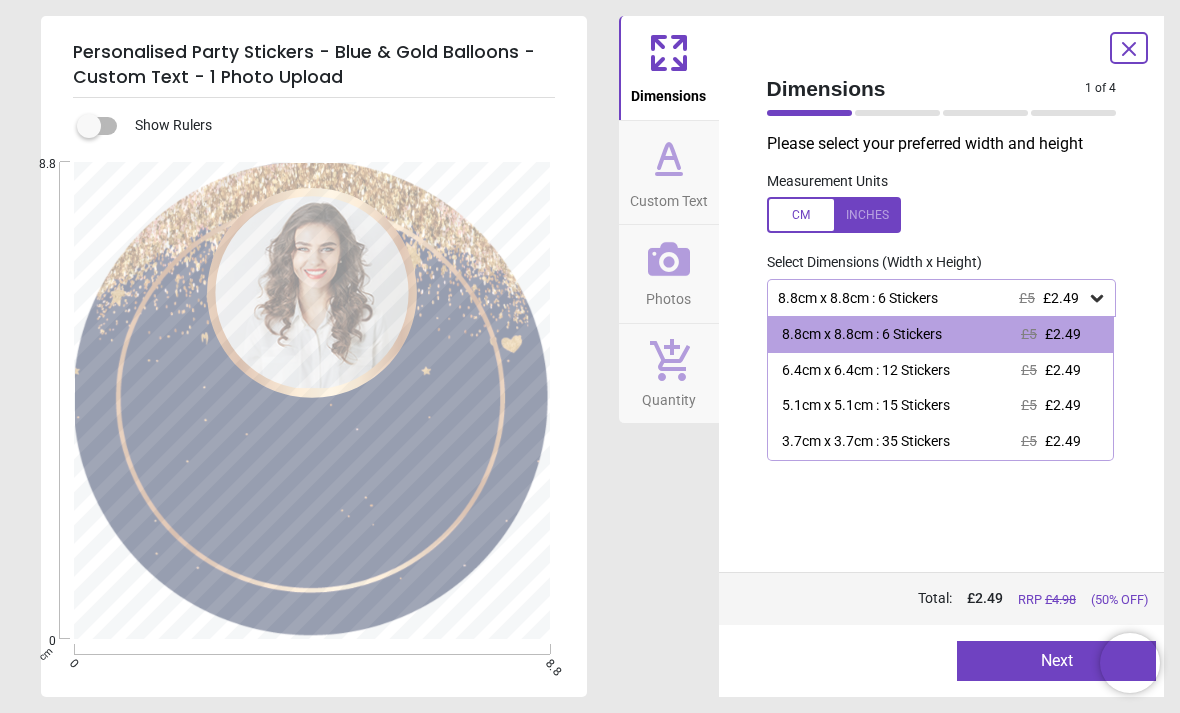 click at bounding box center (834, 215) 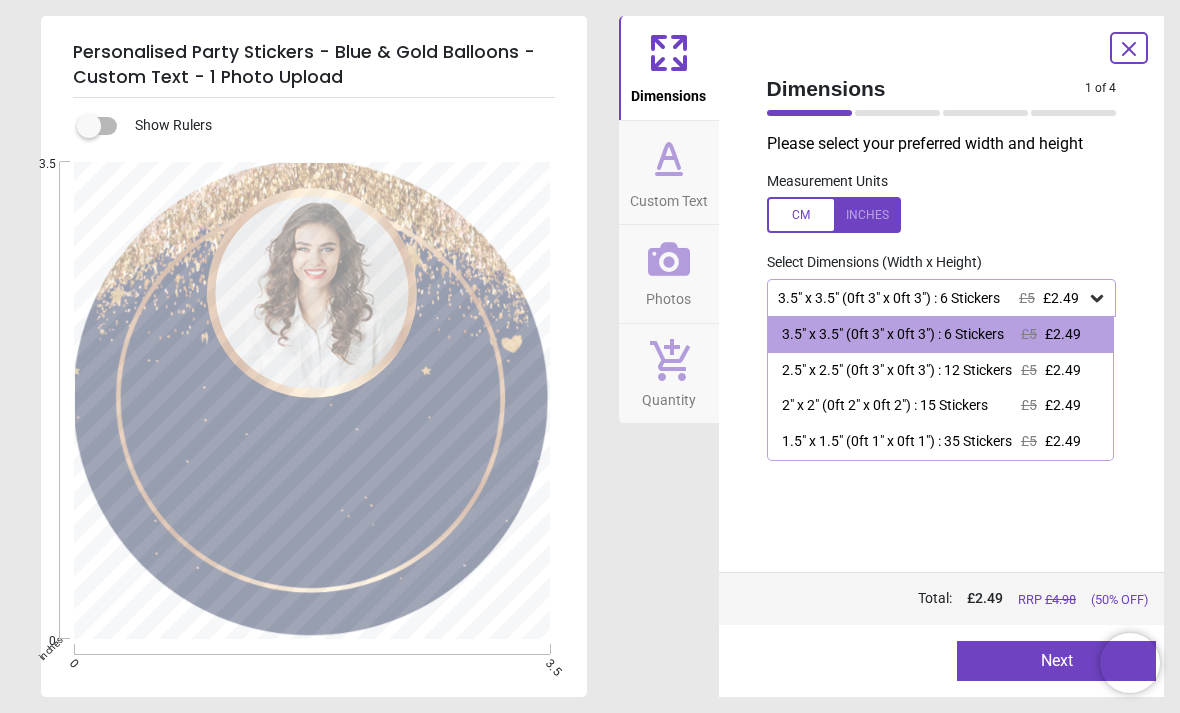 click at bounding box center (834, 215) 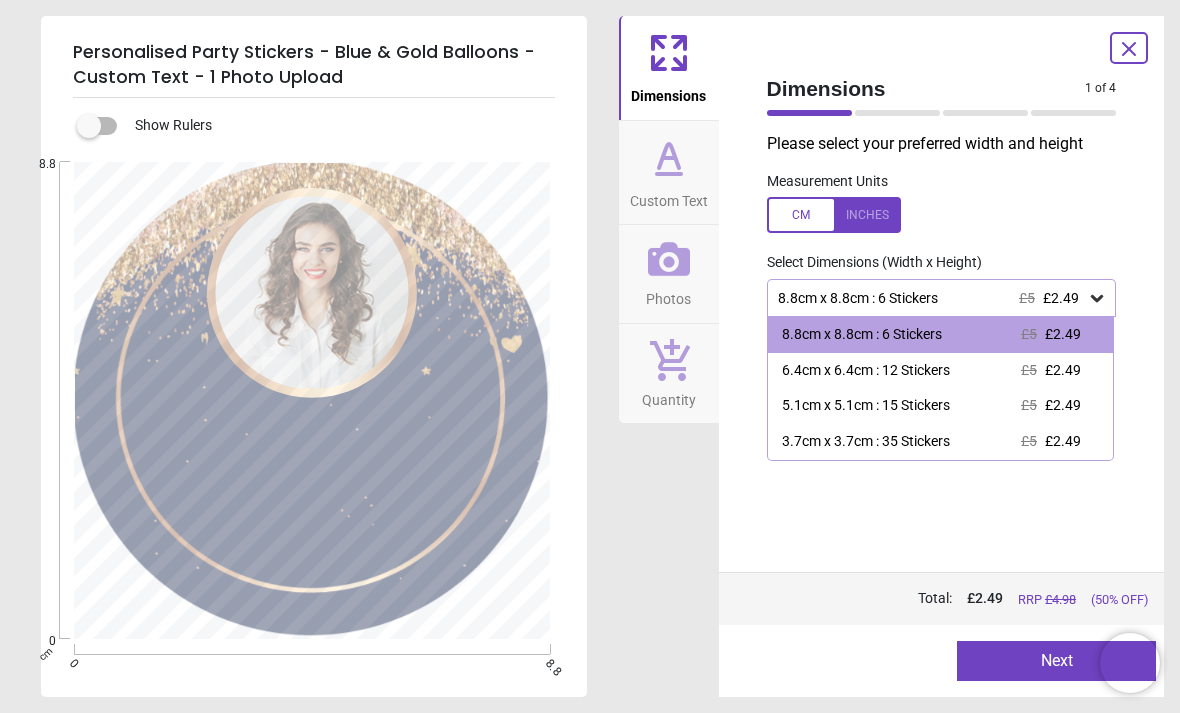 click on "8.8cm  x  8.8cm       : 6 Stickers £5 £2.49" at bounding box center [932, 298] 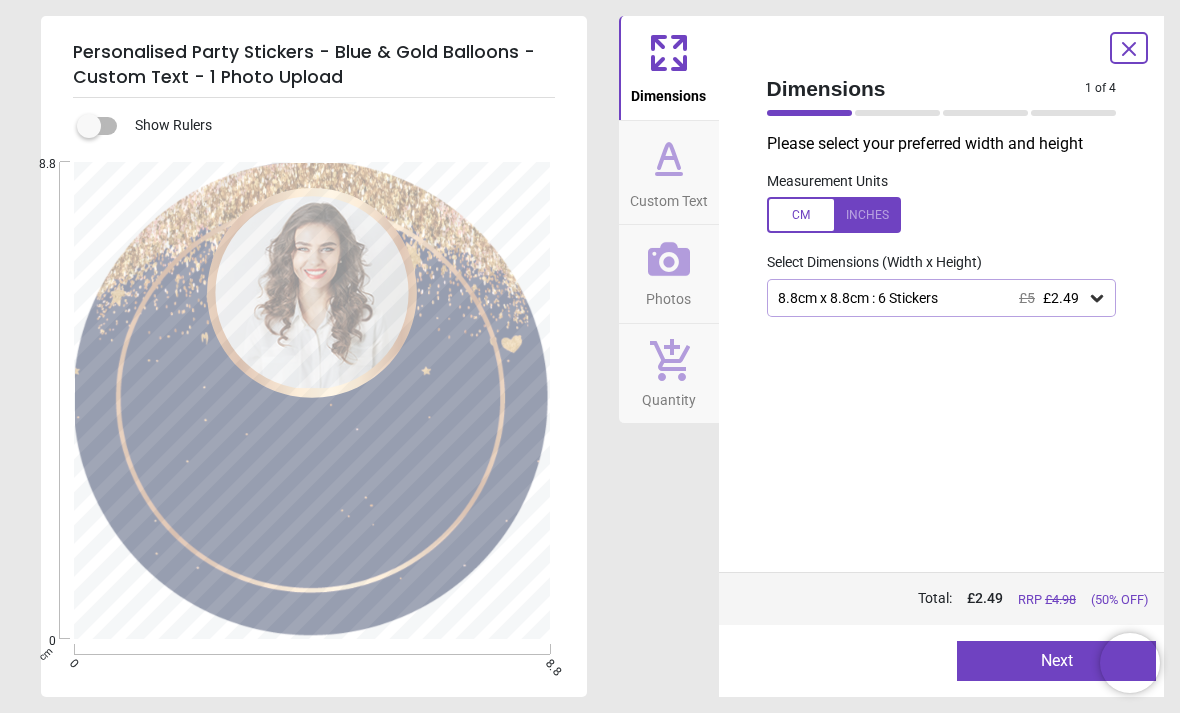 click 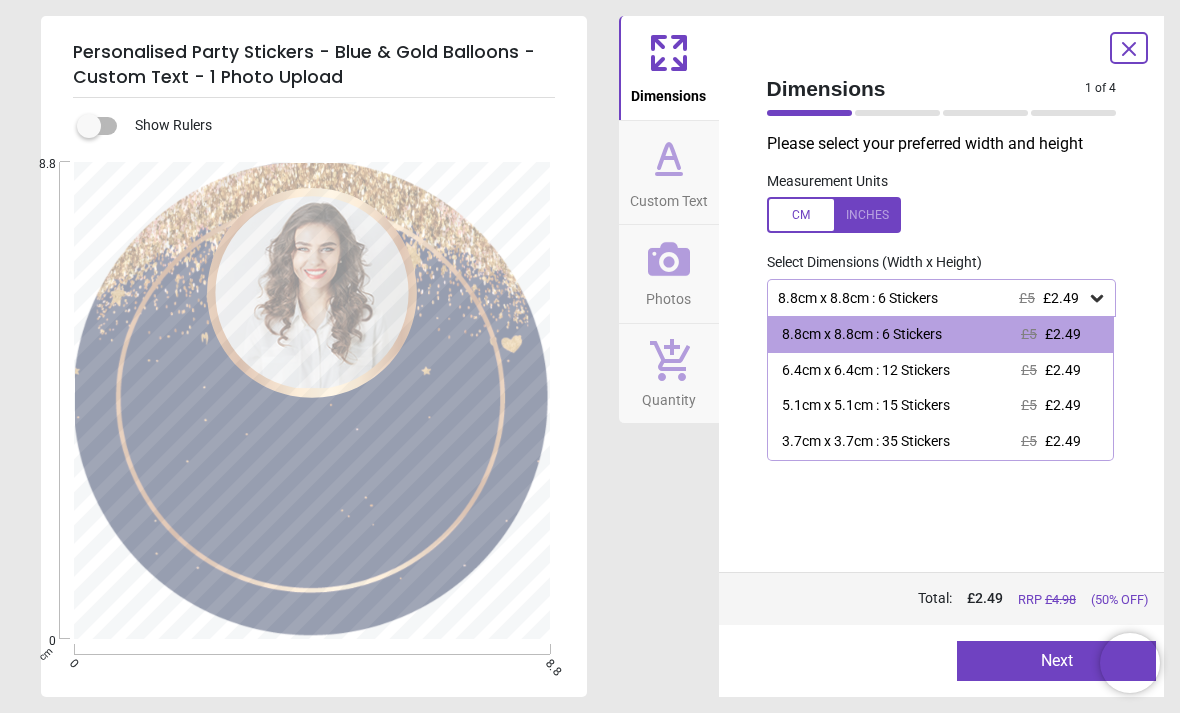 click on "Next" at bounding box center (1056, 661) 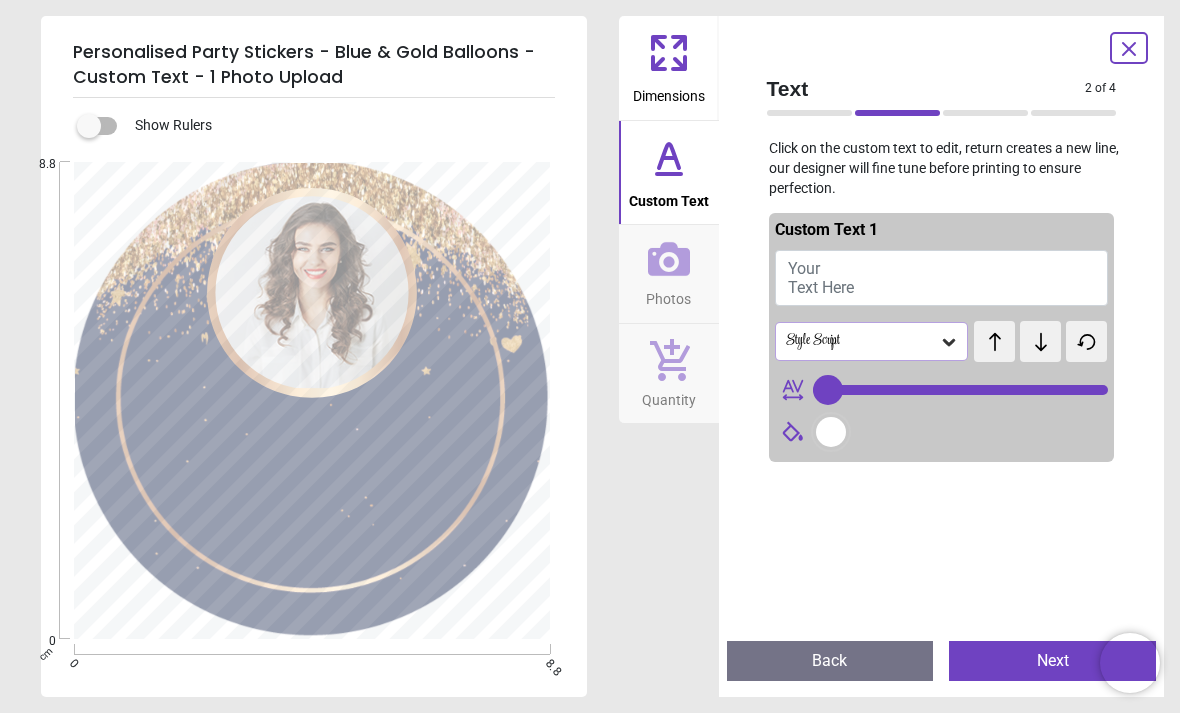 type on "**" 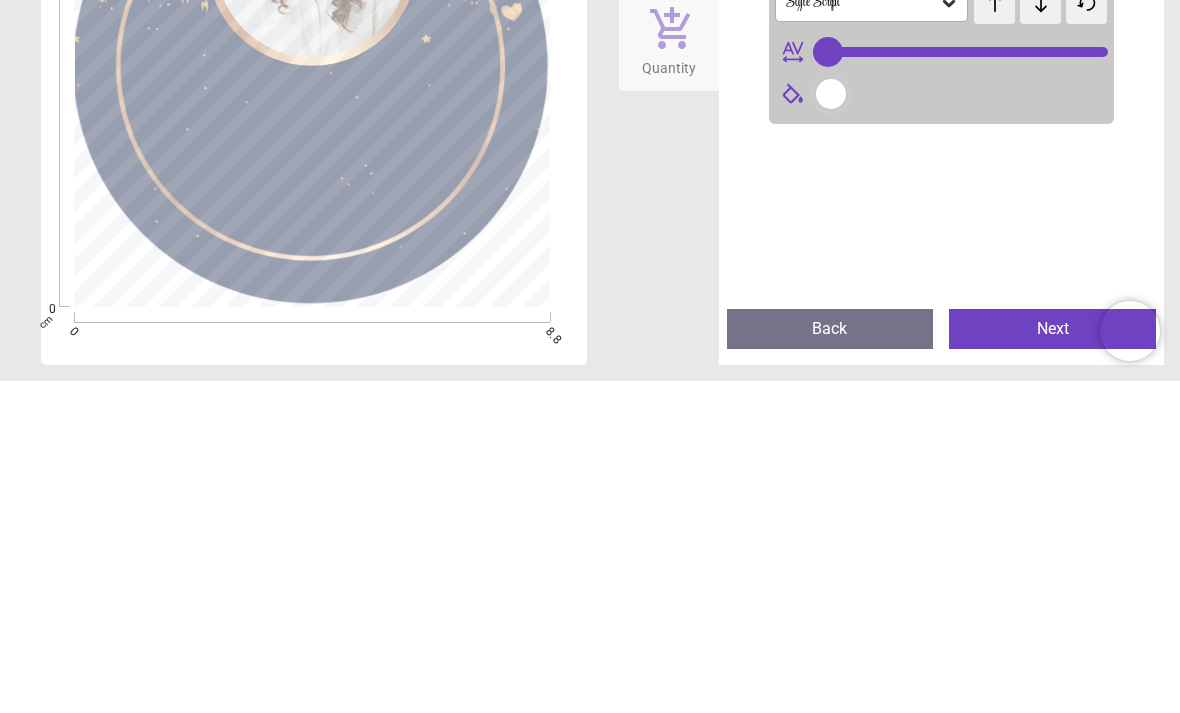 type on "**" 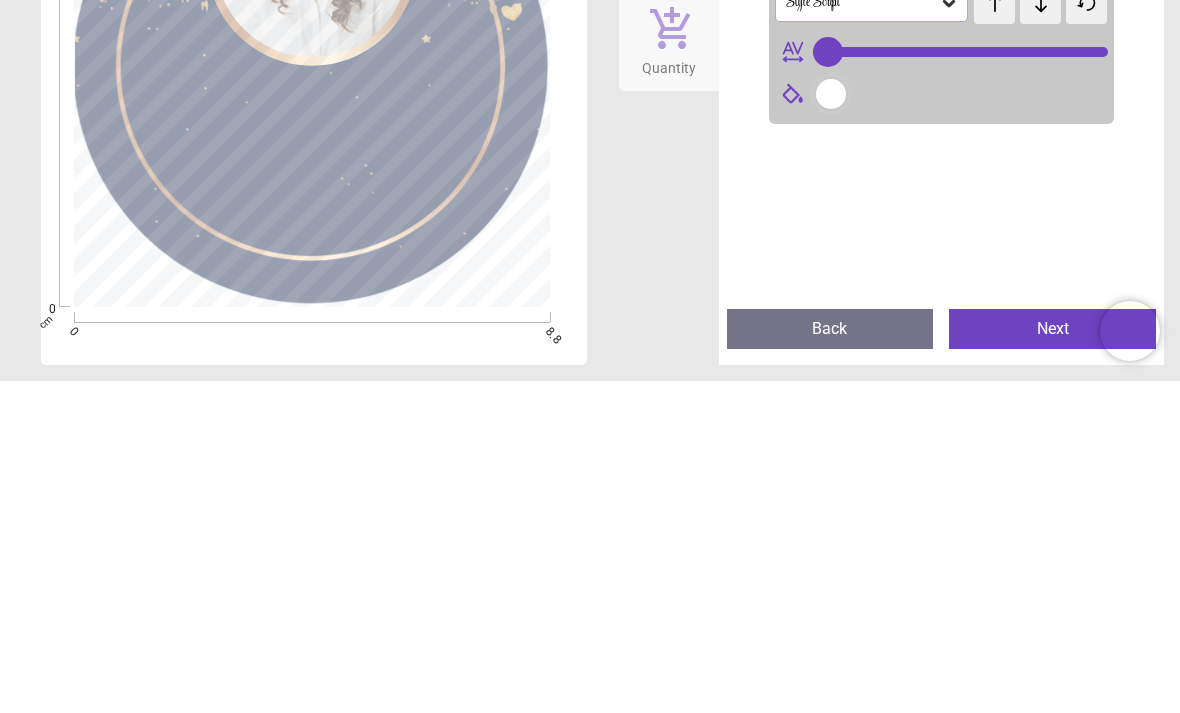 type on "***" 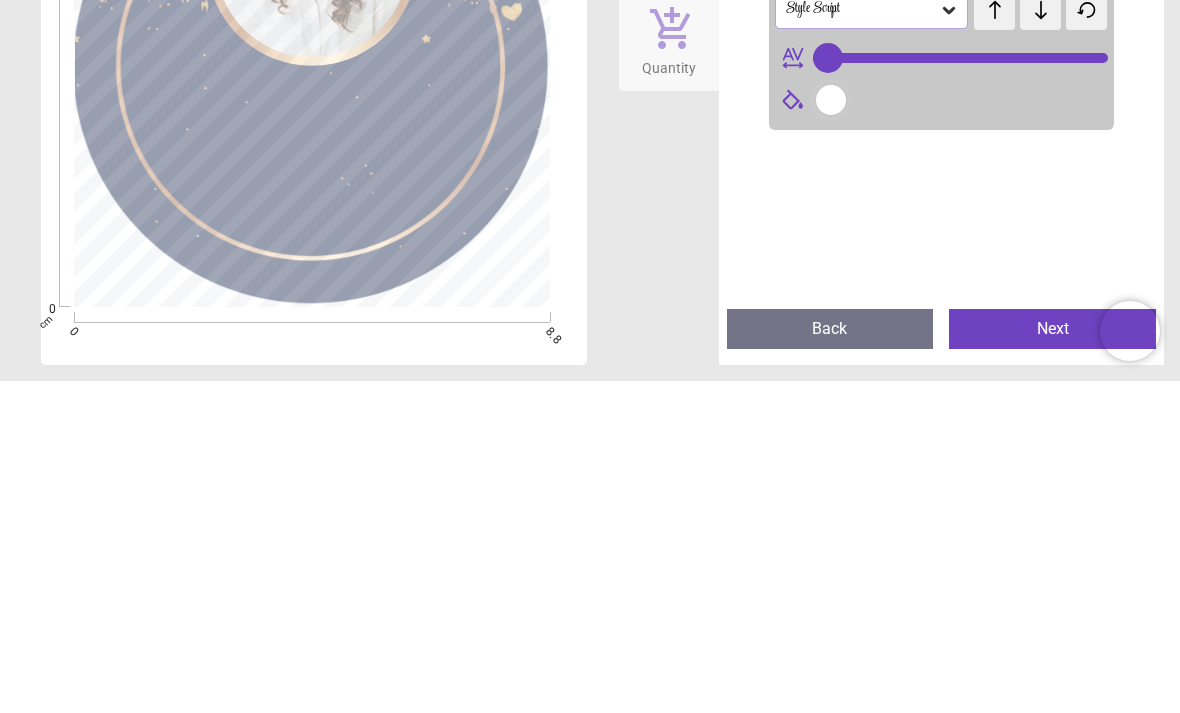 type on "*" 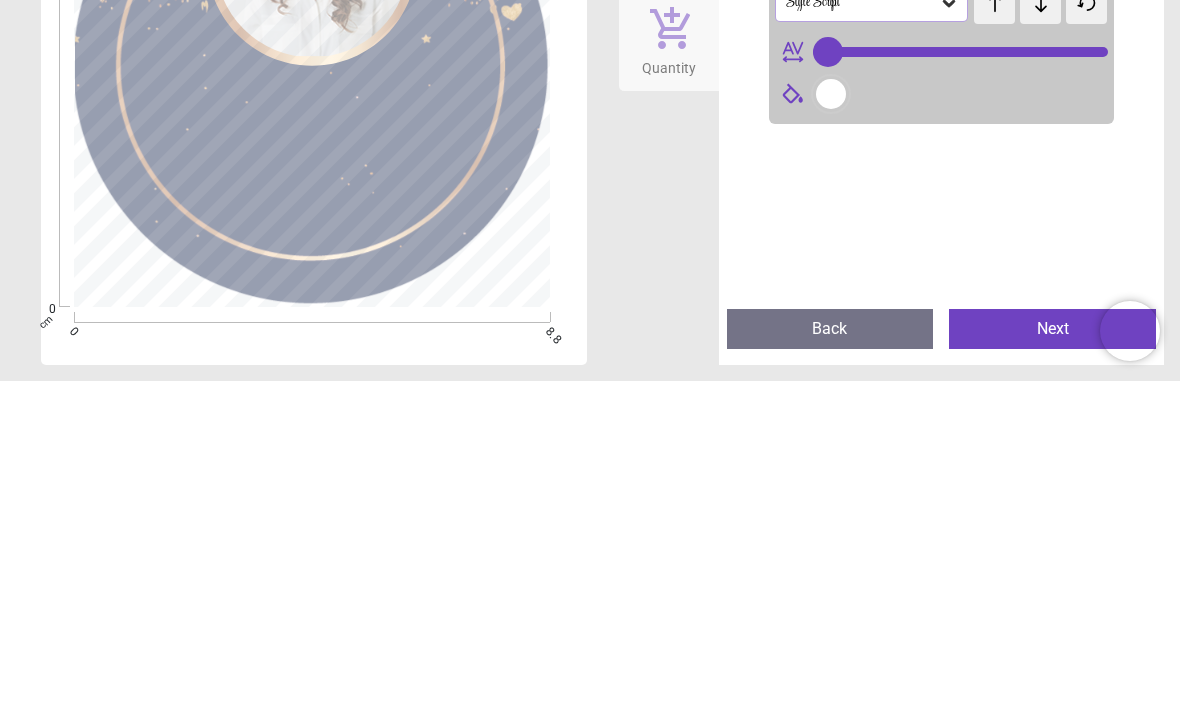 type on "**" 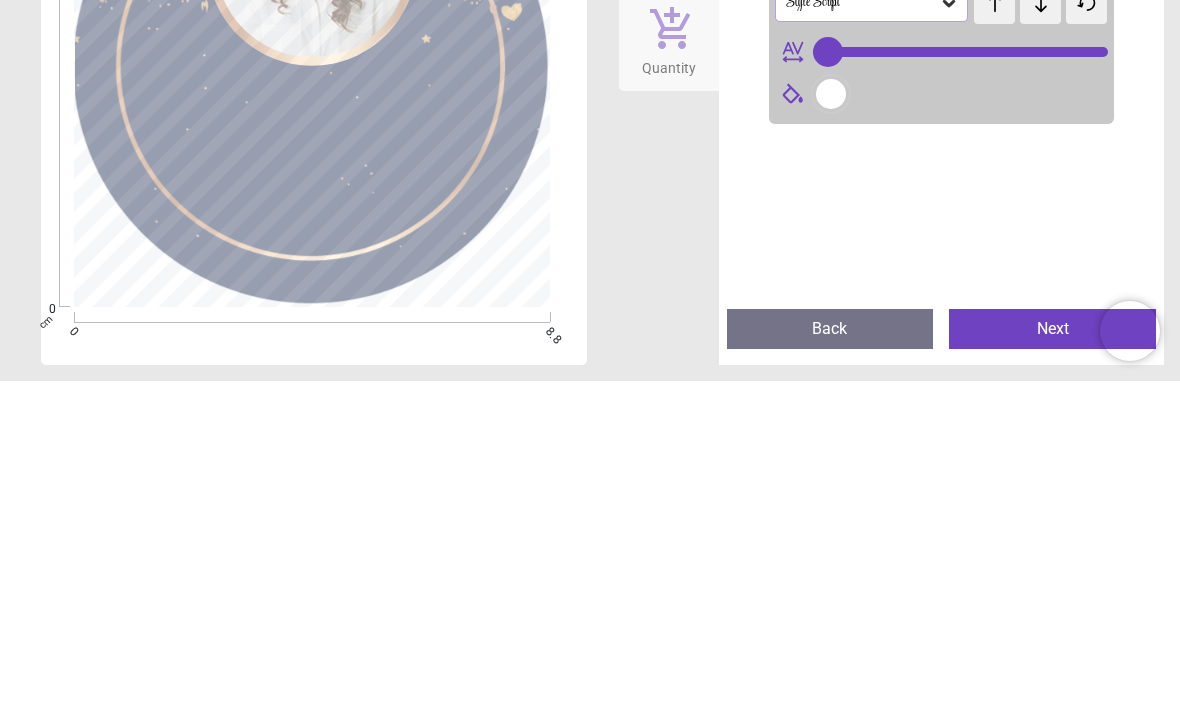 type on "***" 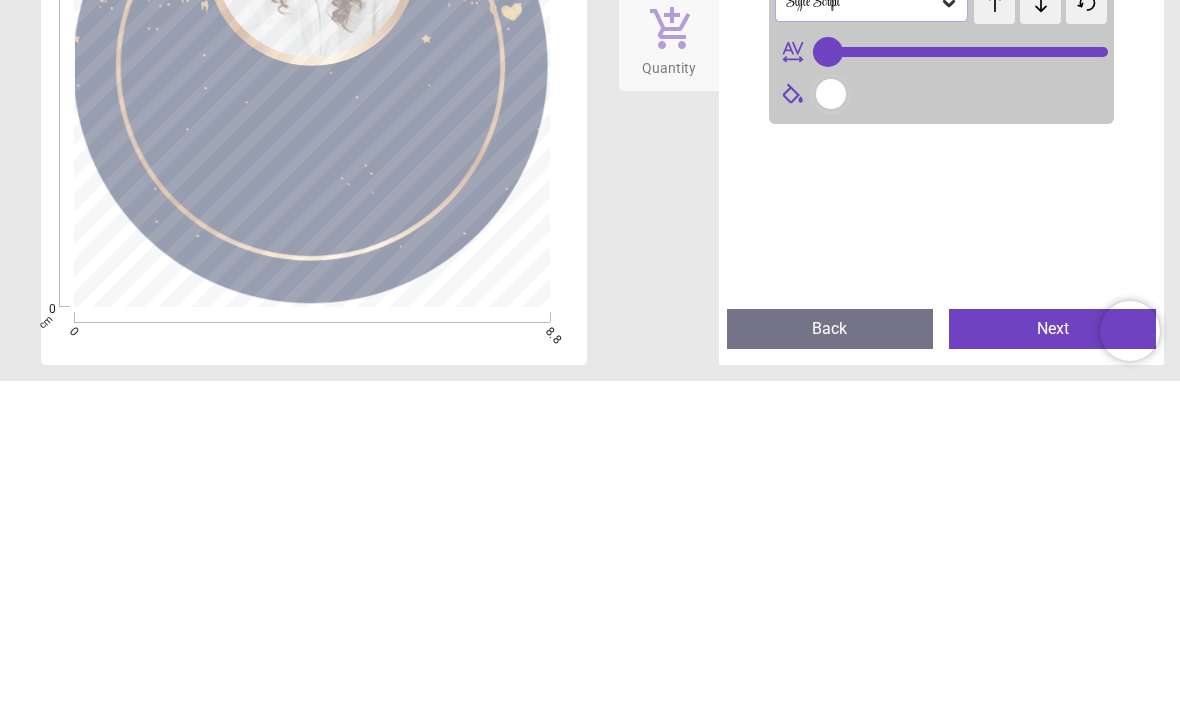 type on "***" 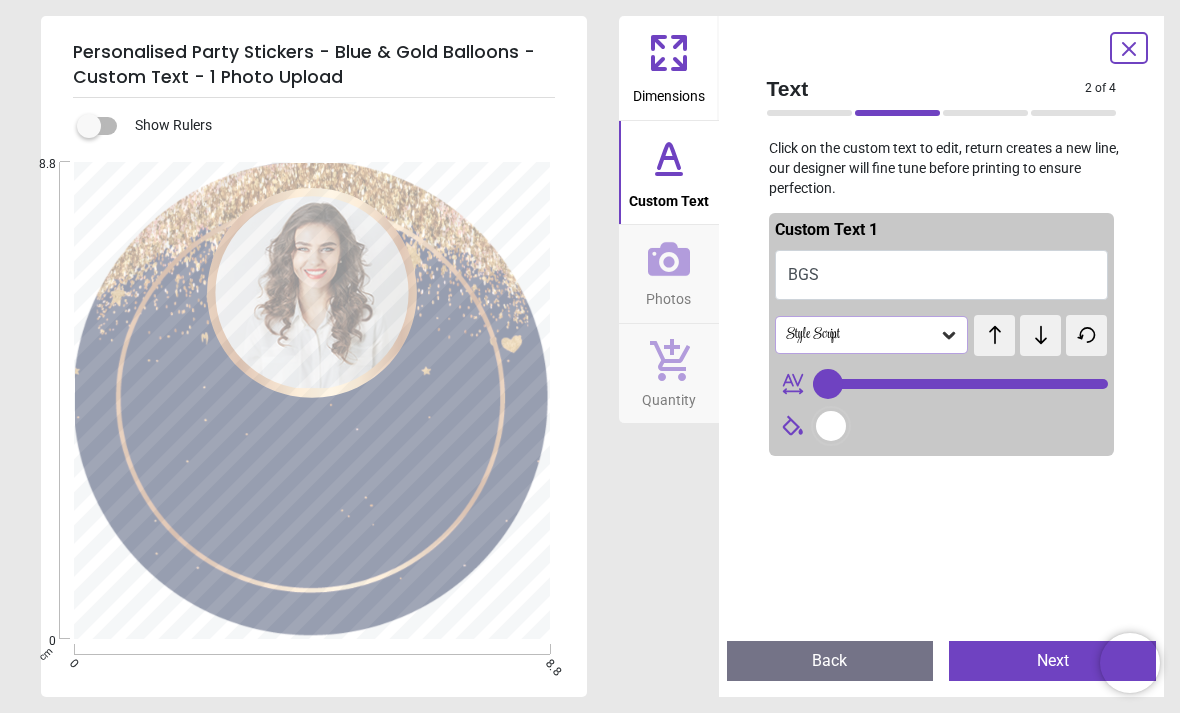 type on "***" 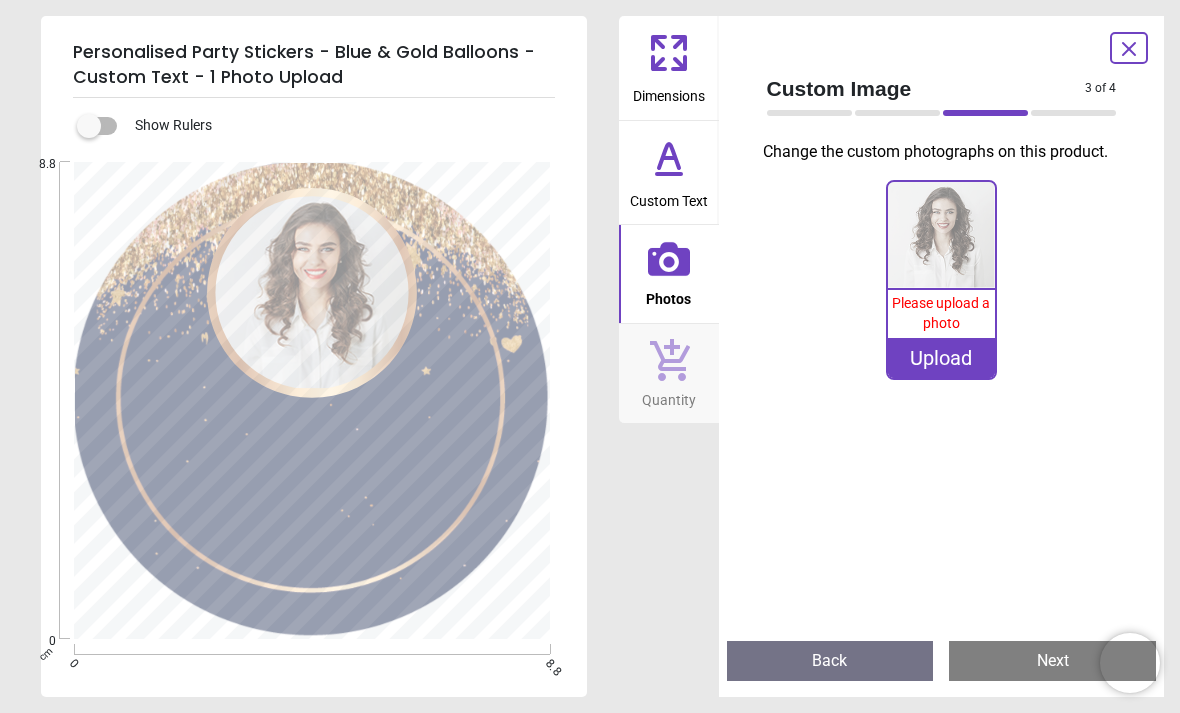 click at bounding box center (941, 235) 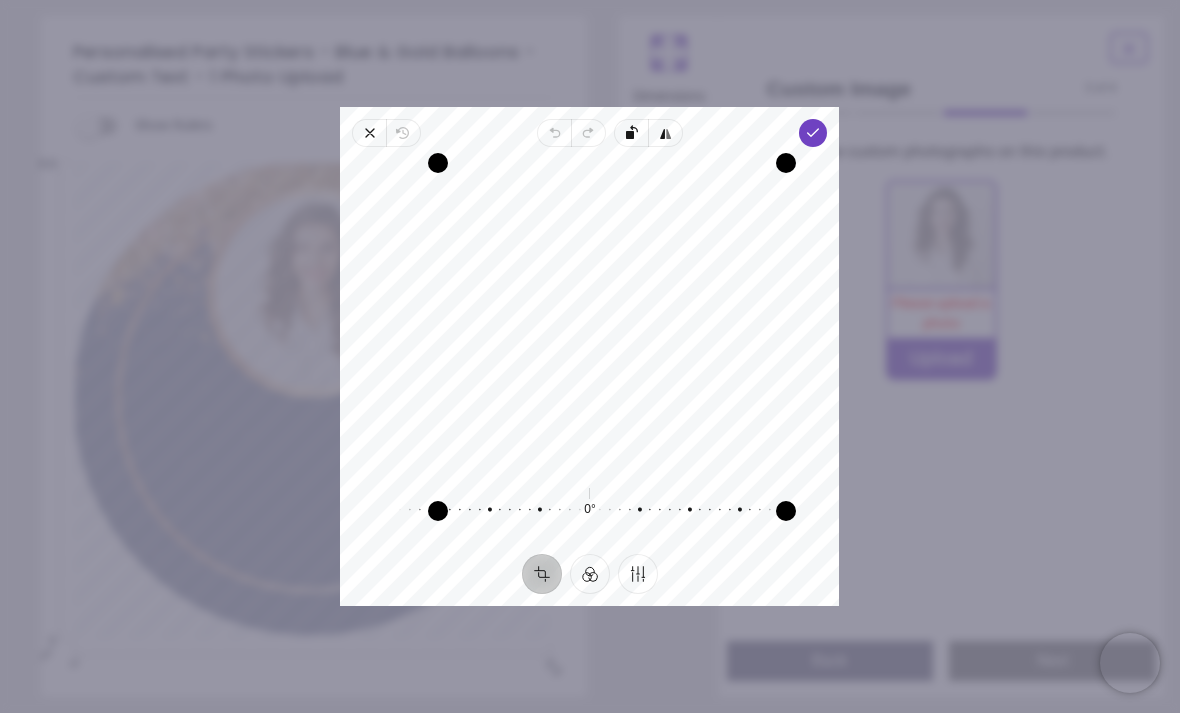click 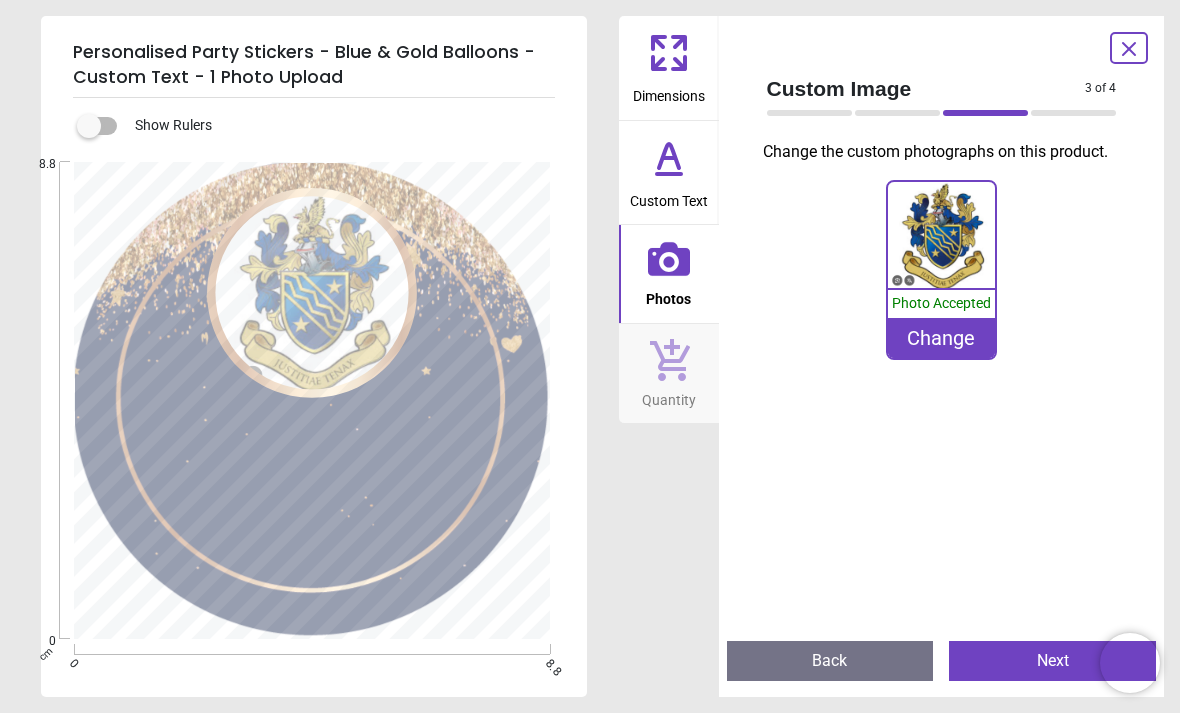 click on "Next" at bounding box center (1052, 661) 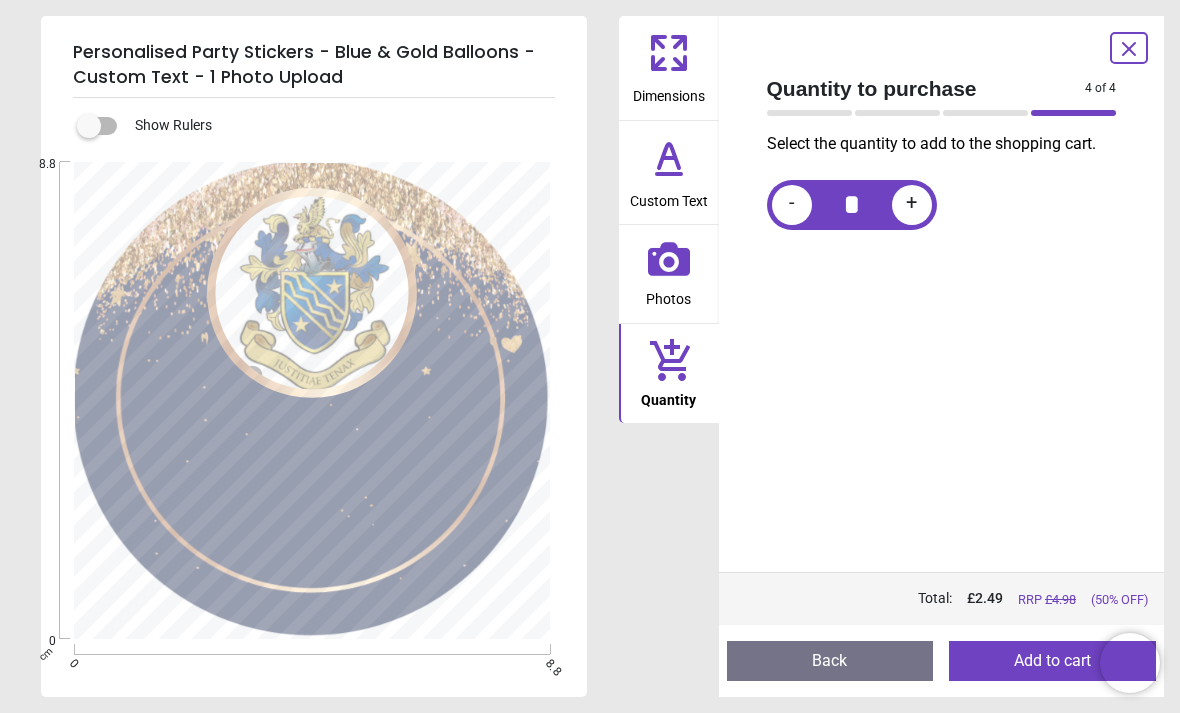 click on "+" at bounding box center (911, 204) 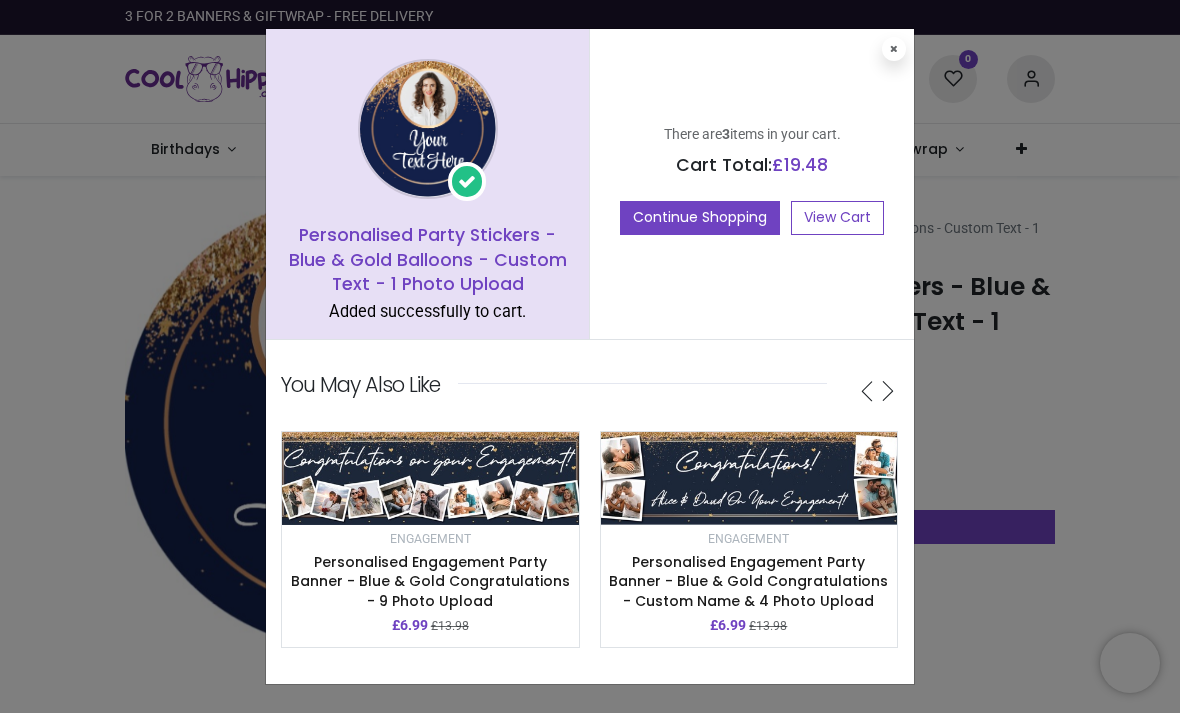 scroll, scrollTop: 0, scrollLeft: 0, axis: both 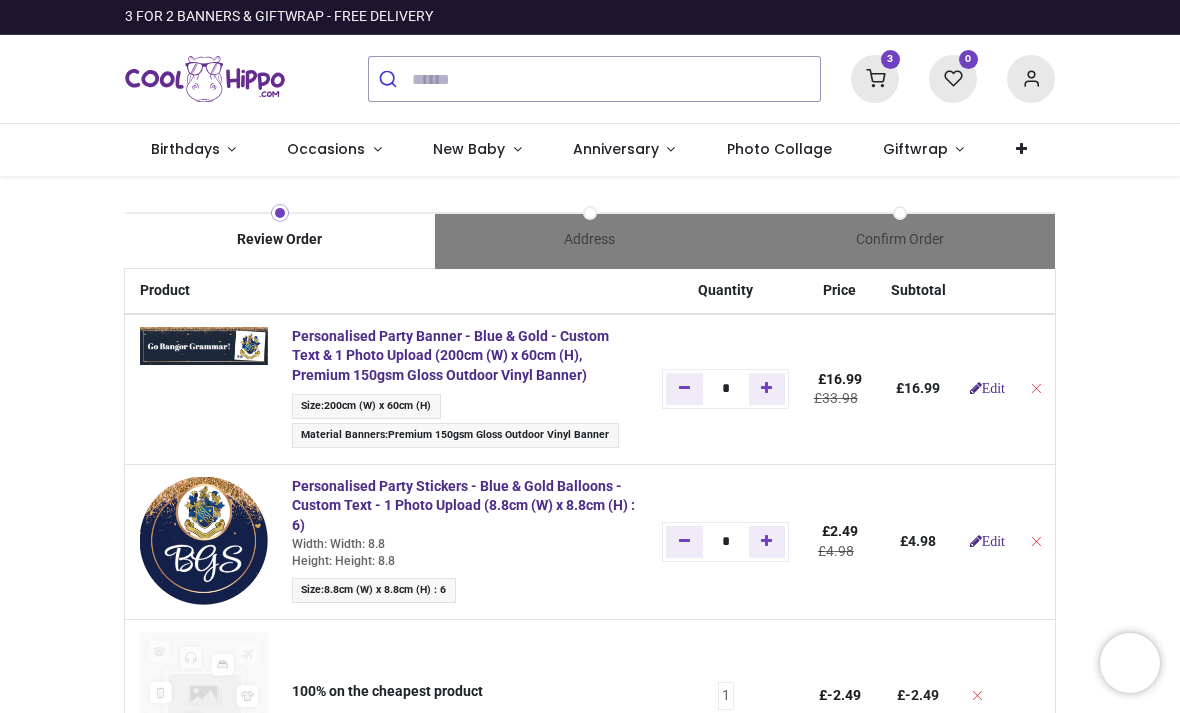 click at bounding box center (204, 346) 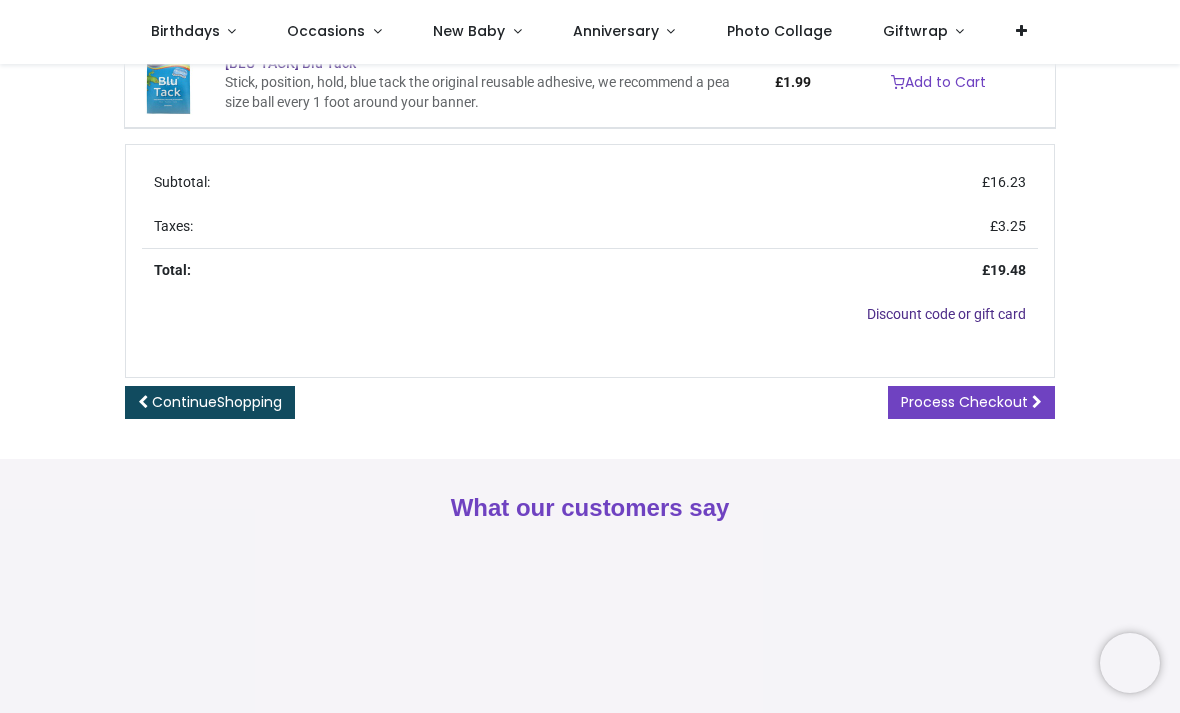 scroll, scrollTop: 848, scrollLeft: 0, axis: vertical 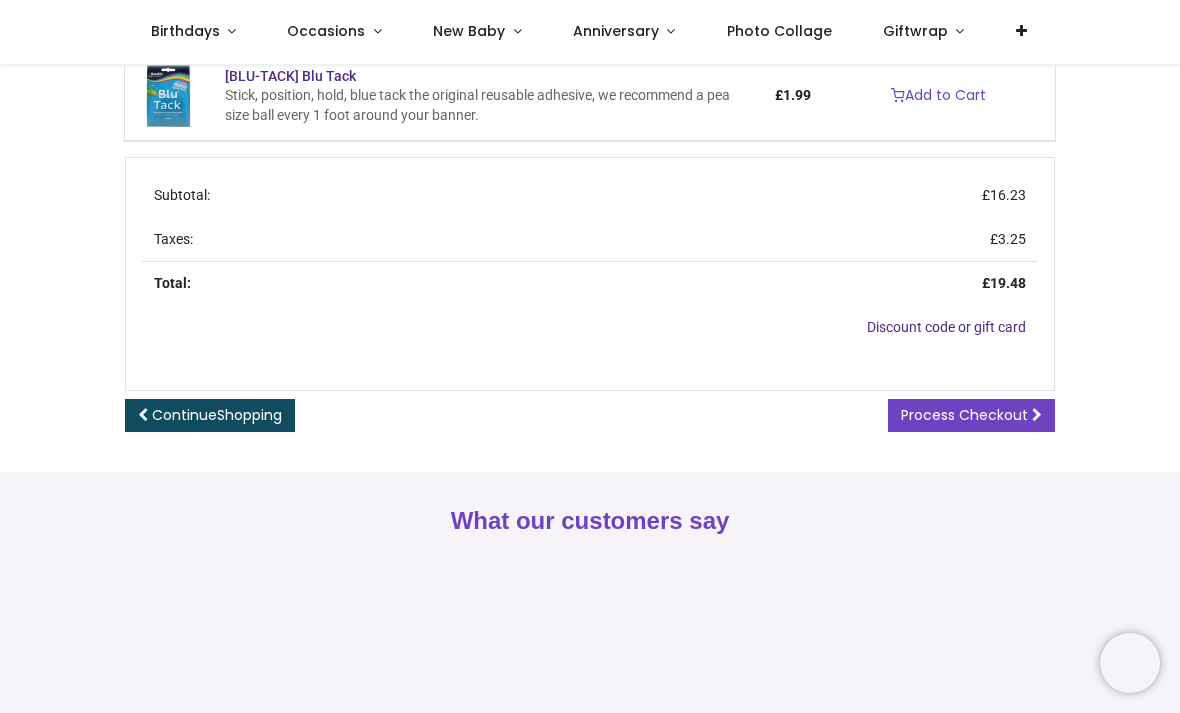 click on "Process Checkout" at bounding box center (964, 415) 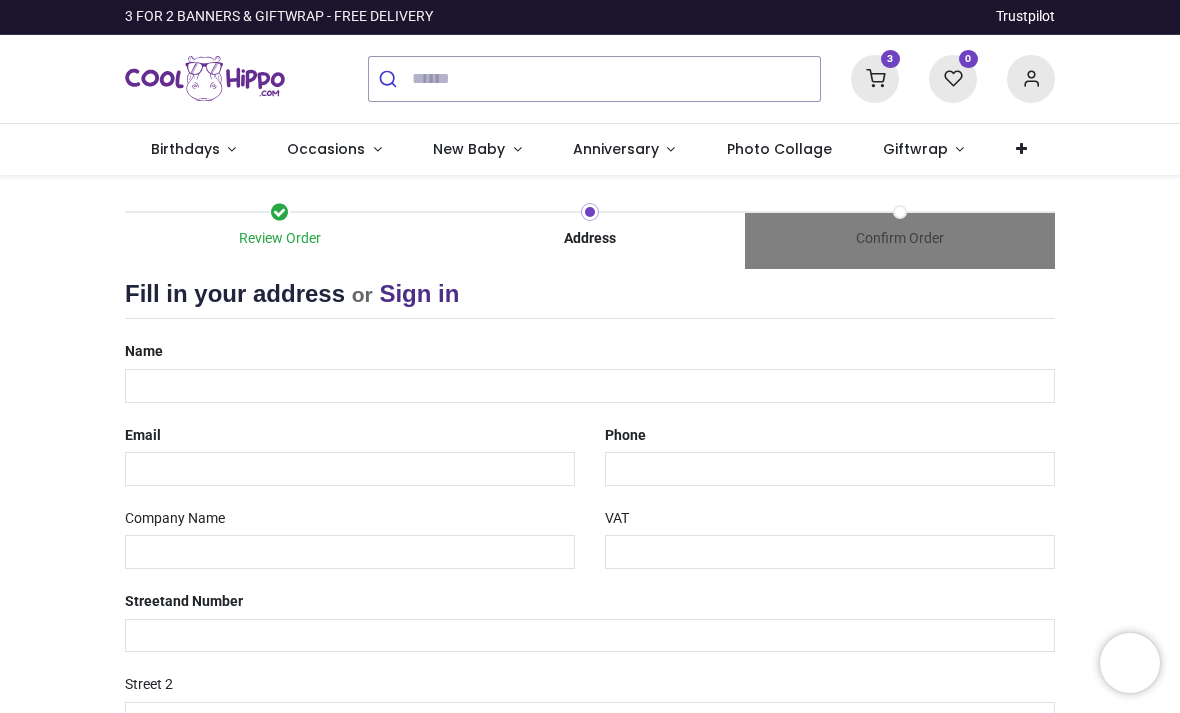 scroll, scrollTop: 0, scrollLeft: 0, axis: both 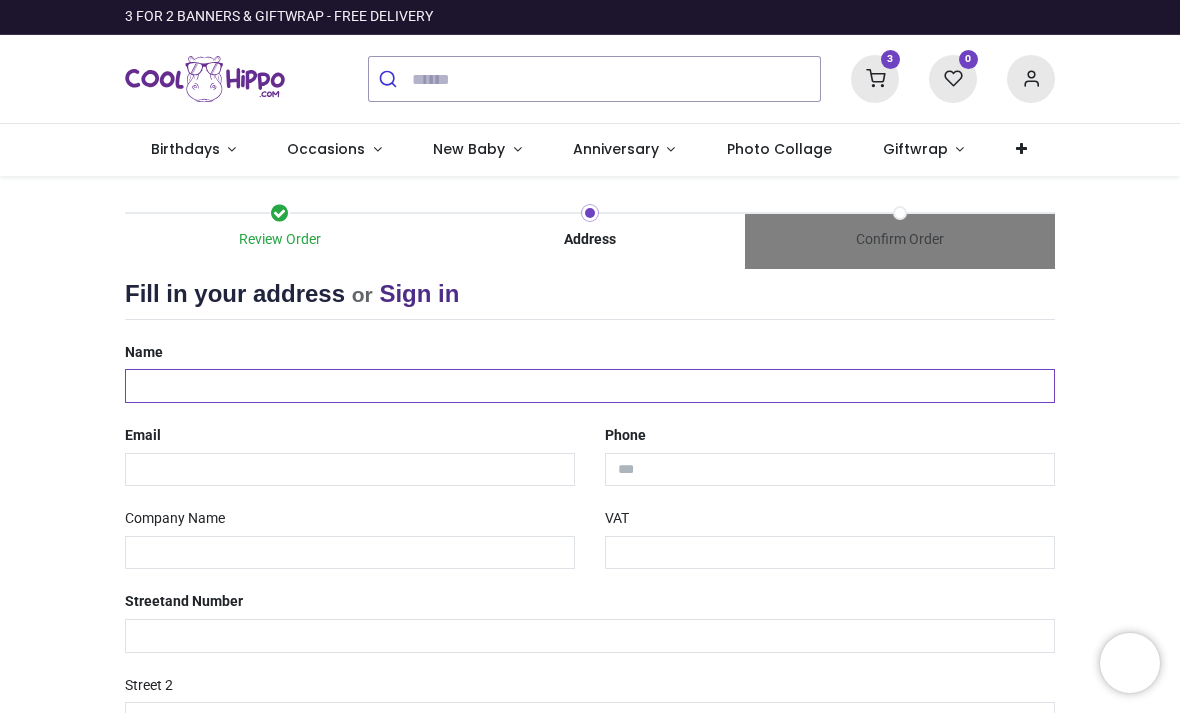 click at bounding box center [590, 386] 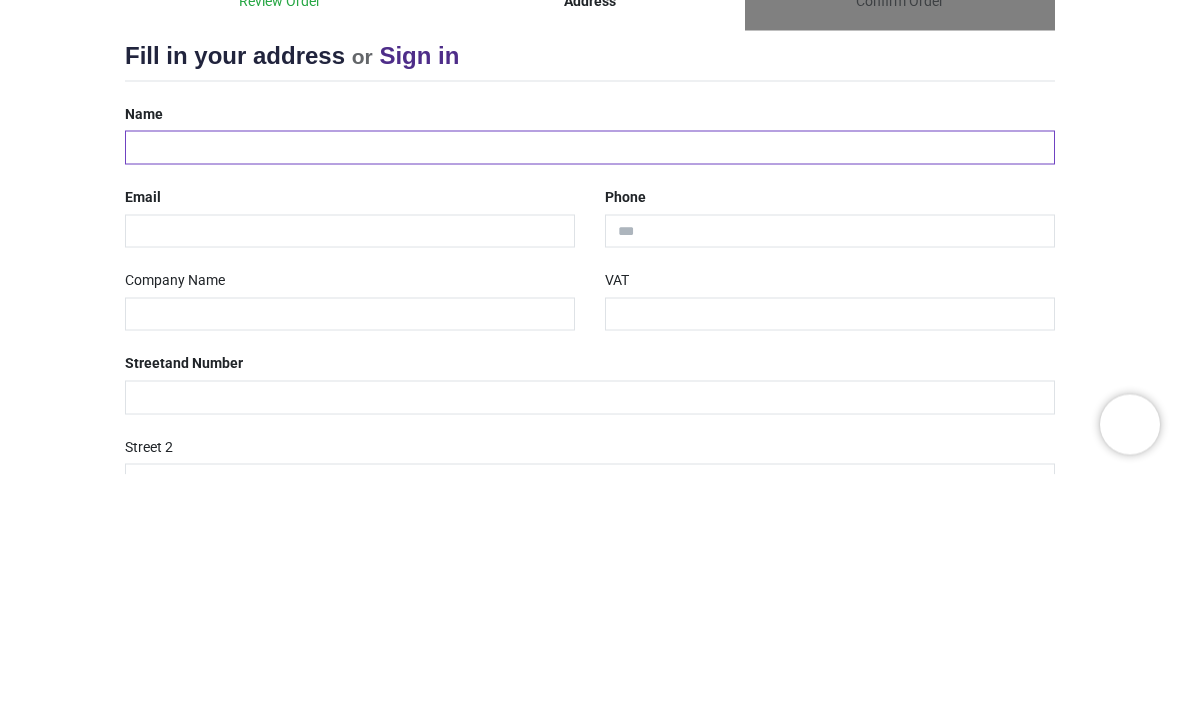 type on "**********" 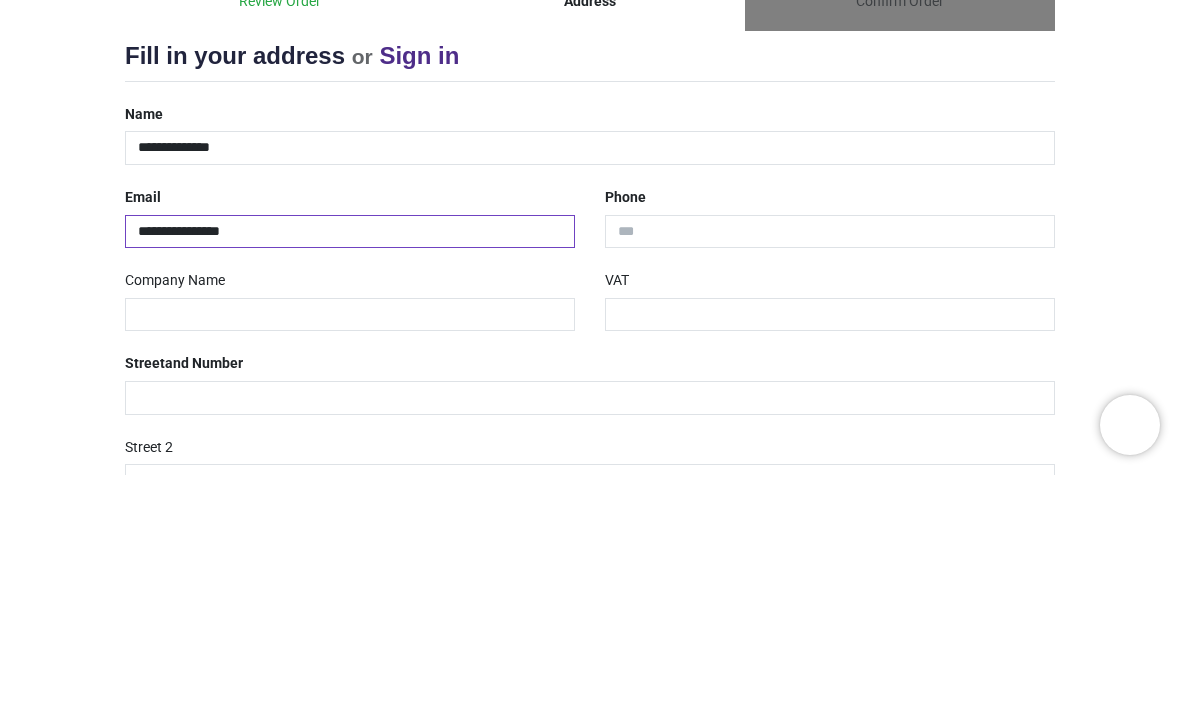 type on "**********" 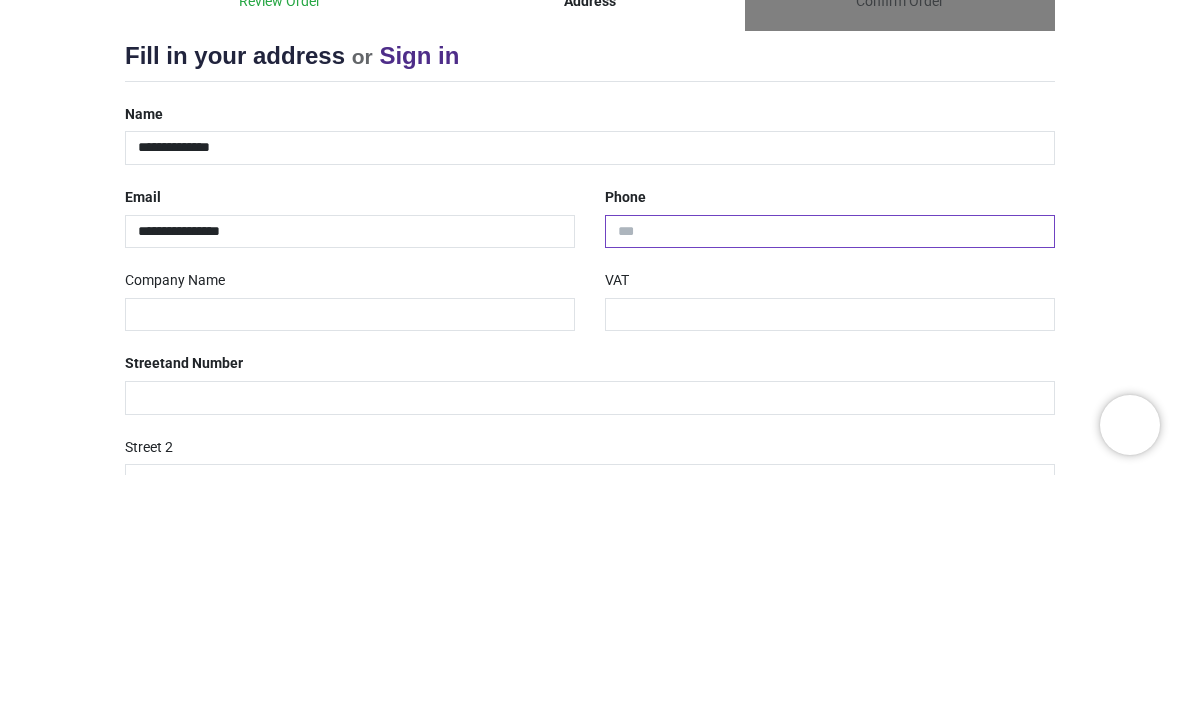 click at bounding box center (830, 470) 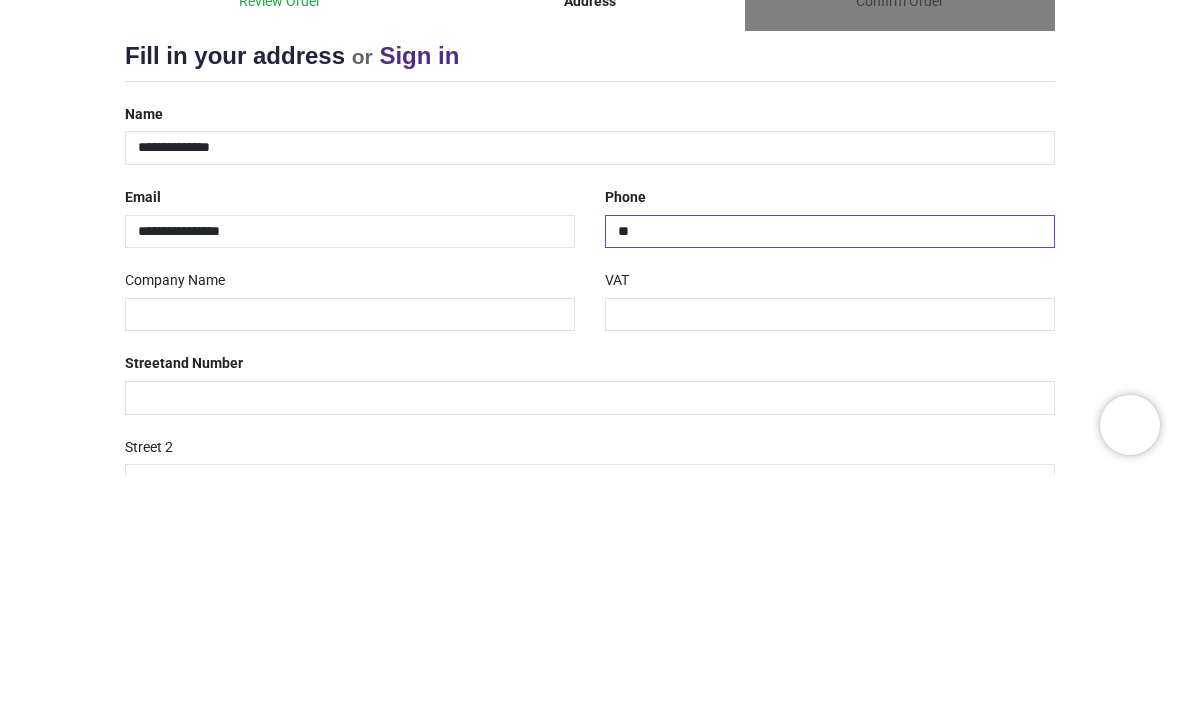 type on "*" 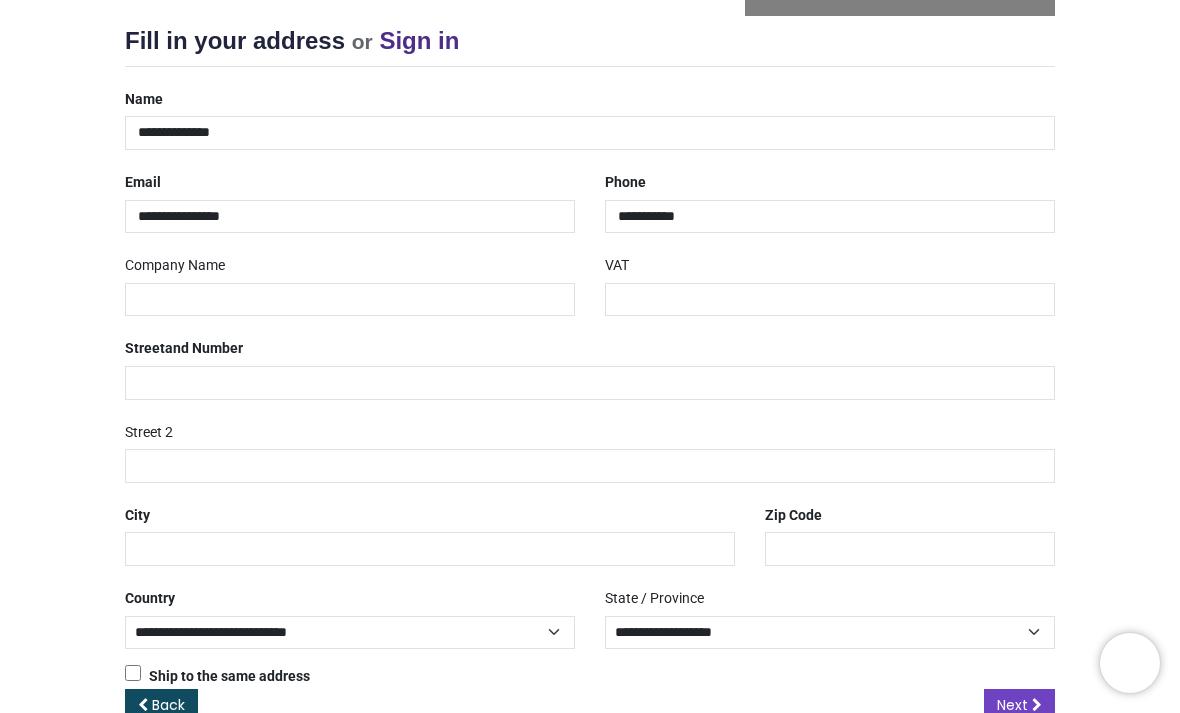 scroll, scrollTop: 255, scrollLeft: 0, axis: vertical 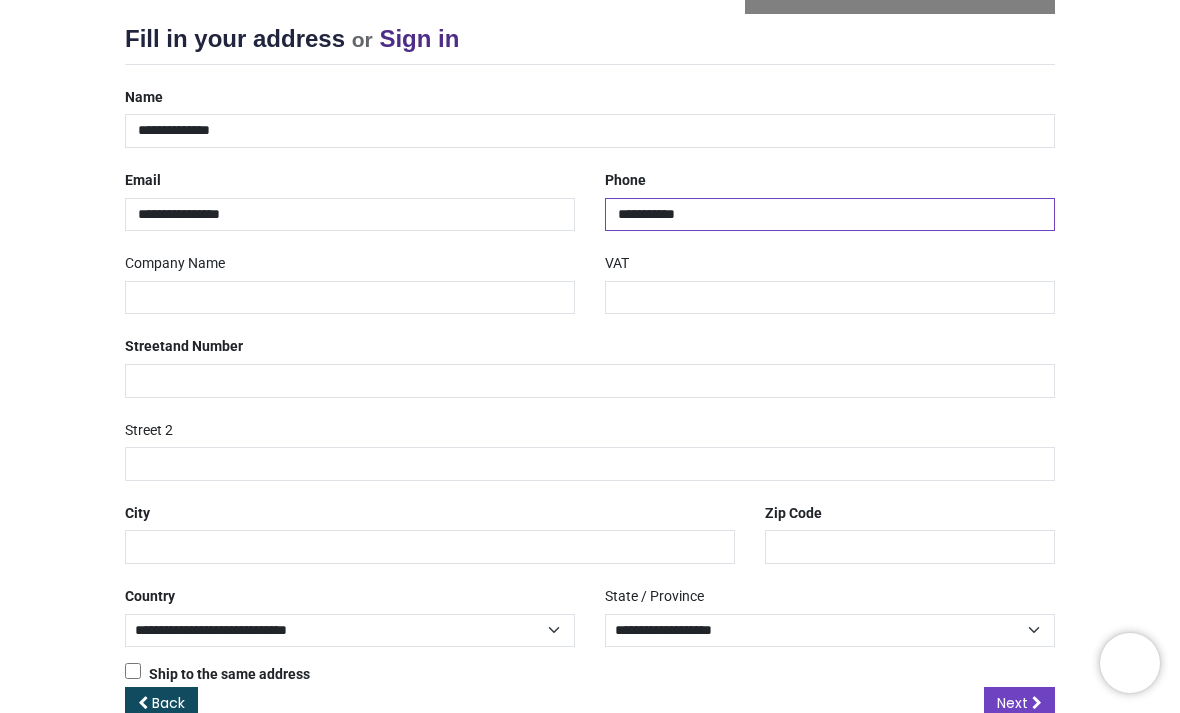 type on "**********" 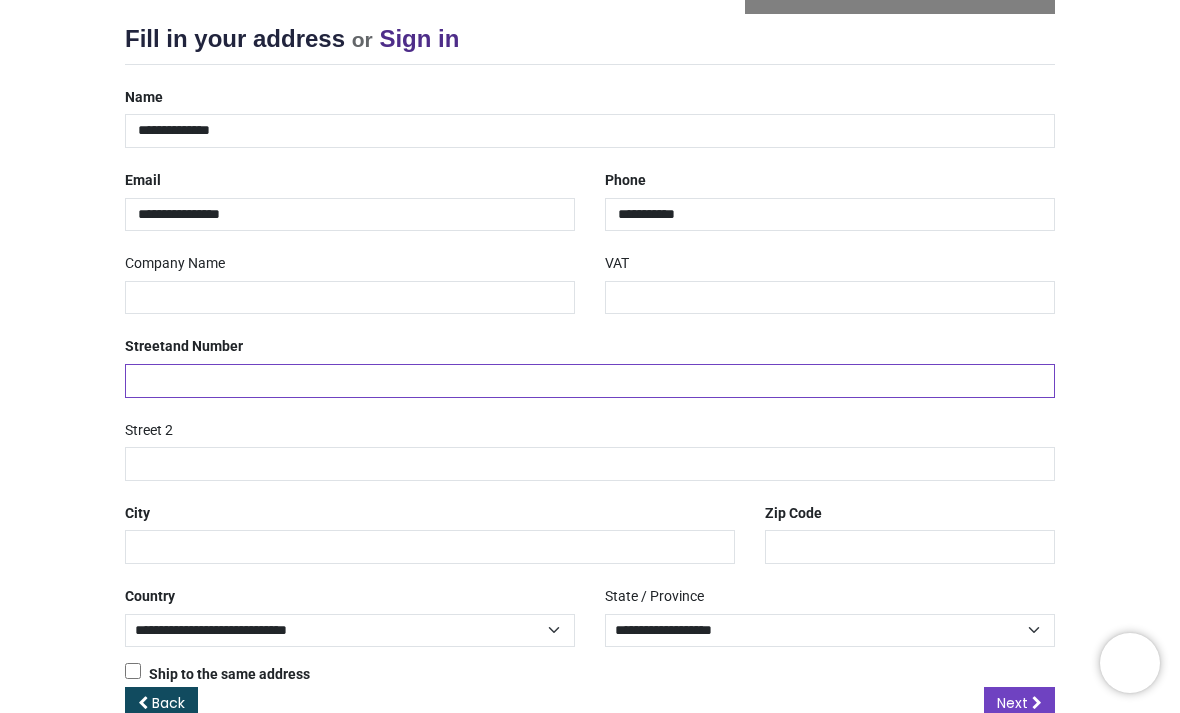 click at bounding box center [590, 381] 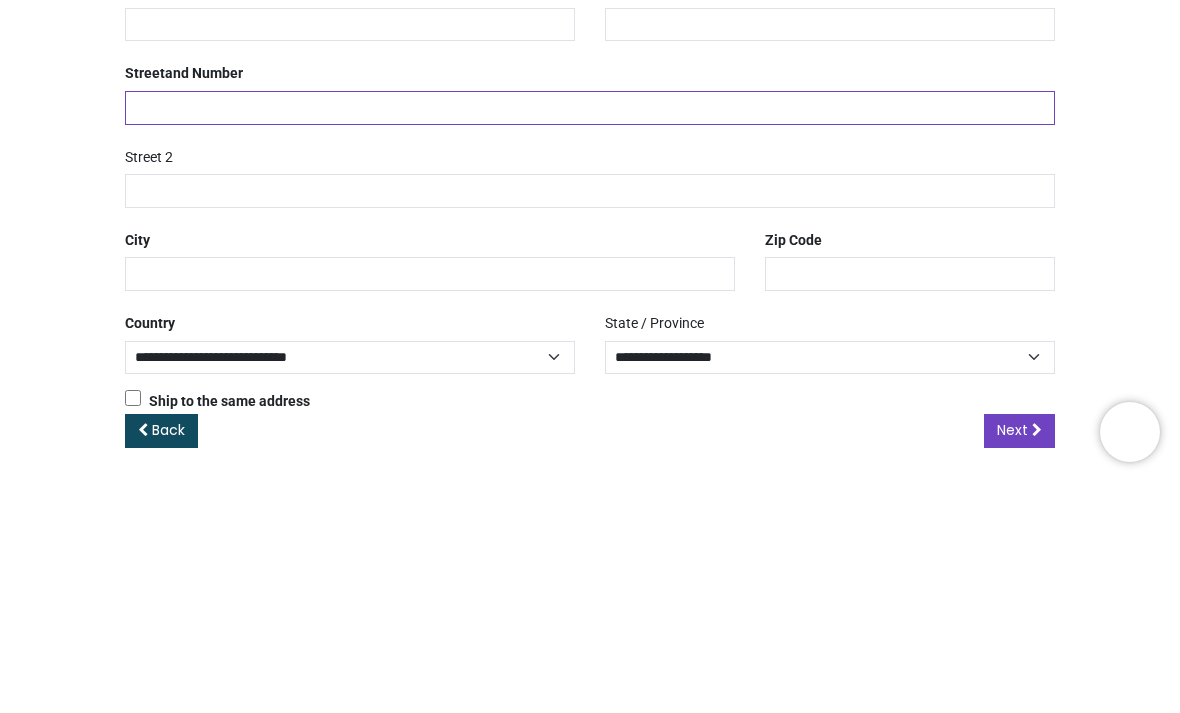 scroll, scrollTop: 296, scrollLeft: 0, axis: vertical 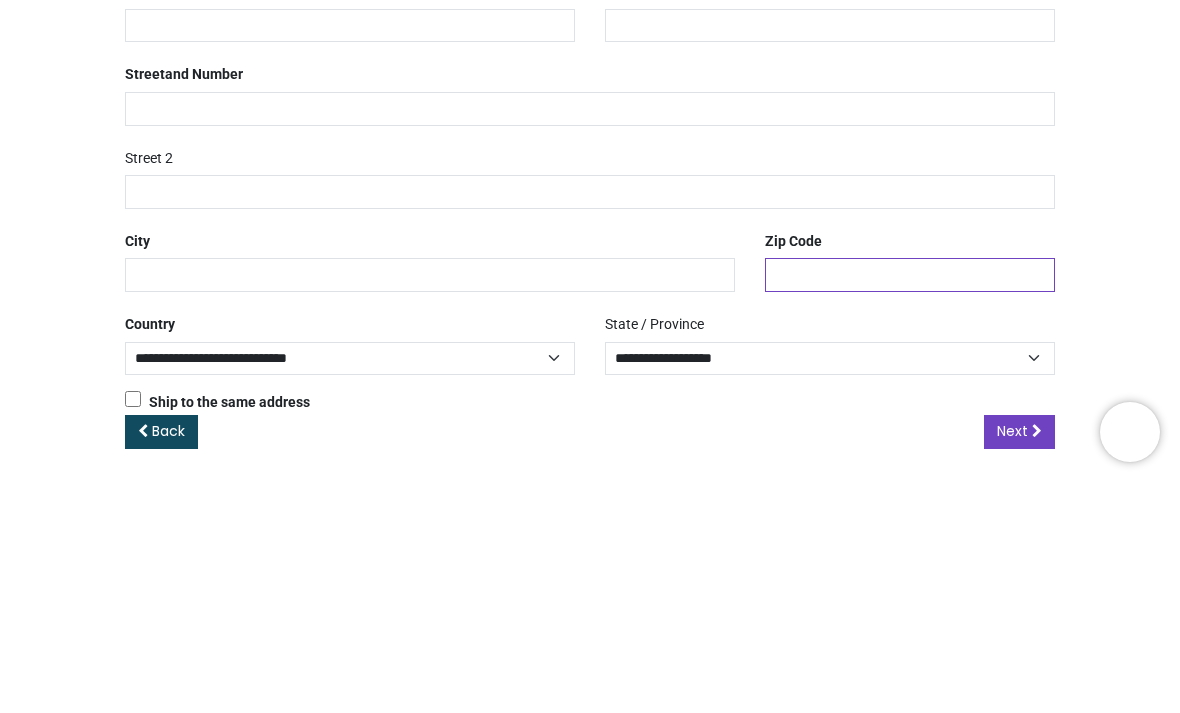 click at bounding box center [910, 506] 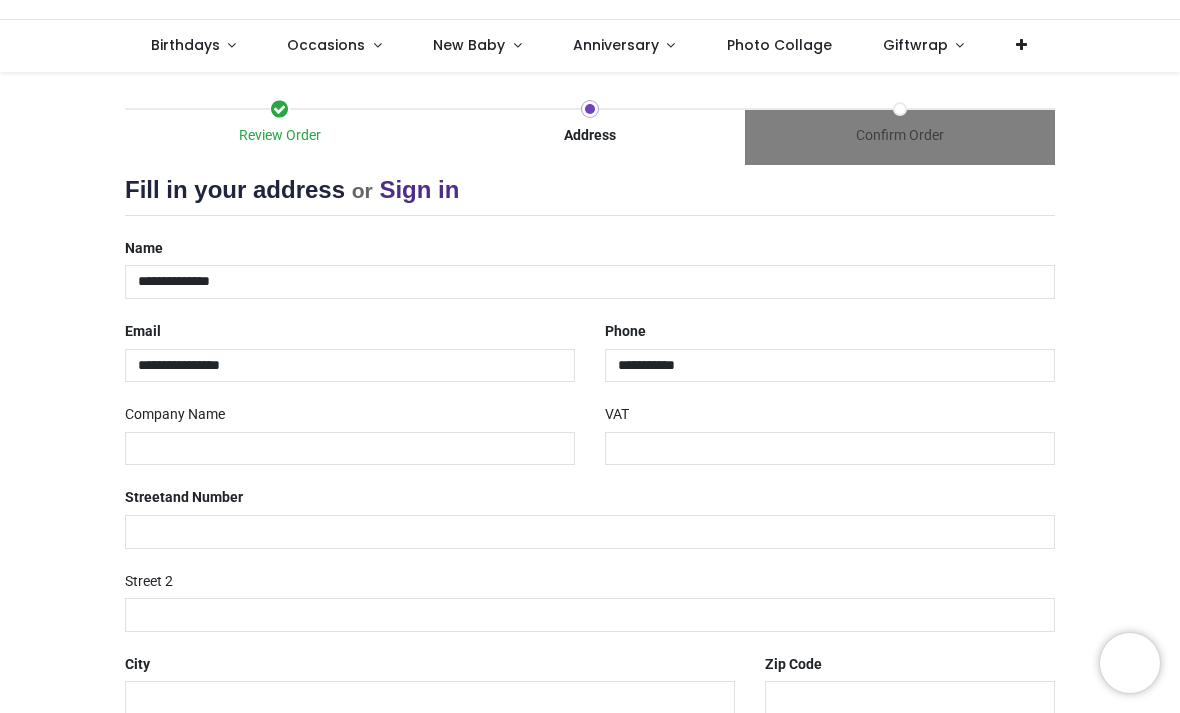 scroll, scrollTop: 106, scrollLeft: 0, axis: vertical 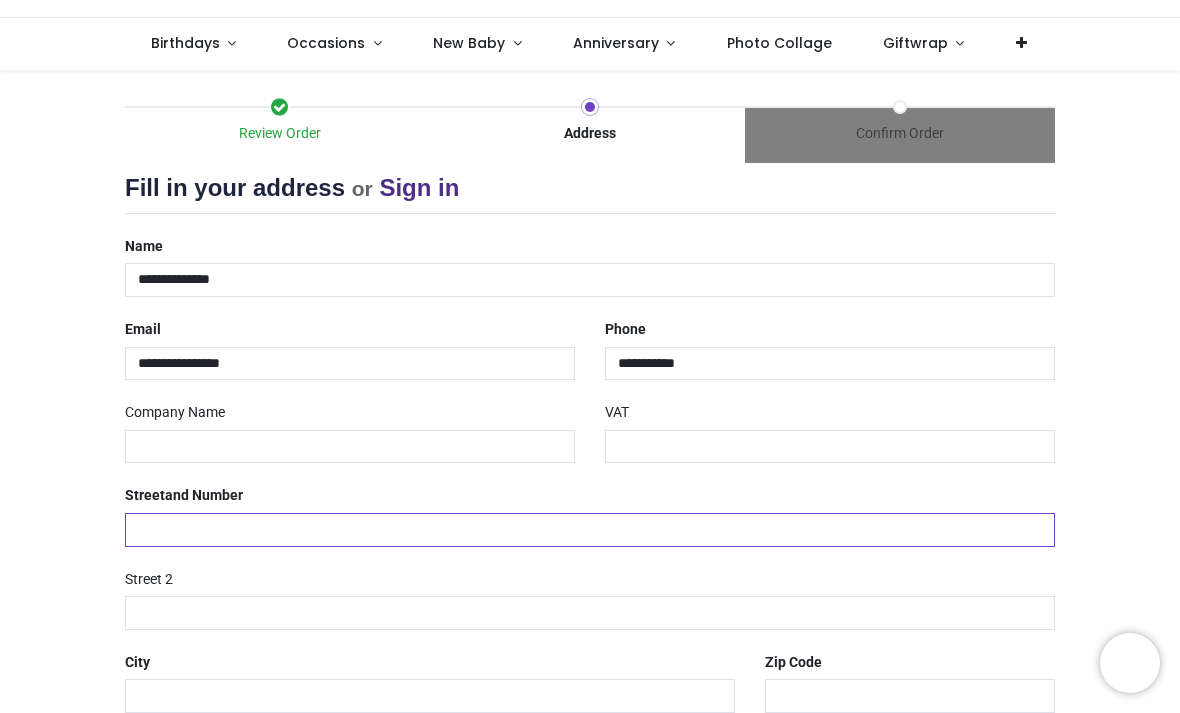 click at bounding box center [590, 530] 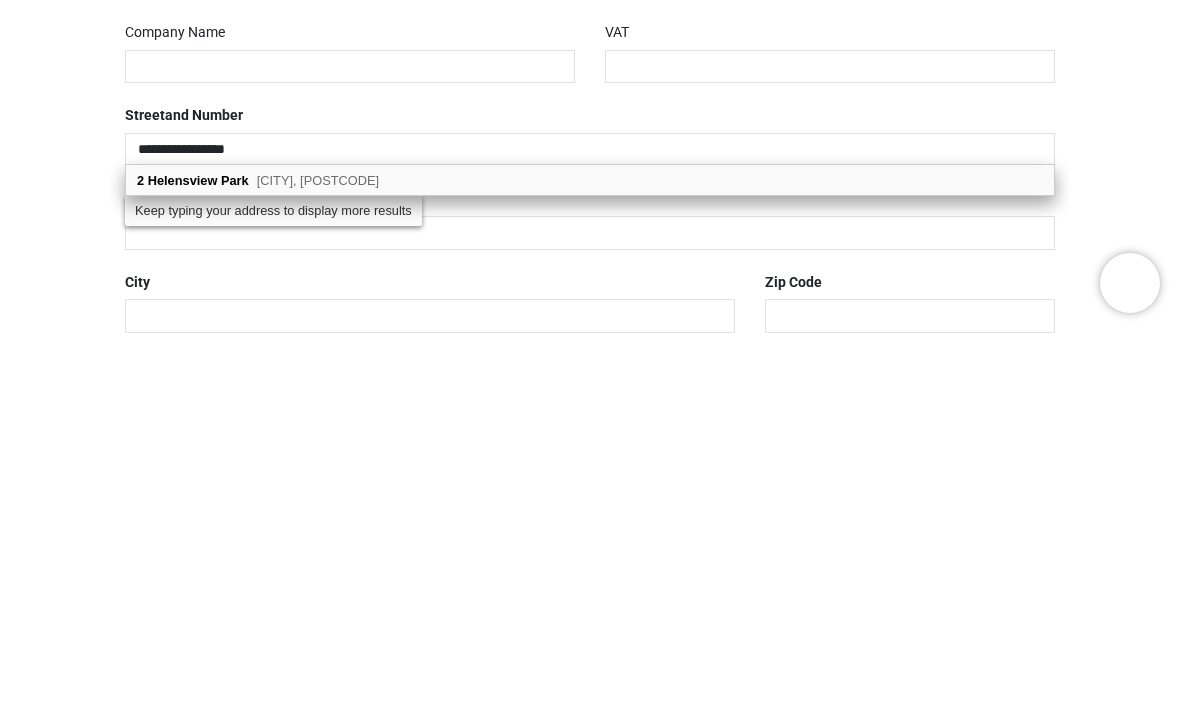 click on "2   Helensview   Park Newtownards, BT23 4NY" at bounding box center [590, 560] 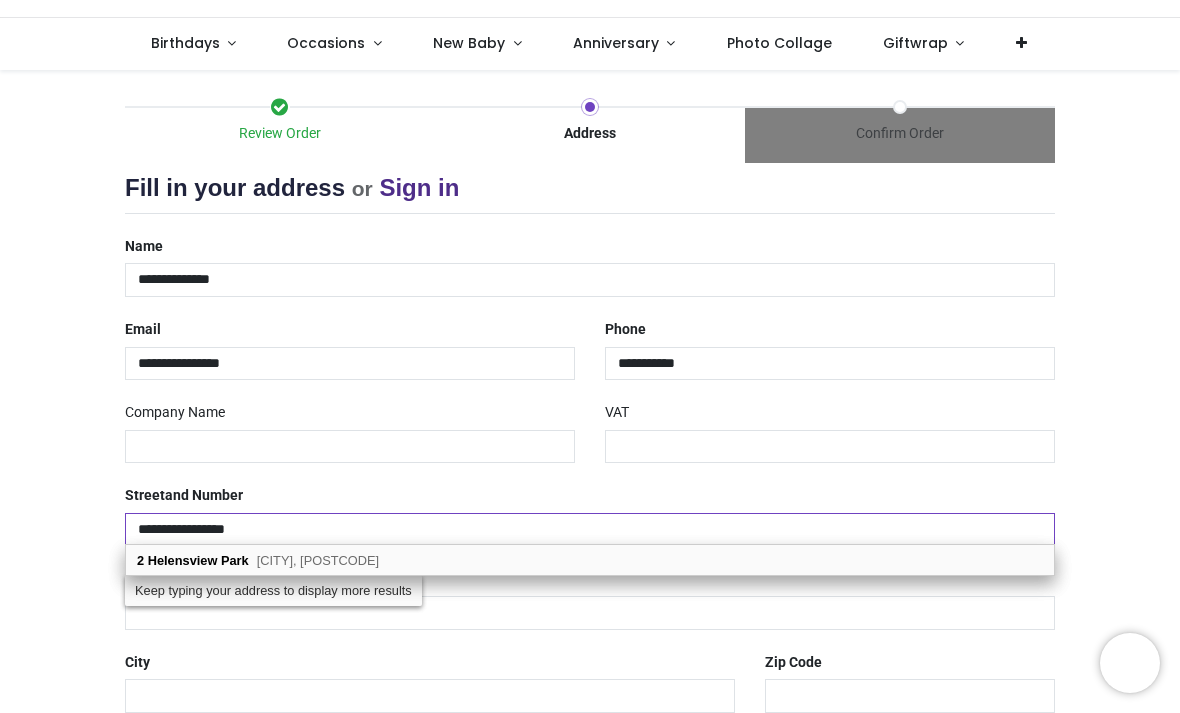 type on "**********" 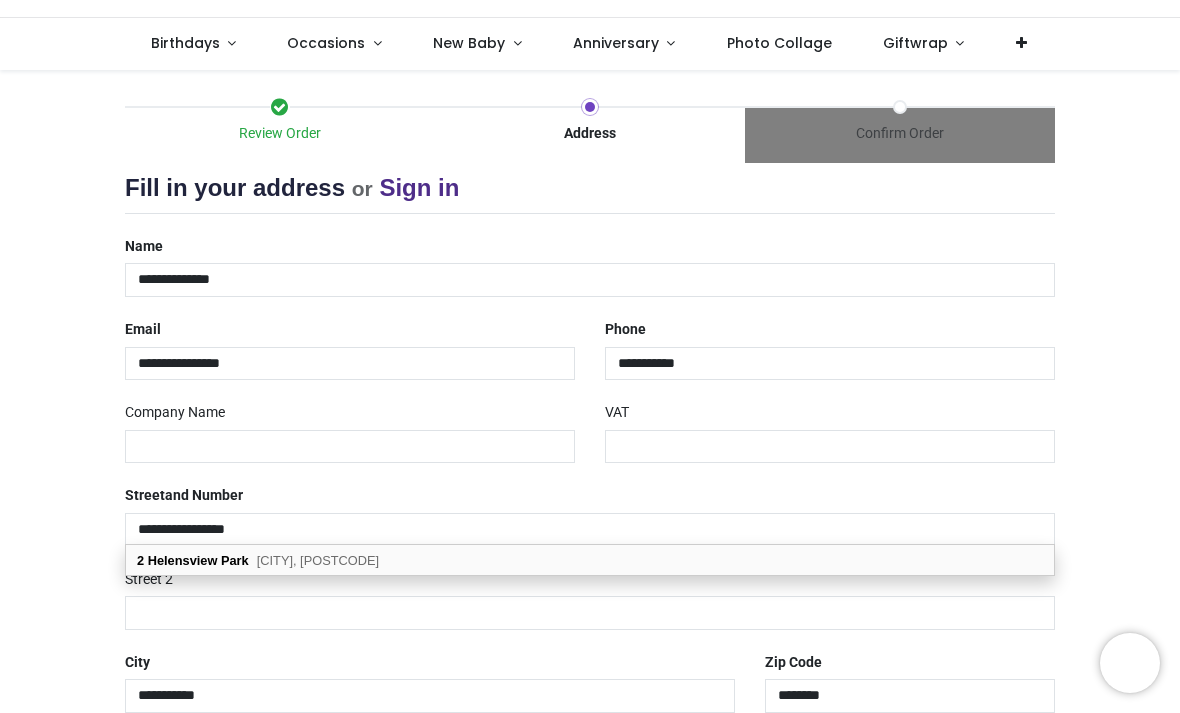 click on "Newtownards, BT23 4NY" at bounding box center [318, 560] 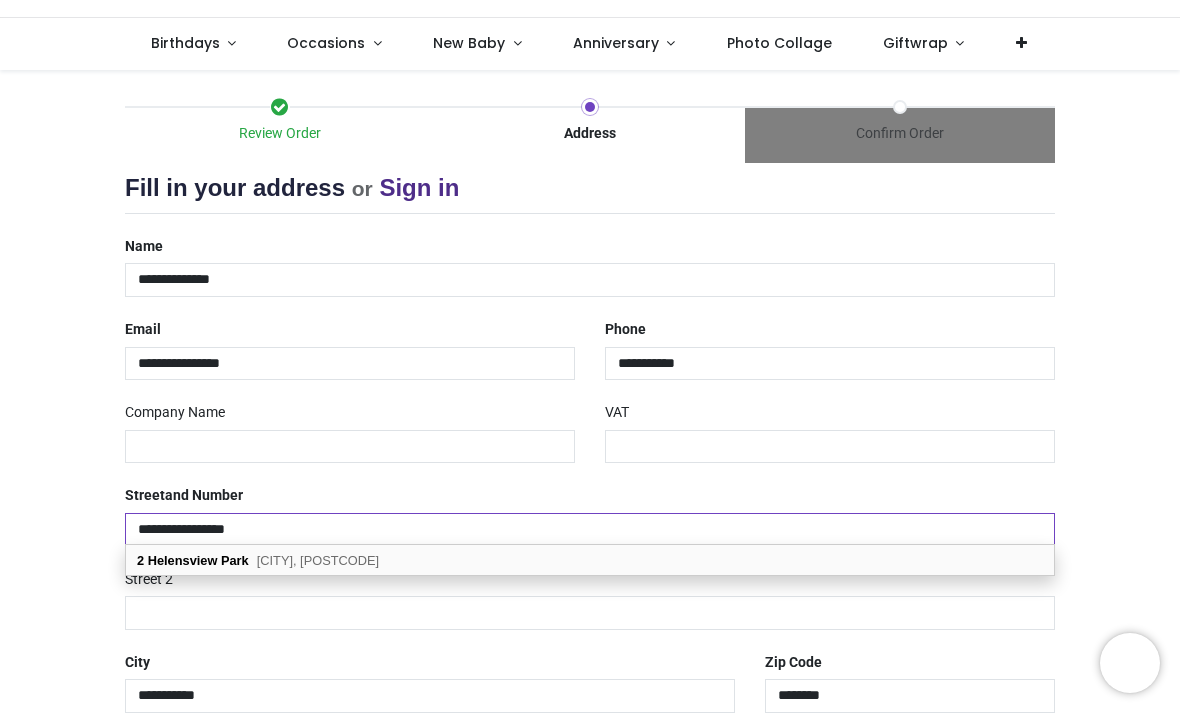 select on "***" 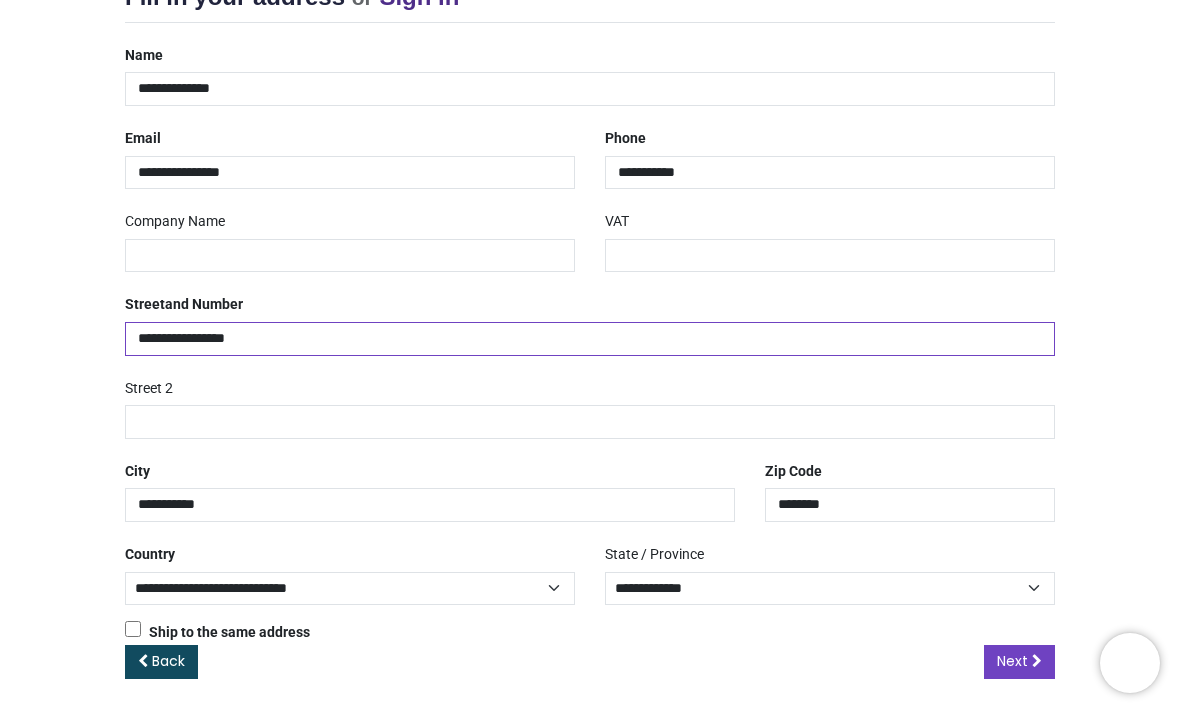 scroll, scrollTop: 296, scrollLeft: 0, axis: vertical 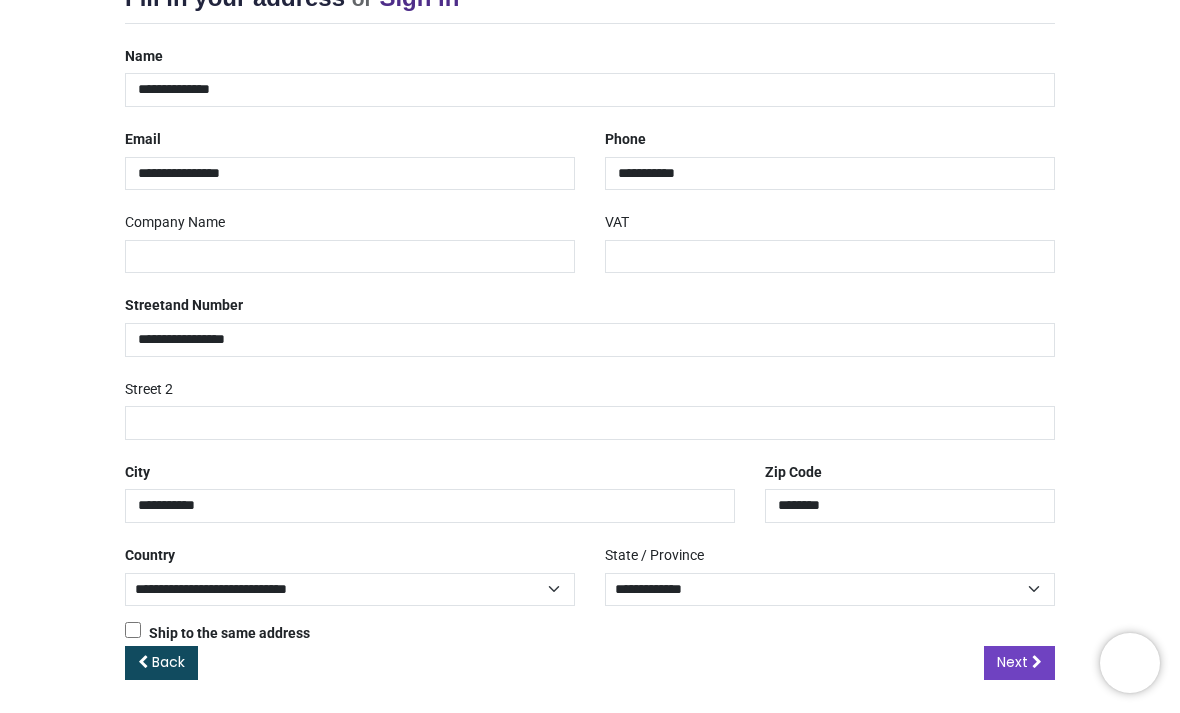 click on "Next" at bounding box center (1012, 662) 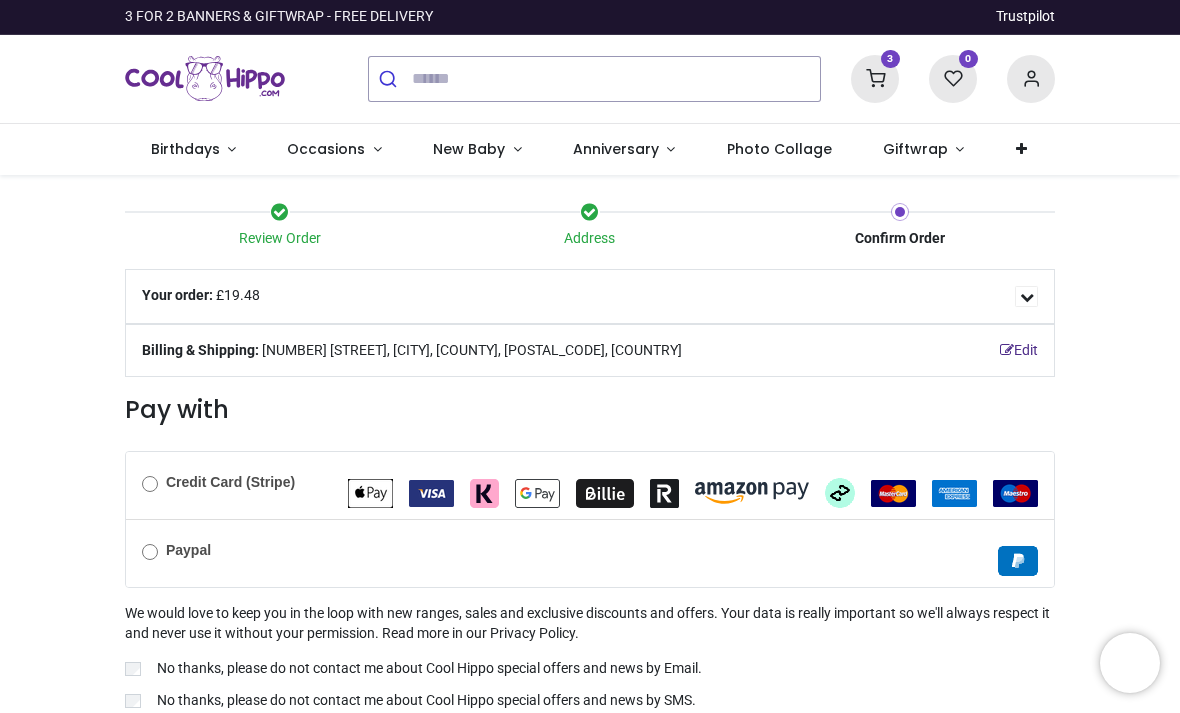 scroll, scrollTop: 0, scrollLeft: 0, axis: both 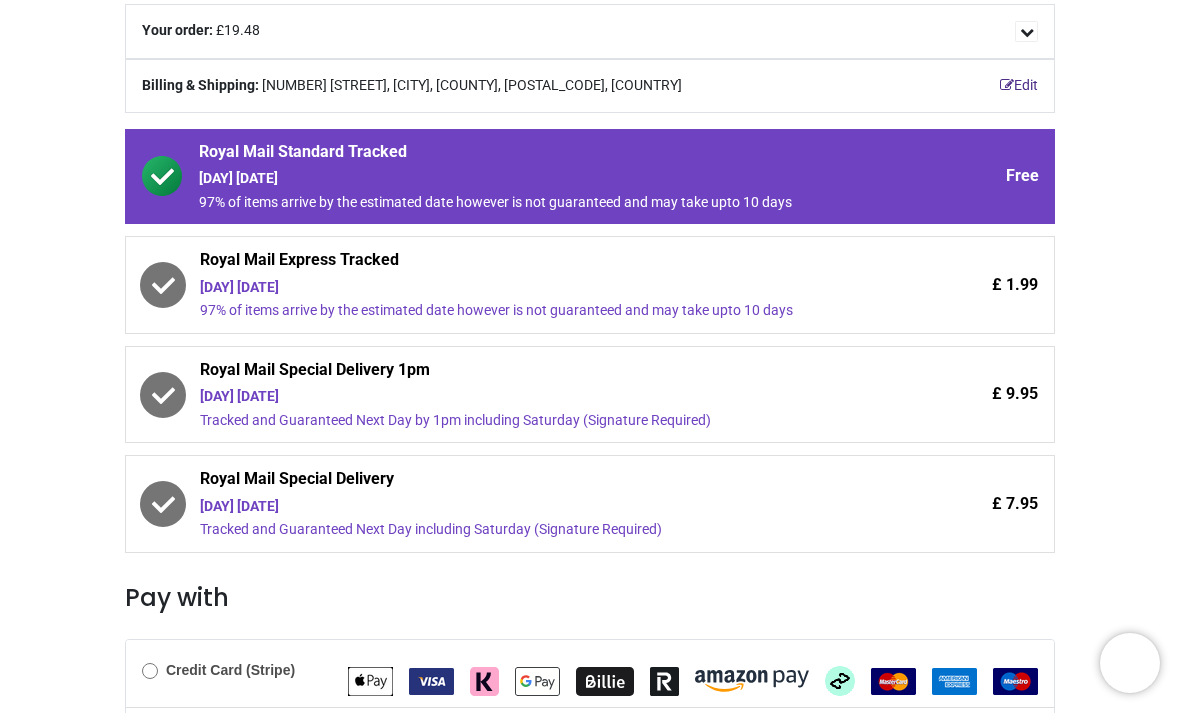 click 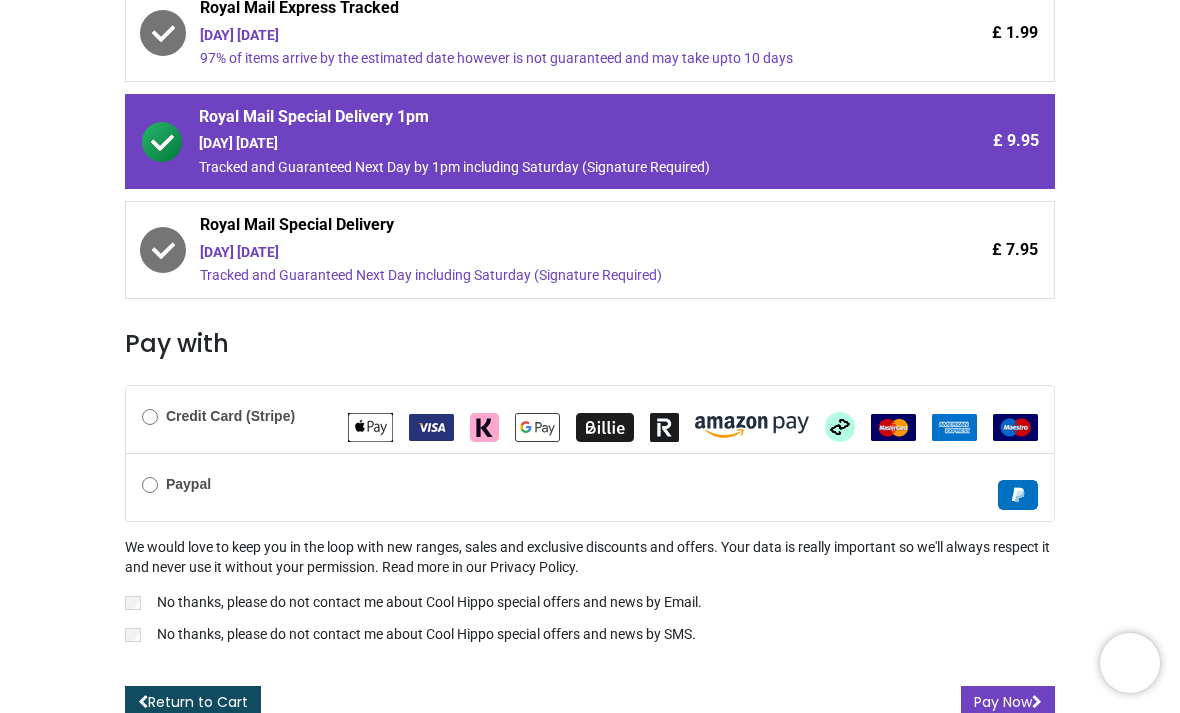 scroll, scrollTop: 522, scrollLeft: 0, axis: vertical 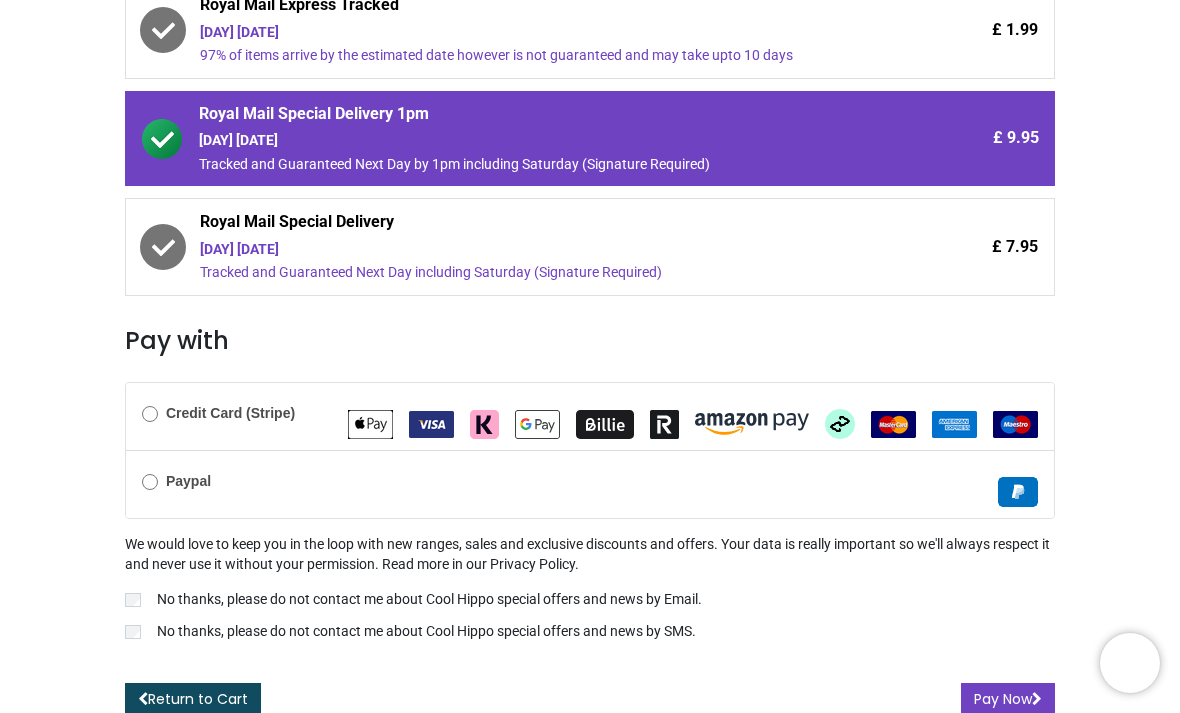 click on "Pay Now" at bounding box center [1008, 700] 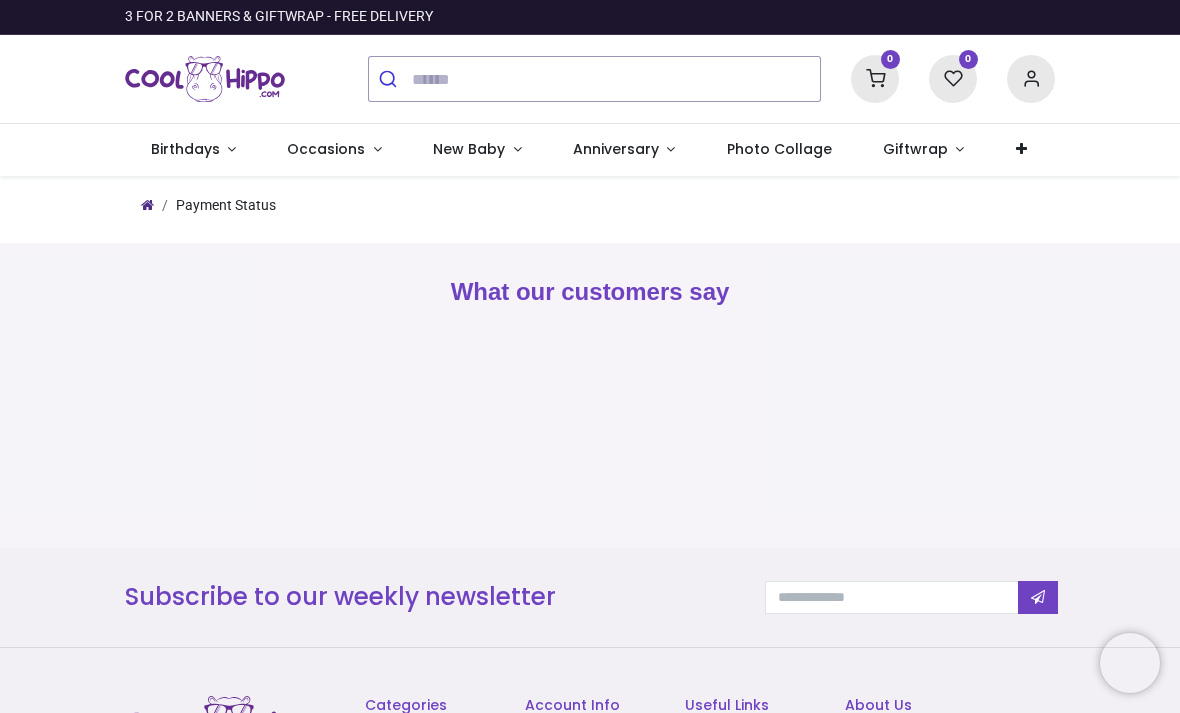 scroll, scrollTop: 0, scrollLeft: 0, axis: both 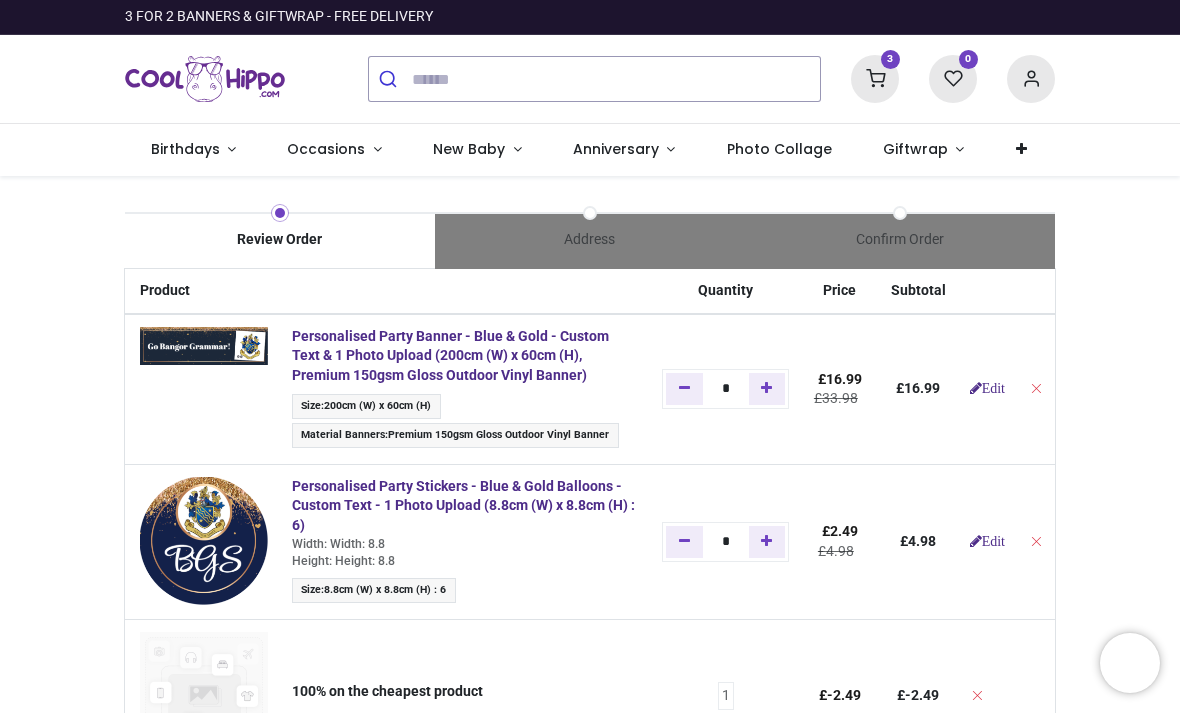 click at bounding box center [204, 346] 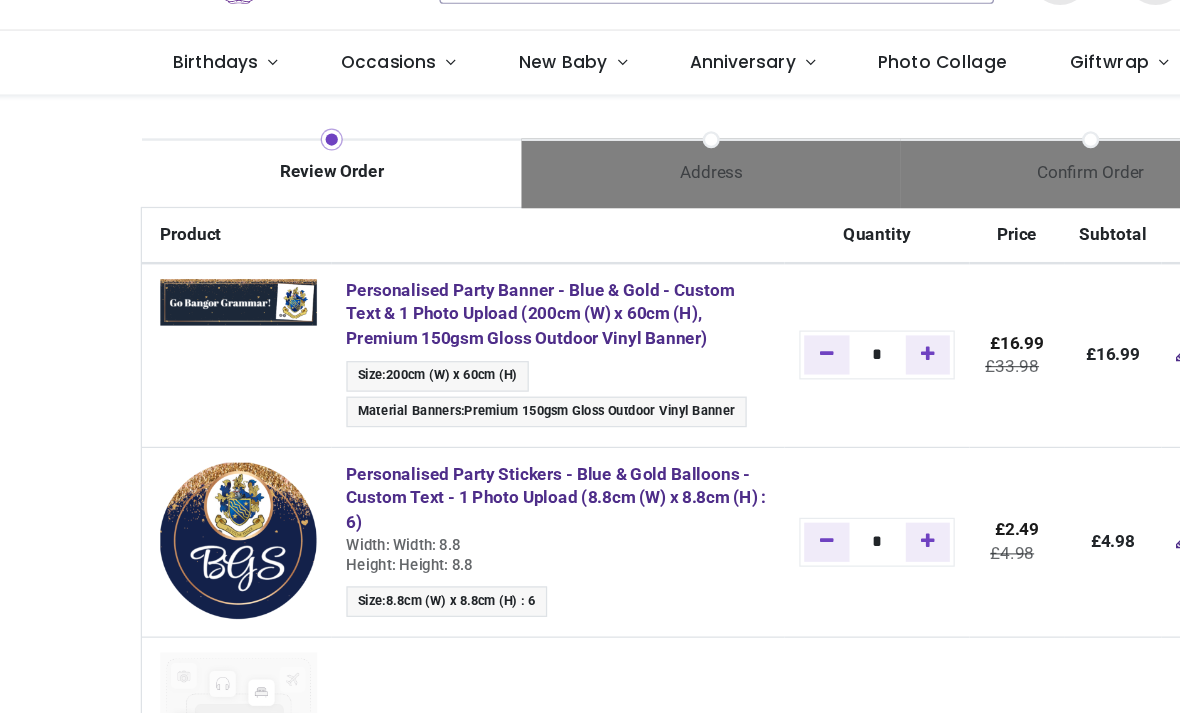 click at bounding box center (204, 346) 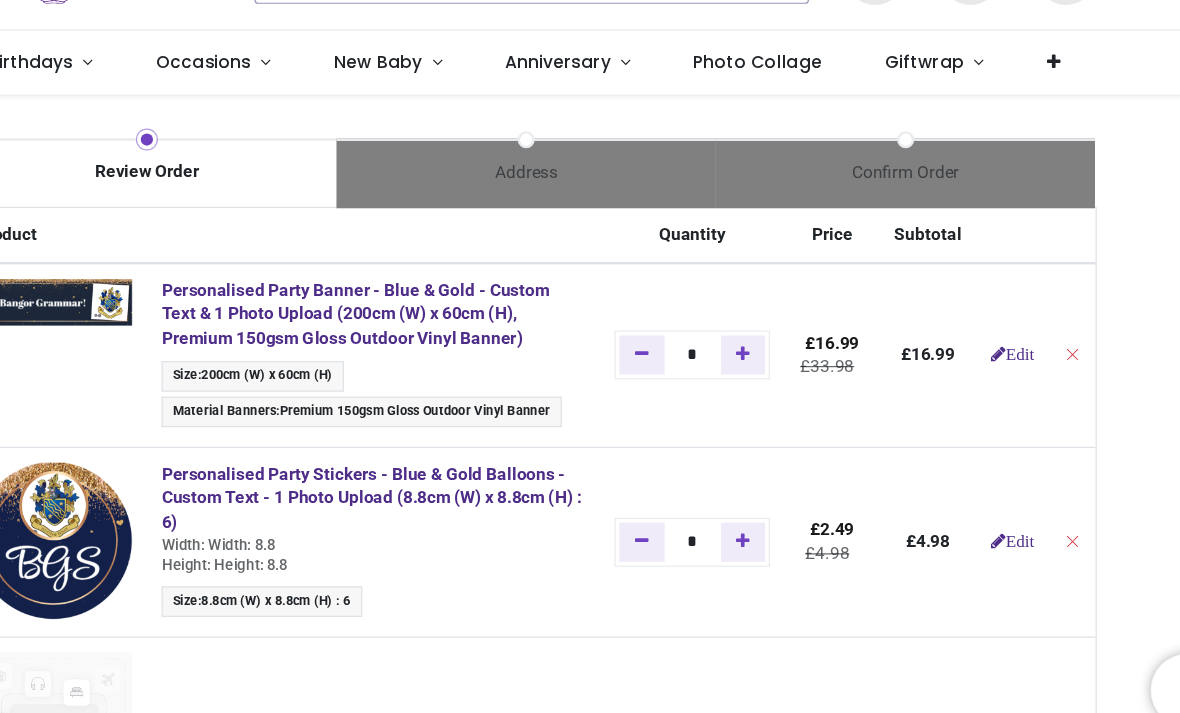 click at bounding box center [204, 346] 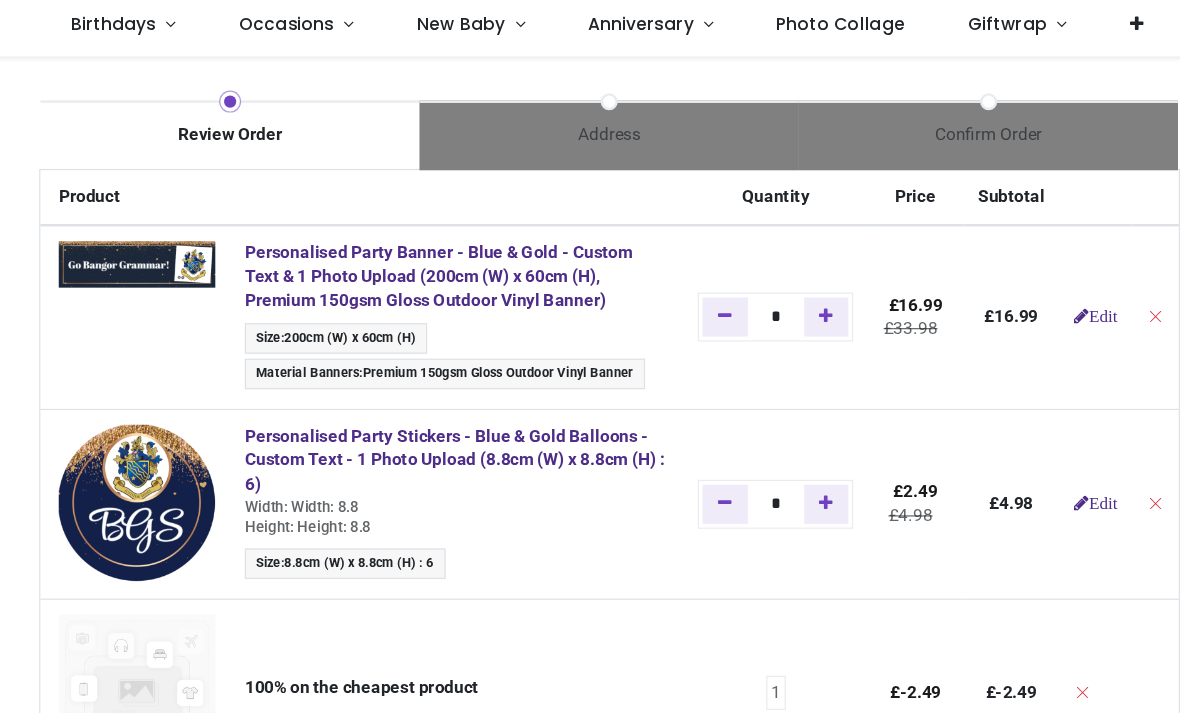 click on "Personalised Party Stickers - Blue & Gold Balloons - Custom Text - 1 Photo Upload (8.8cm (W) x 8.8cm (H) : 6)" at bounding box center [463, 505] 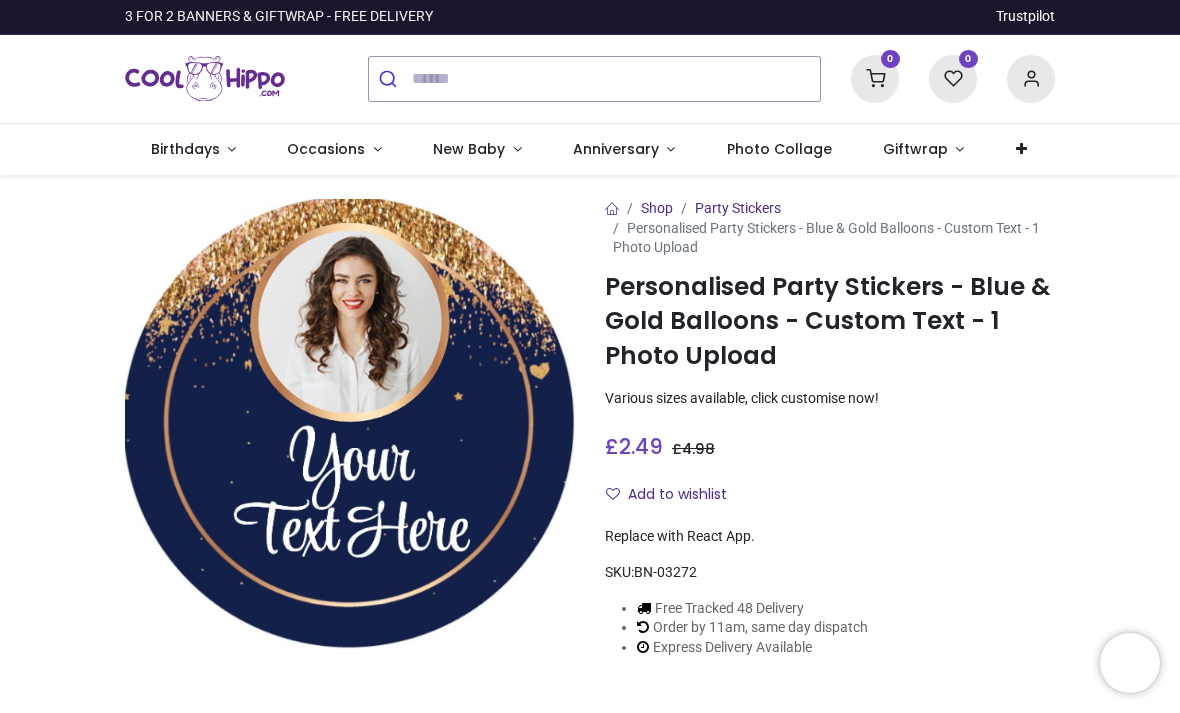 scroll, scrollTop: 0, scrollLeft: 0, axis: both 